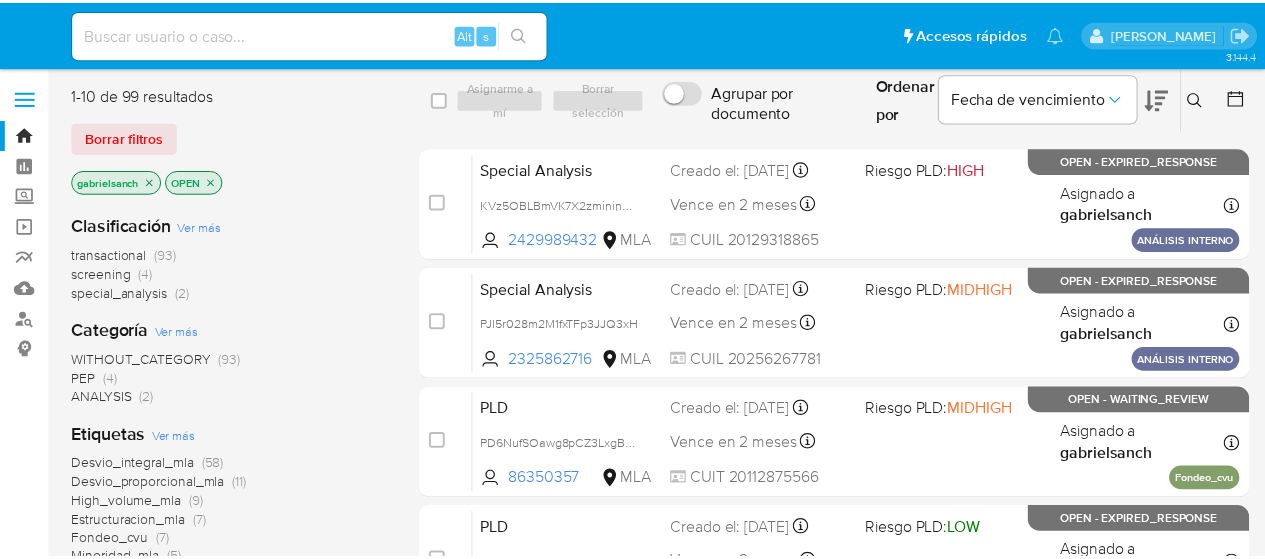 scroll, scrollTop: 0, scrollLeft: 0, axis: both 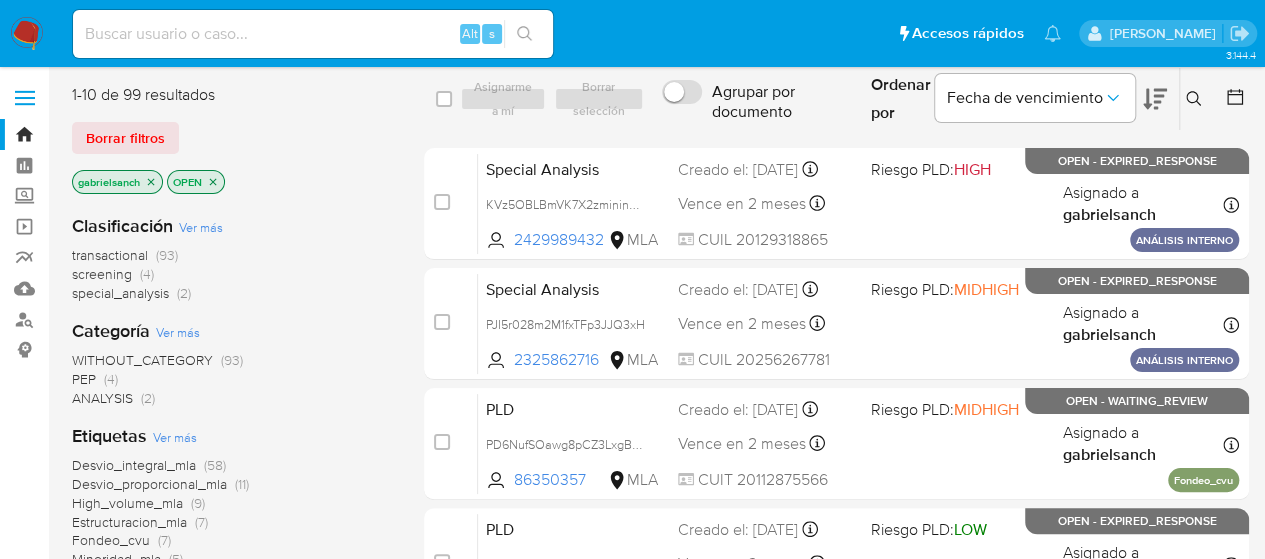 click on "Alt s" at bounding box center [313, 34] 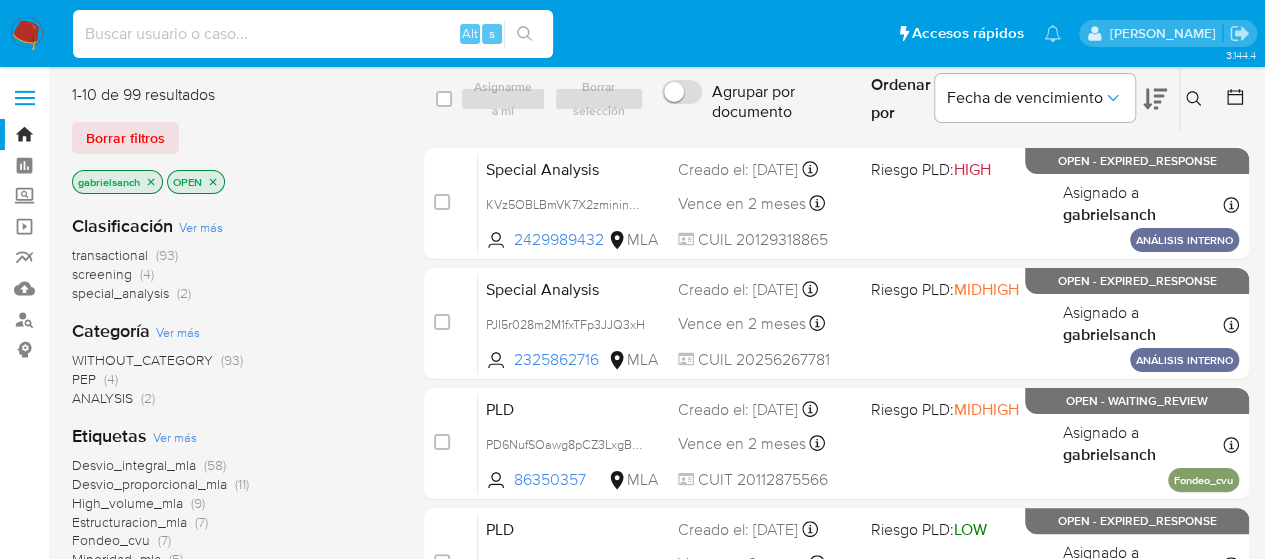 paste on "8cL8U1opPlNvKDHNhVRPzi0z" 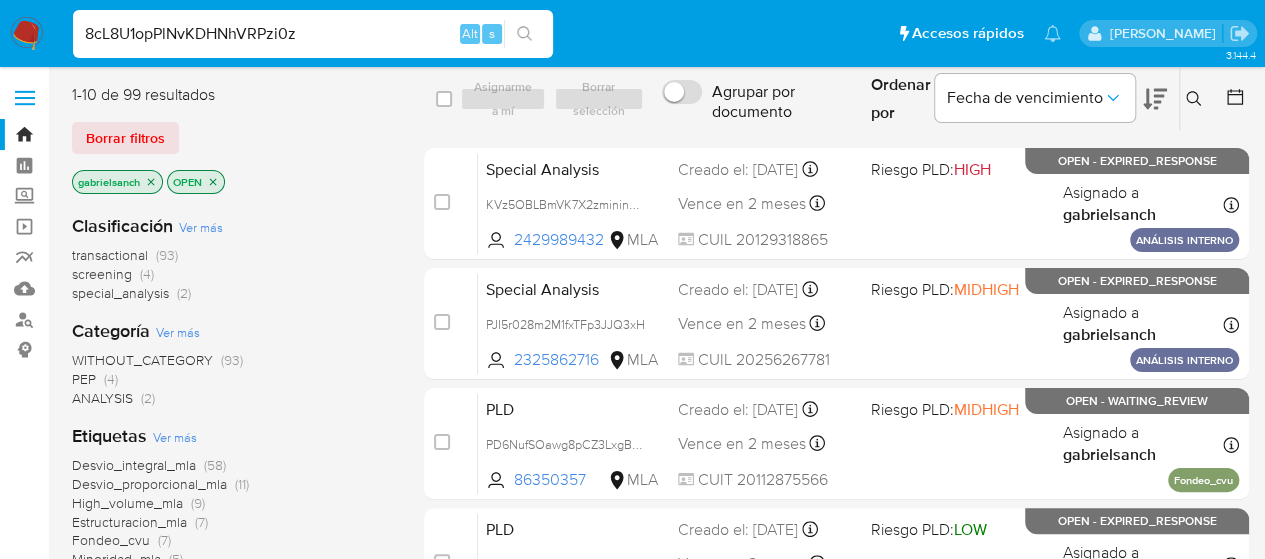 type on "8cL8U1opPlNvKDHNhVRPzi0z" 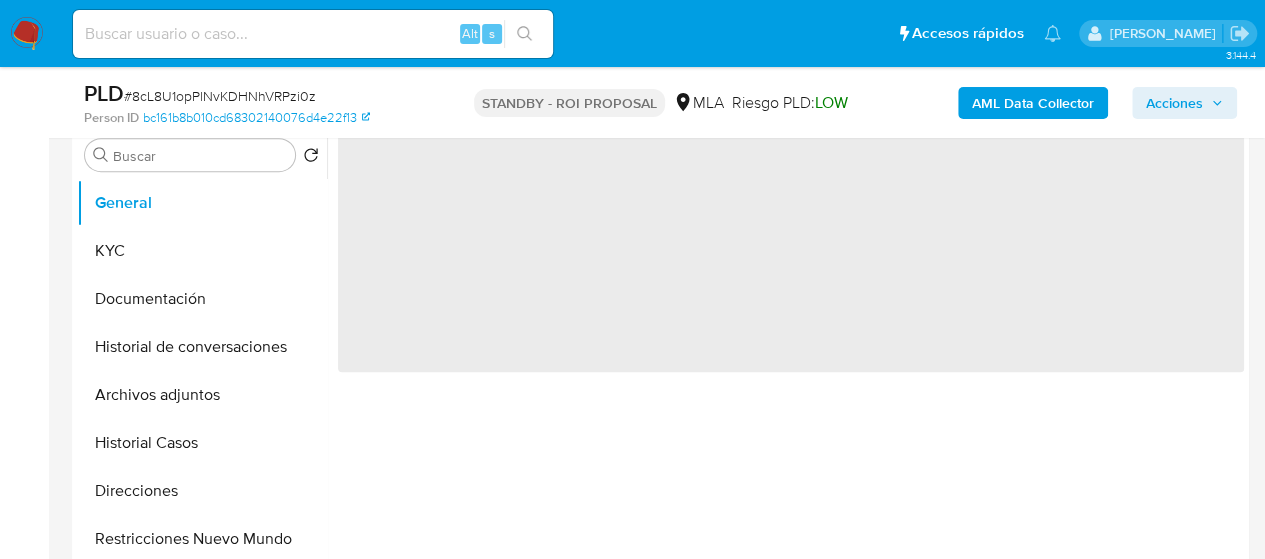 scroll, scrollTop: 400, scrollLeft: 0, axis: vertical 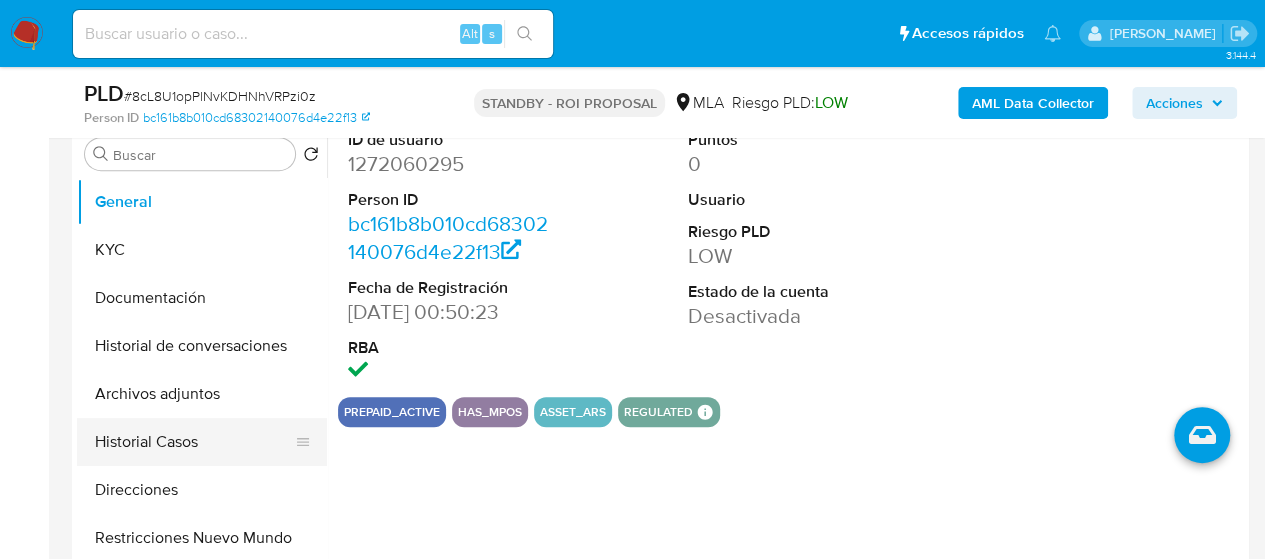 click on "Historial Casos" at bounding box center (194, 442) 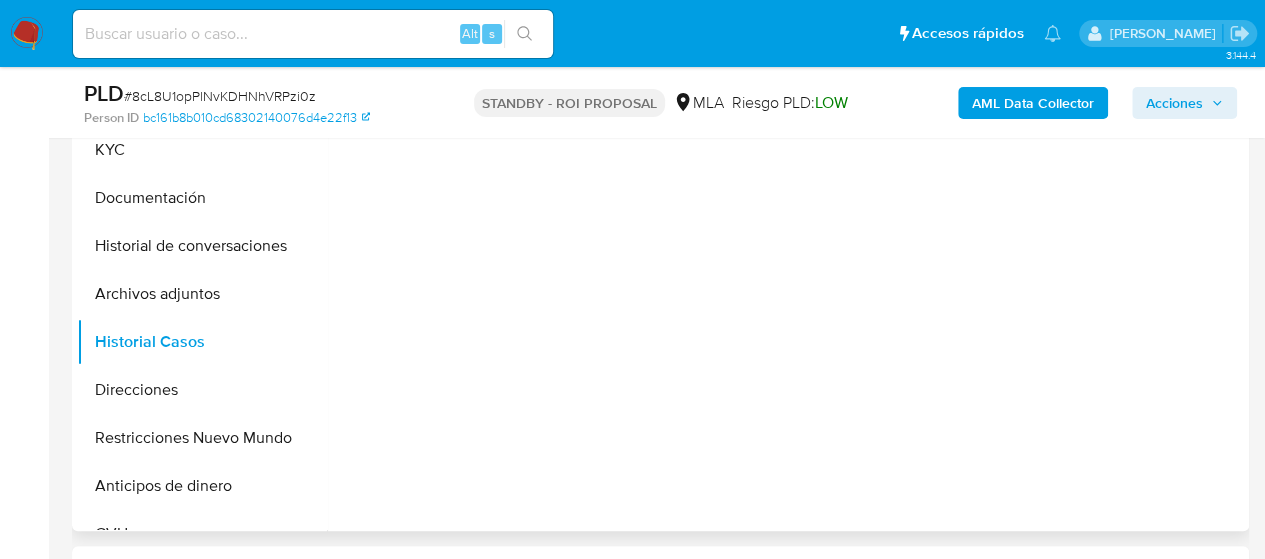select on "10" 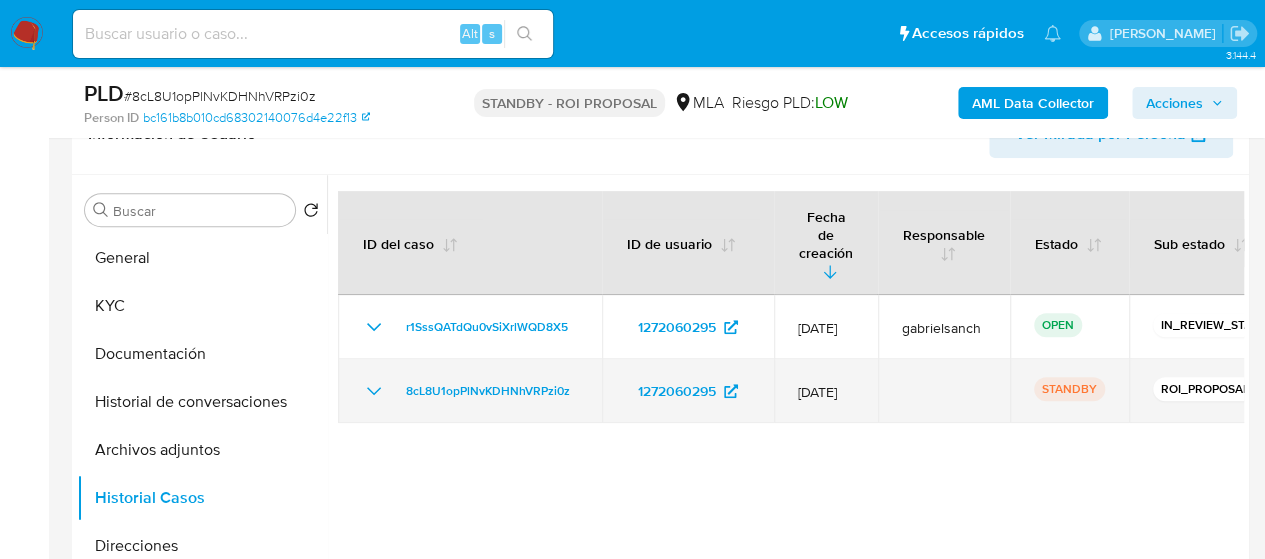 scroll, scrollTop: 300, scrollLeft: 0, axis: vertical 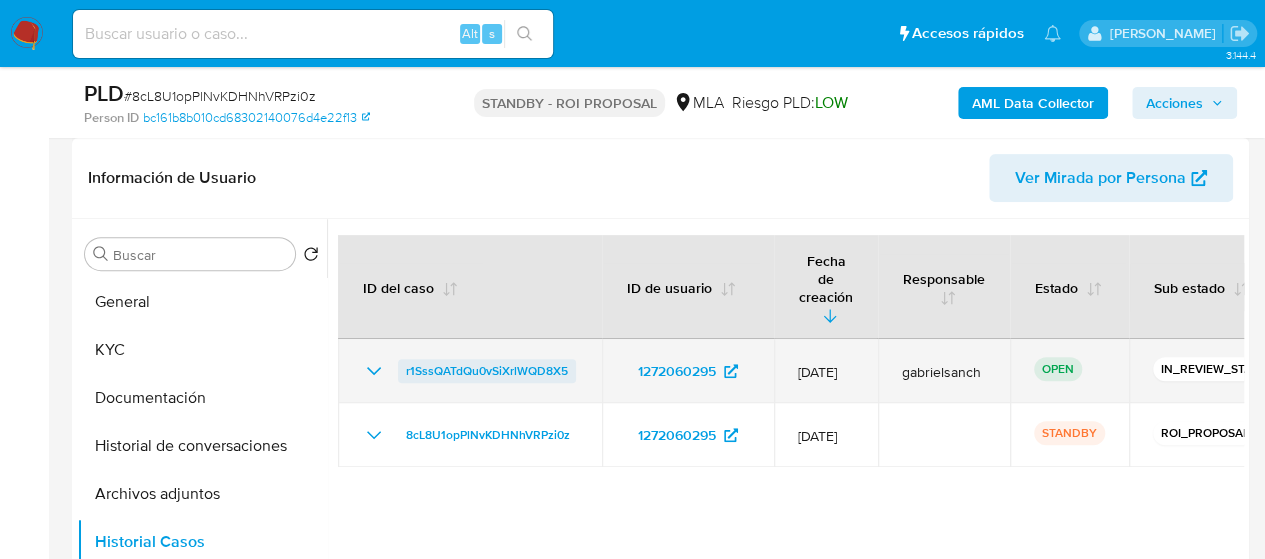 click on "r1SssQATdQu0vSiXrlWQD8X5" at bounding box center (487, 371) 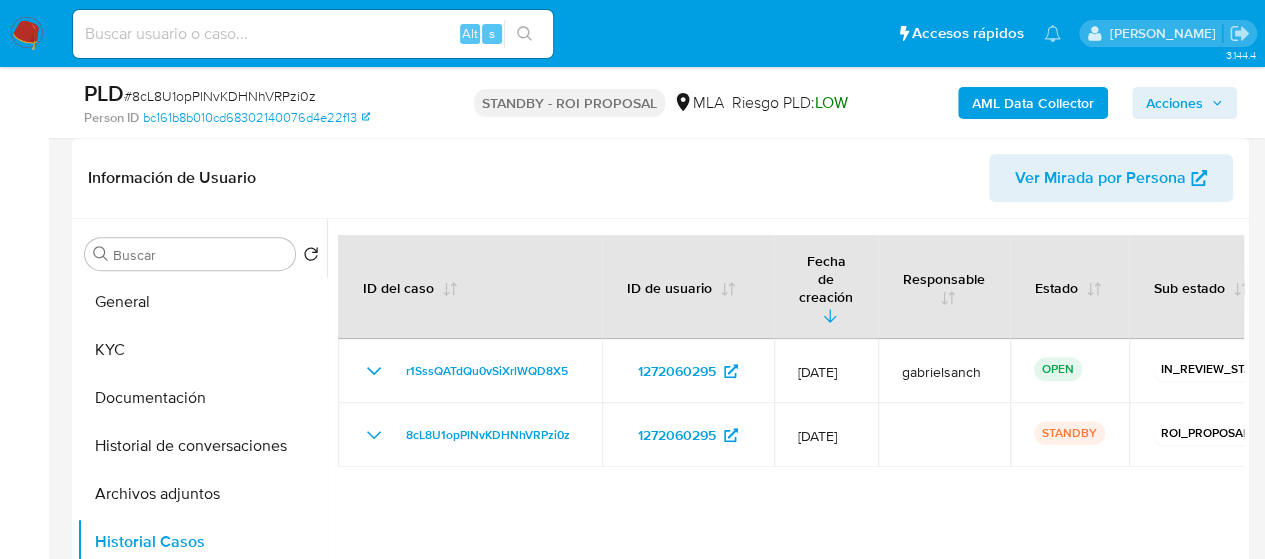 click at bounding box center [313, 34] 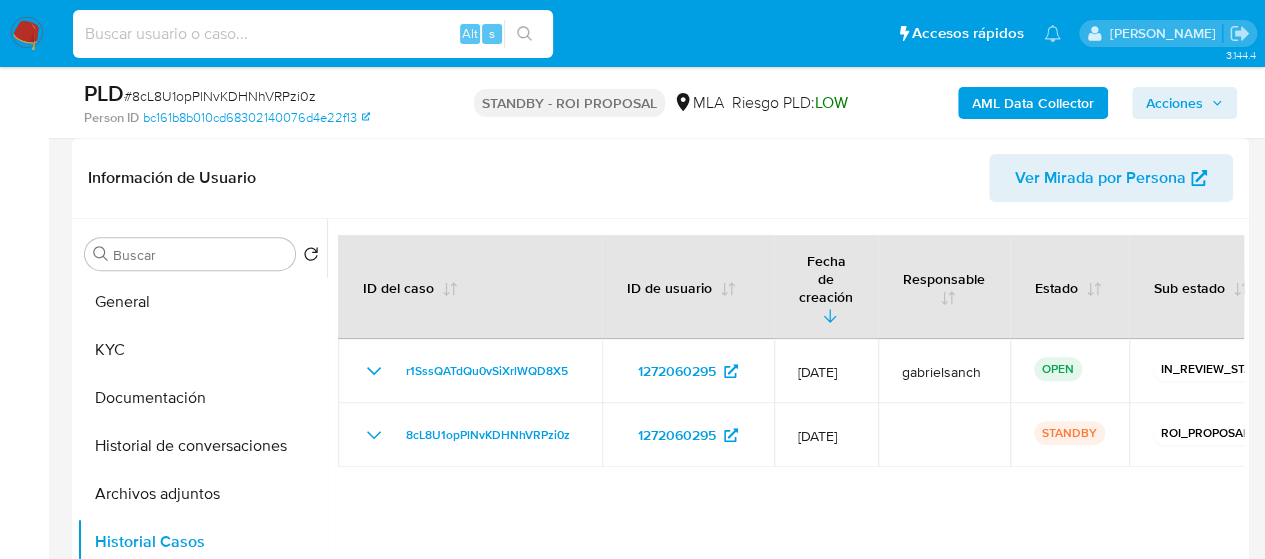 paste on "r1SssQATdQu0vSiXrlWQD8X5" 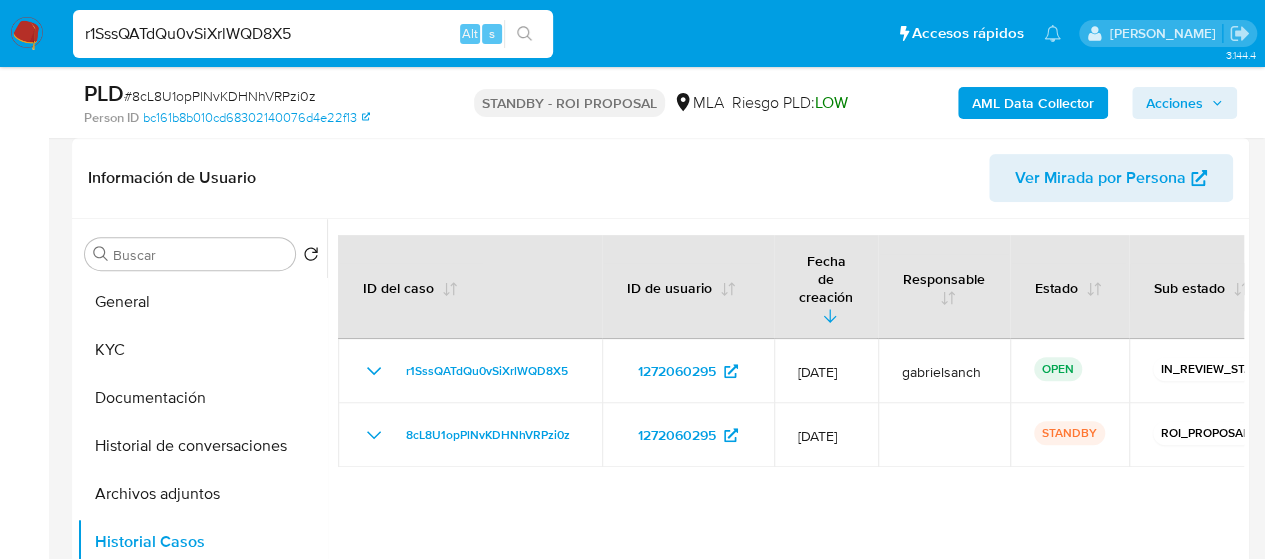type on "r1SssQATdQu0vSiXrlWQD8X5" 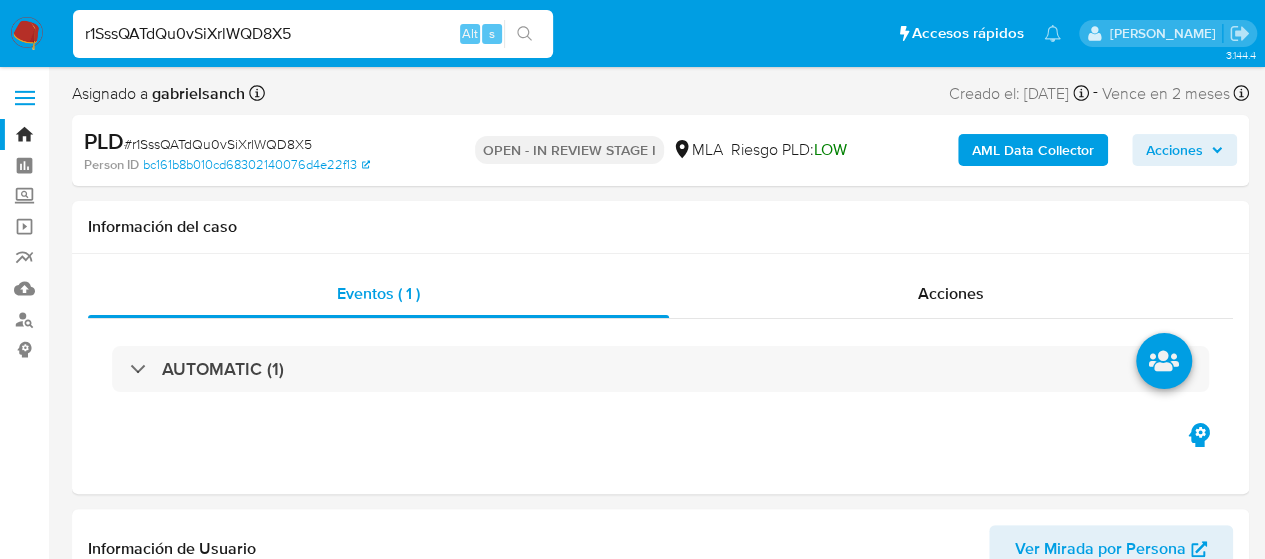 select on "10" 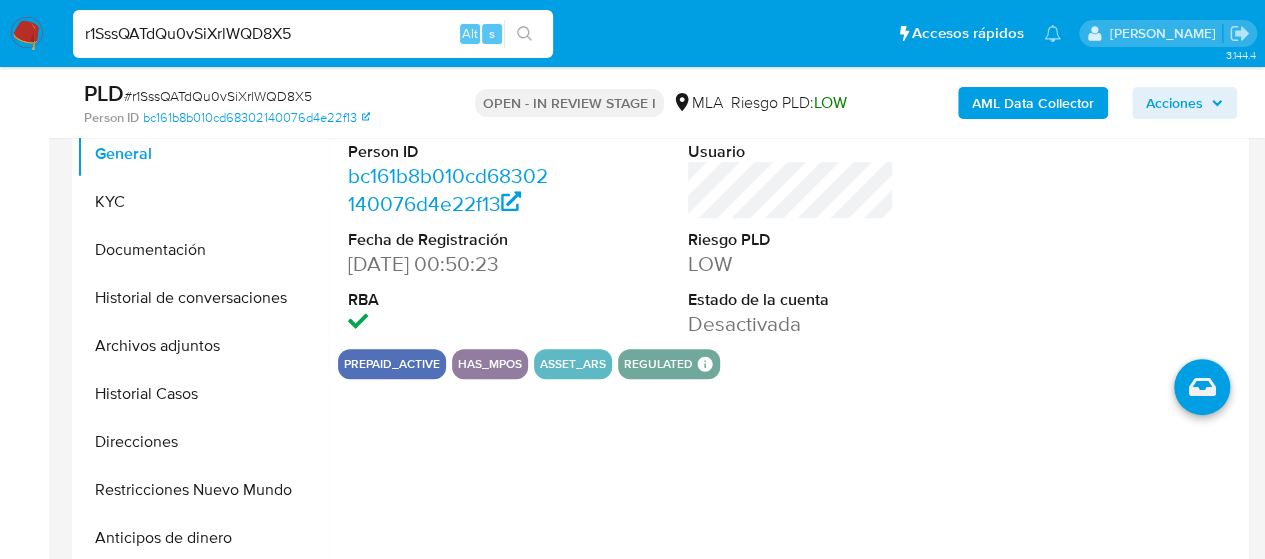 scroll, scrollTop: 400, scrollLeft: 0, axis: vertical 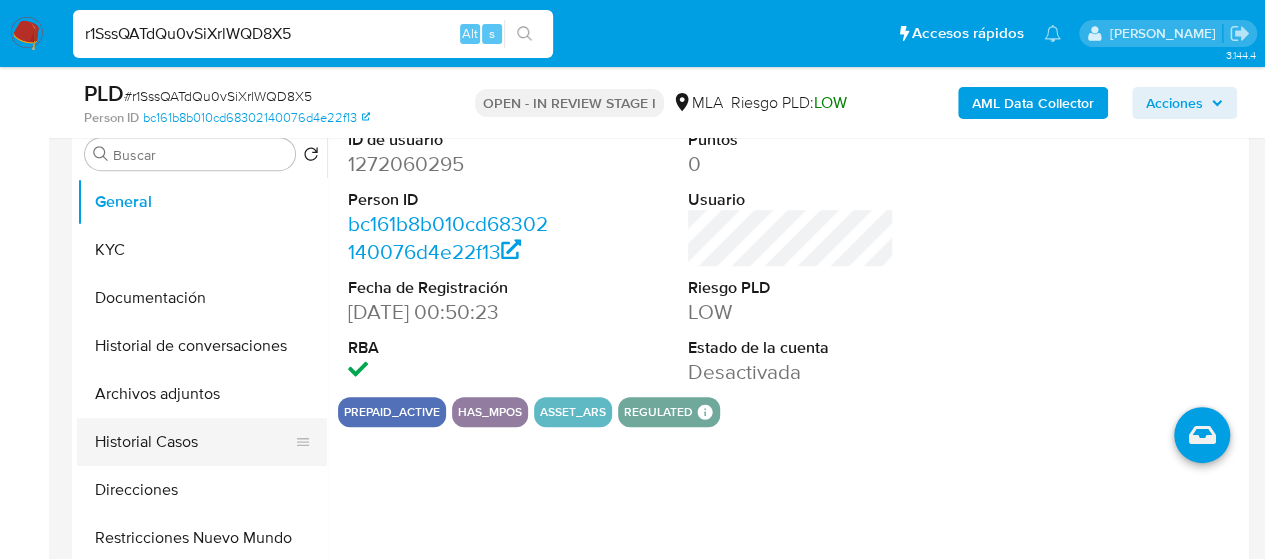 click on "Historial Casos" at bounding box center (194, 442) 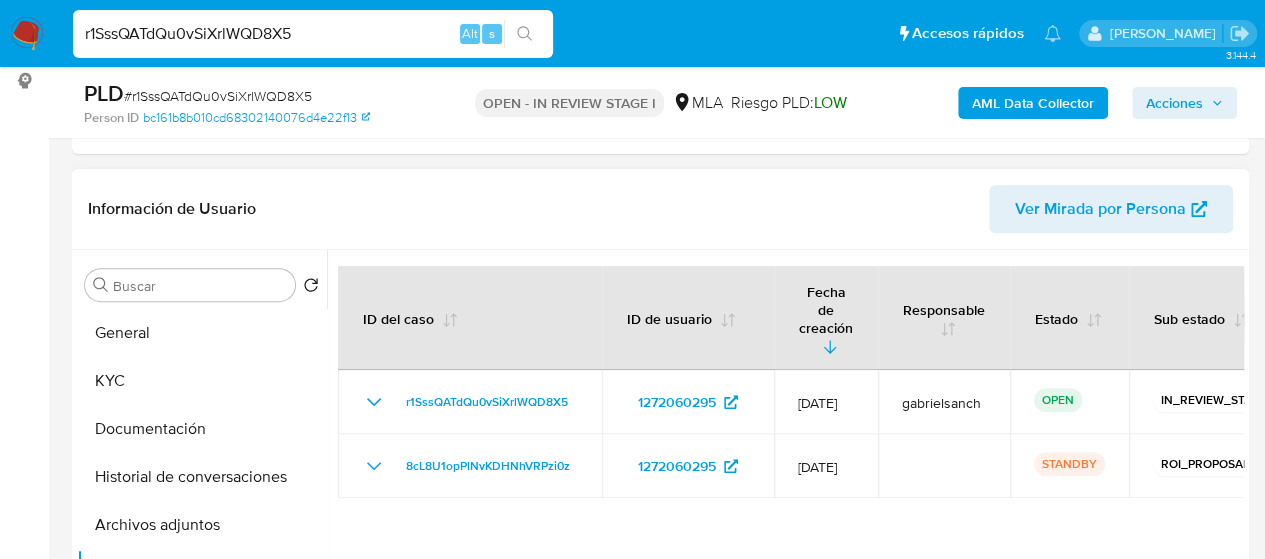 scroll, scrollTop: 300, scrollLeft: 0, axis: vertical 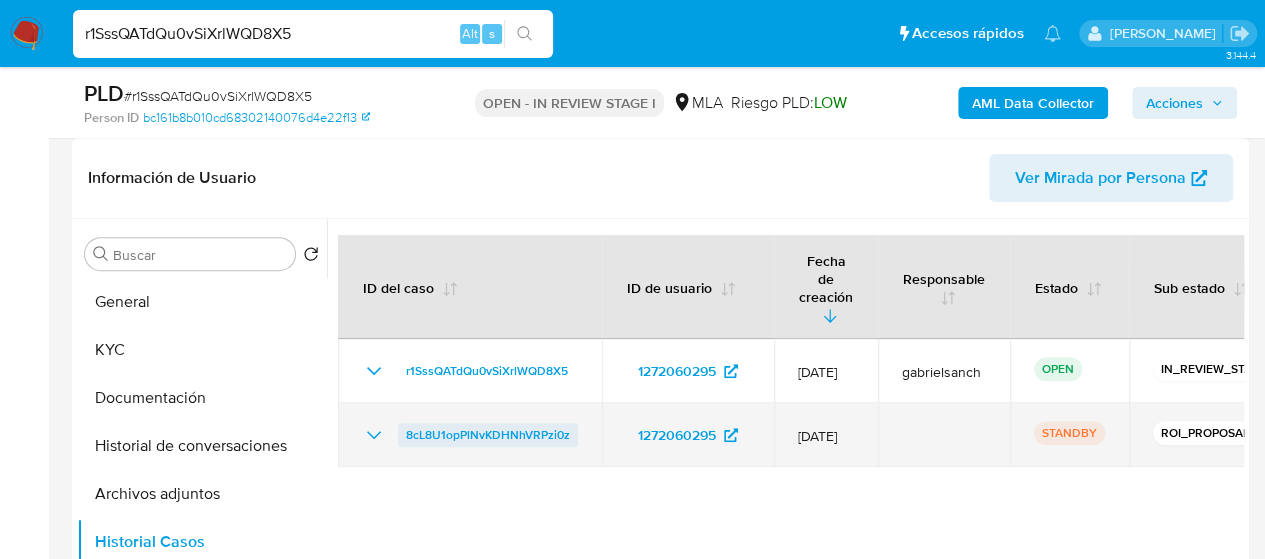 click on "8cL8U1opPlNvKDHNhVRPzi0z" at bounding box center [488, 435] 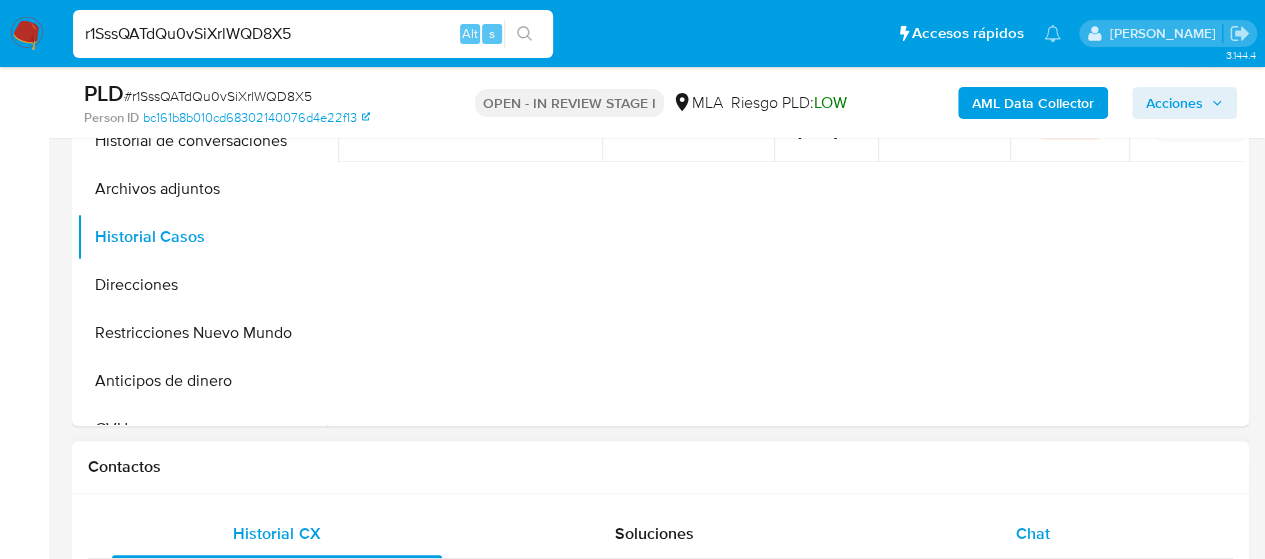 scroll, scrollTop: 800, scrollLeft: 0, axis: vertical 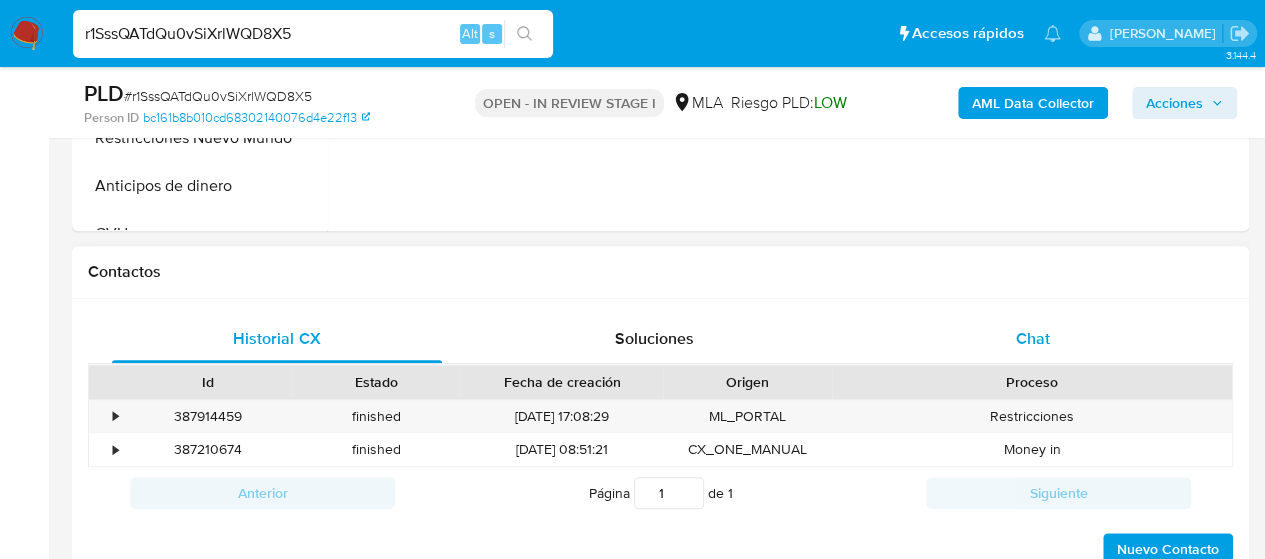 click on "Chat" at bounding box center [1033, 339] 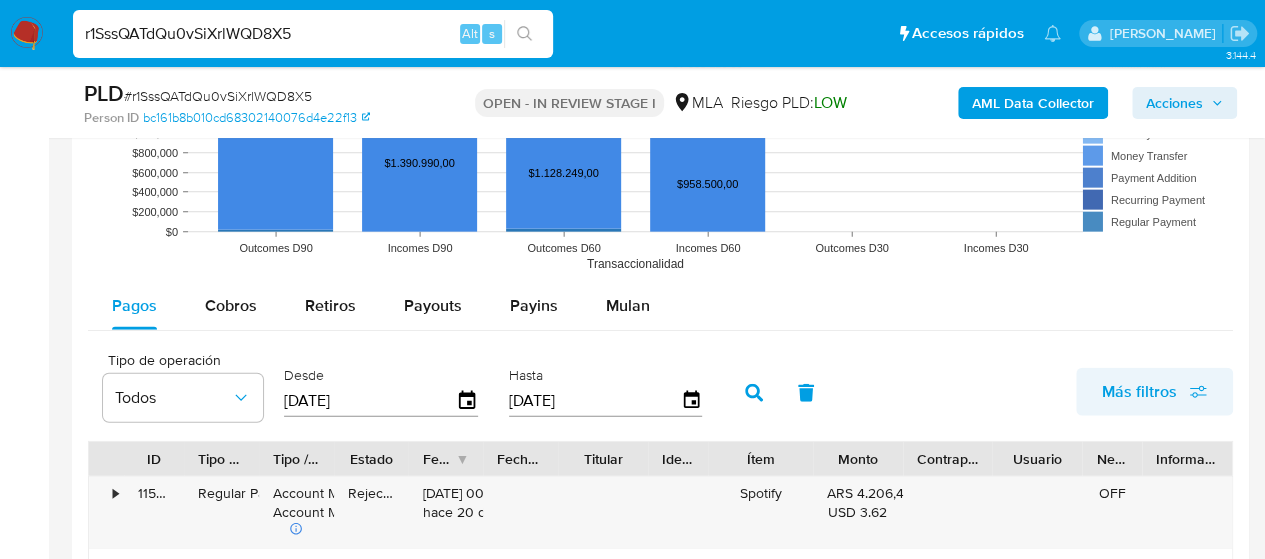 scroll, scrollTop: 2300, scrollLeft: 0, axis: vertical 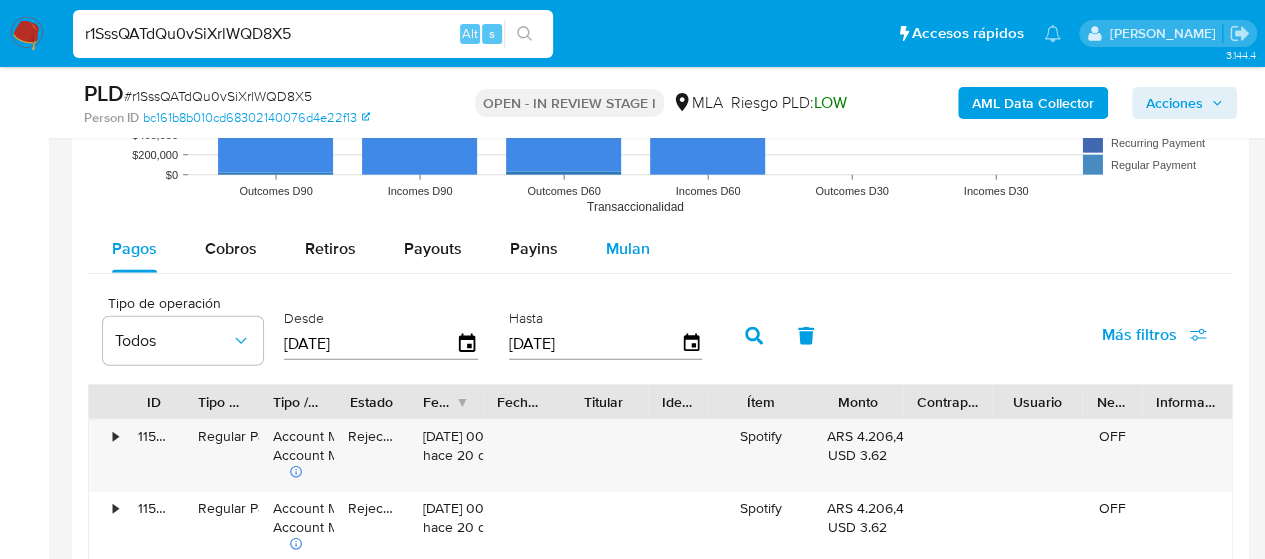 click on "Mulan" at bounding box center [628, 248] 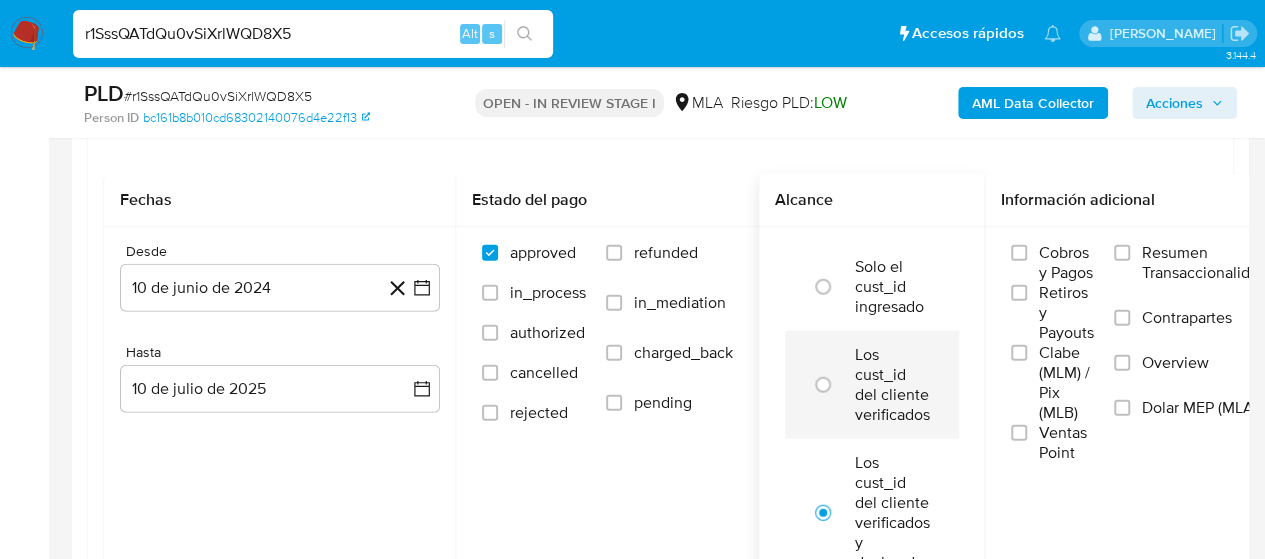 scroll, scrollTop: 2500, scrollLeft: 0, axis: vertical 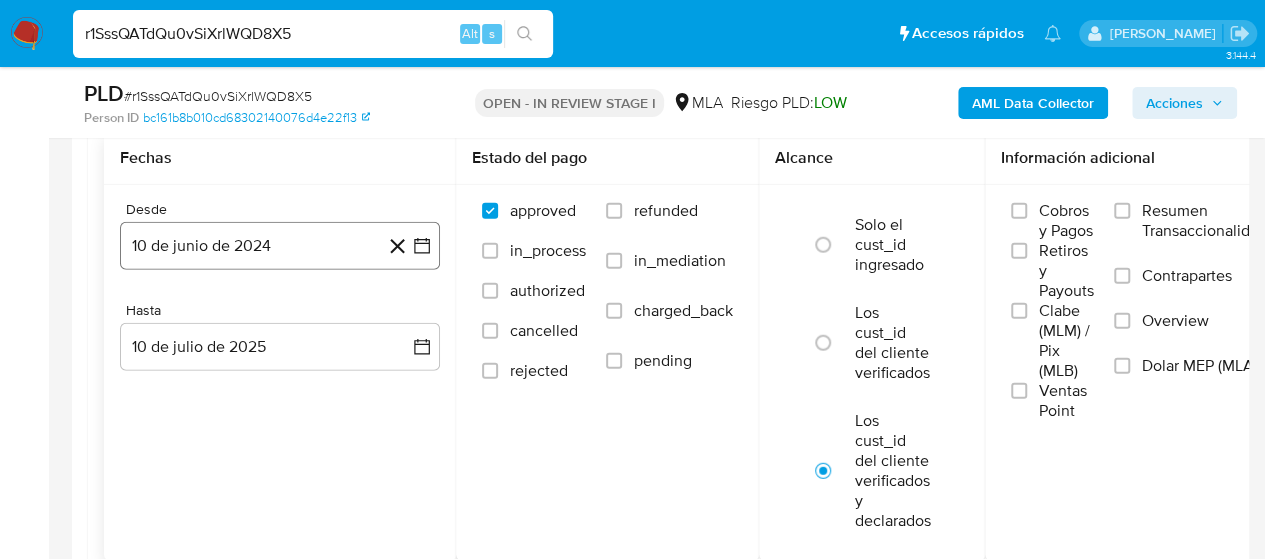 click on "10 de junio de 2024" at bounding box center [280, 246] 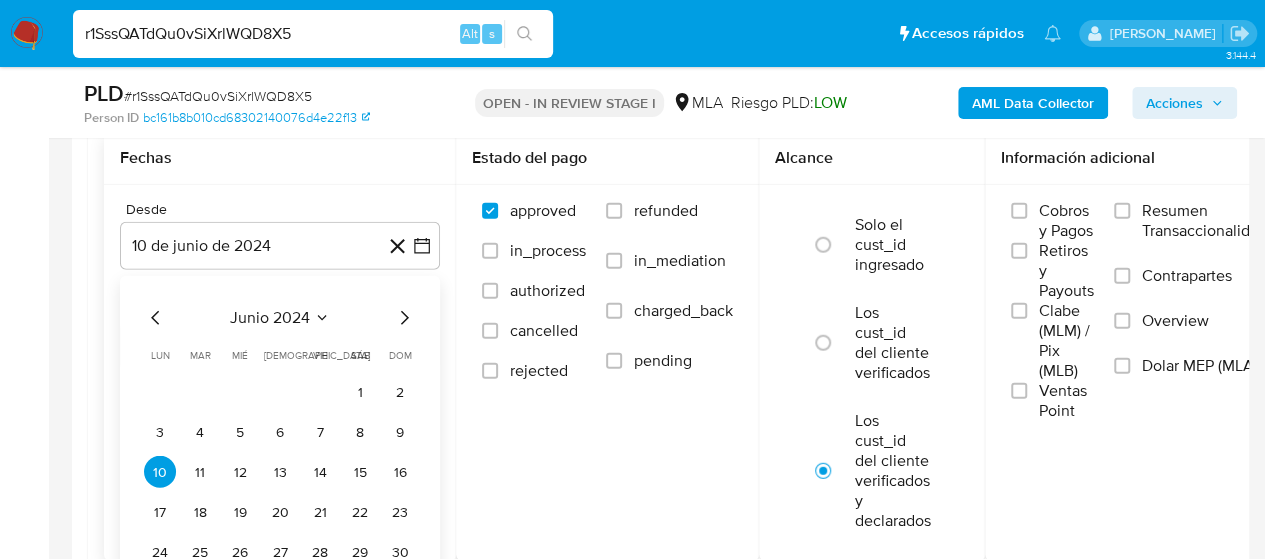 click 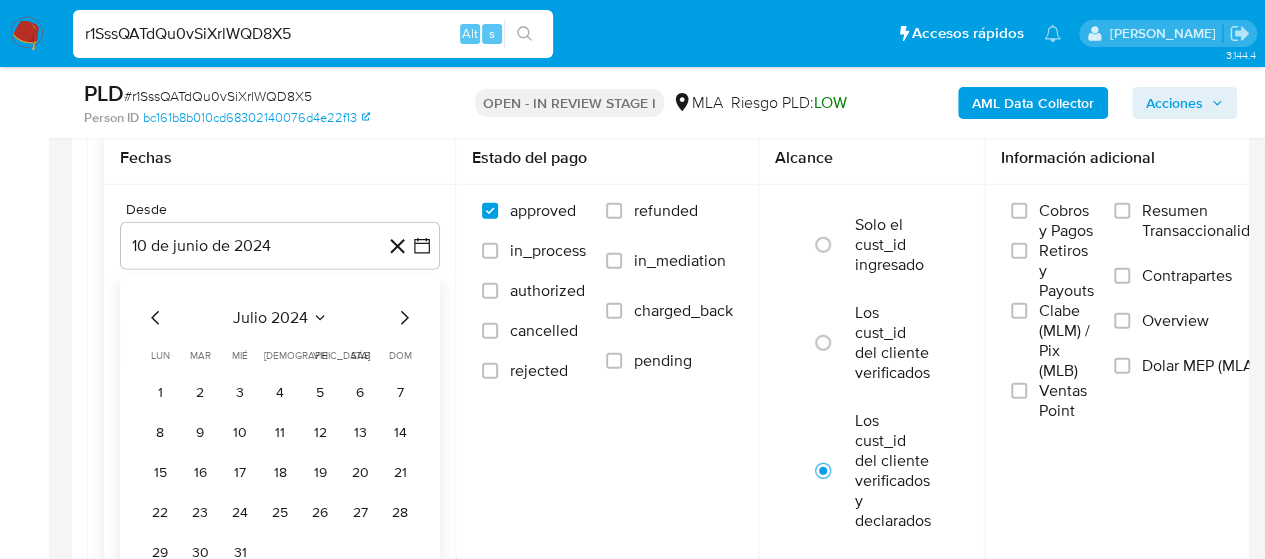 click 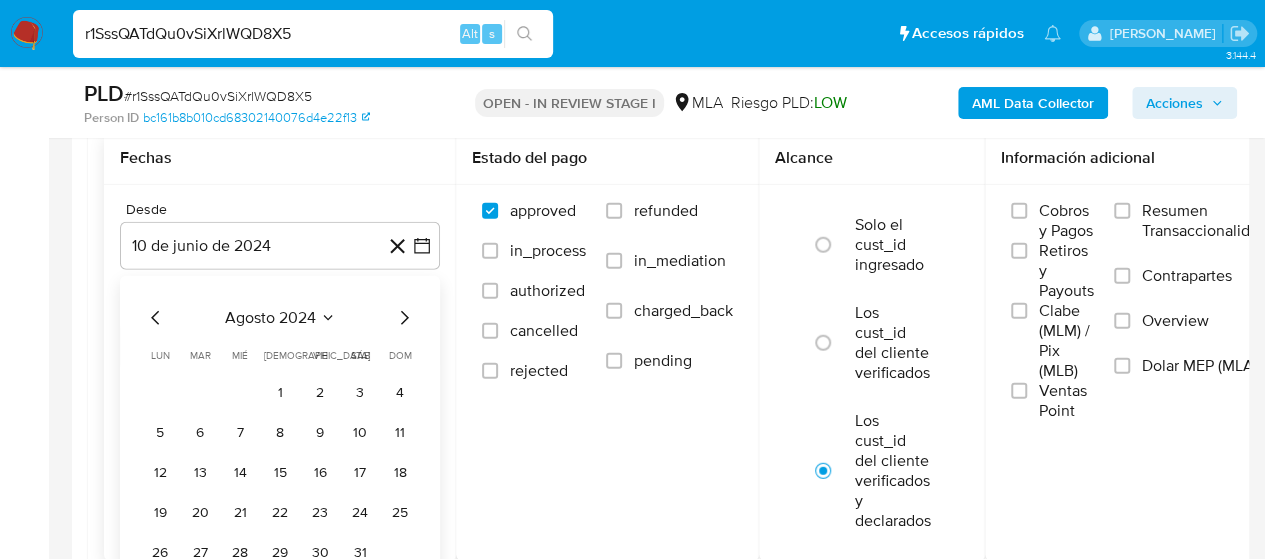 click 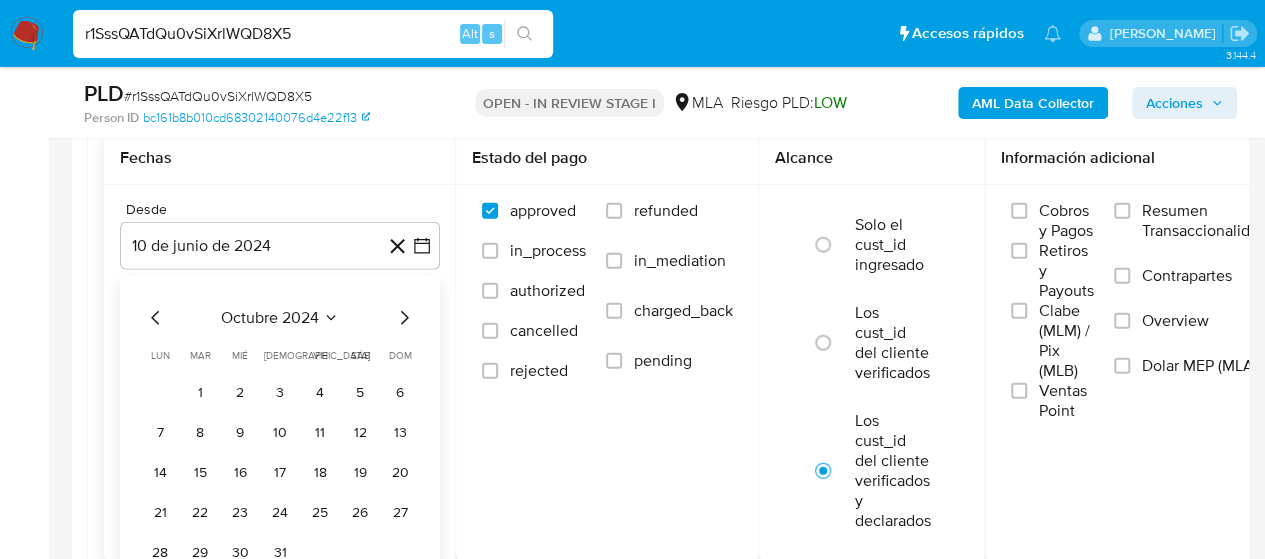 click 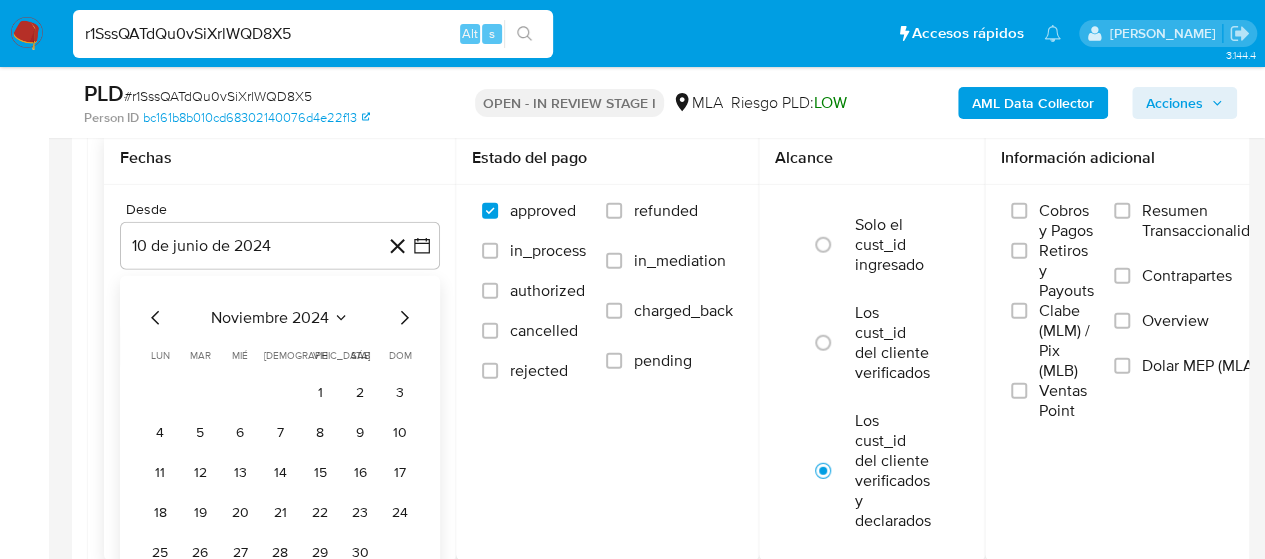 click 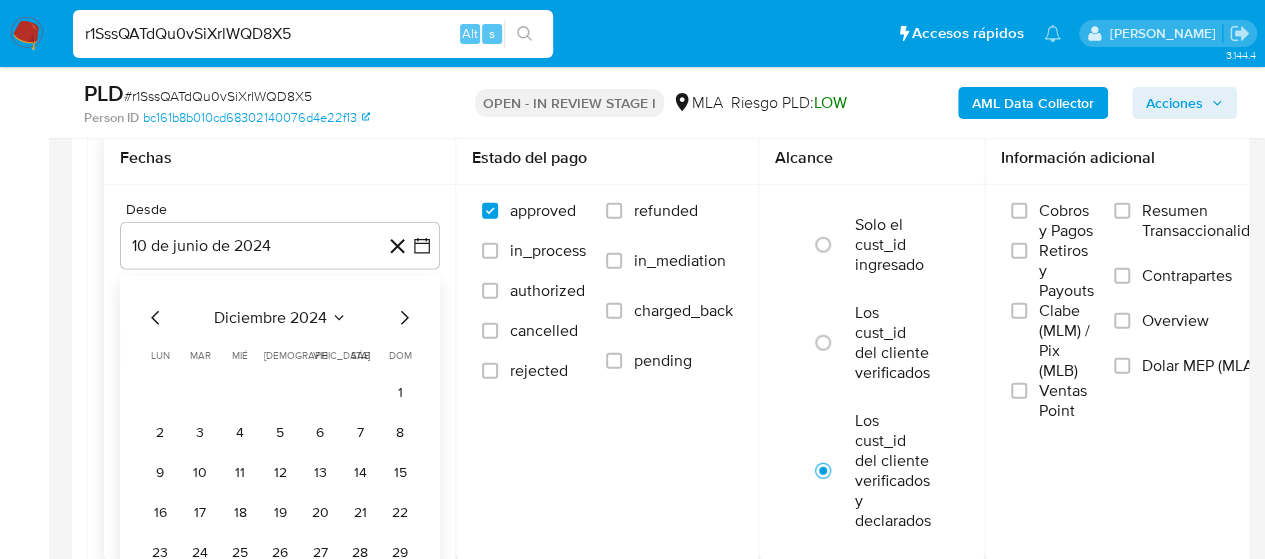 click 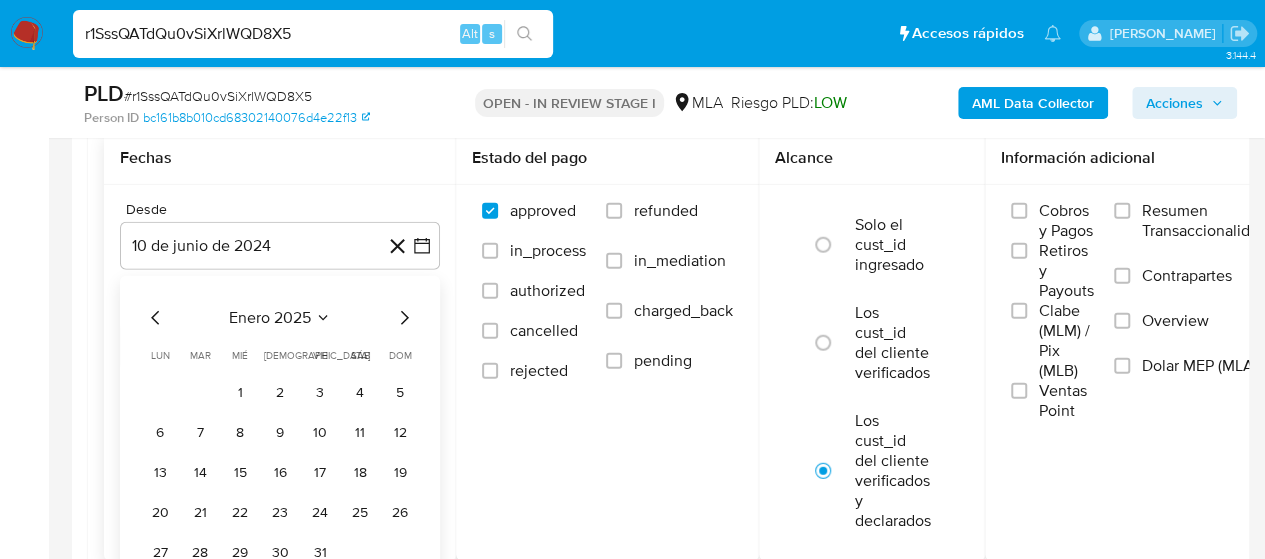 click 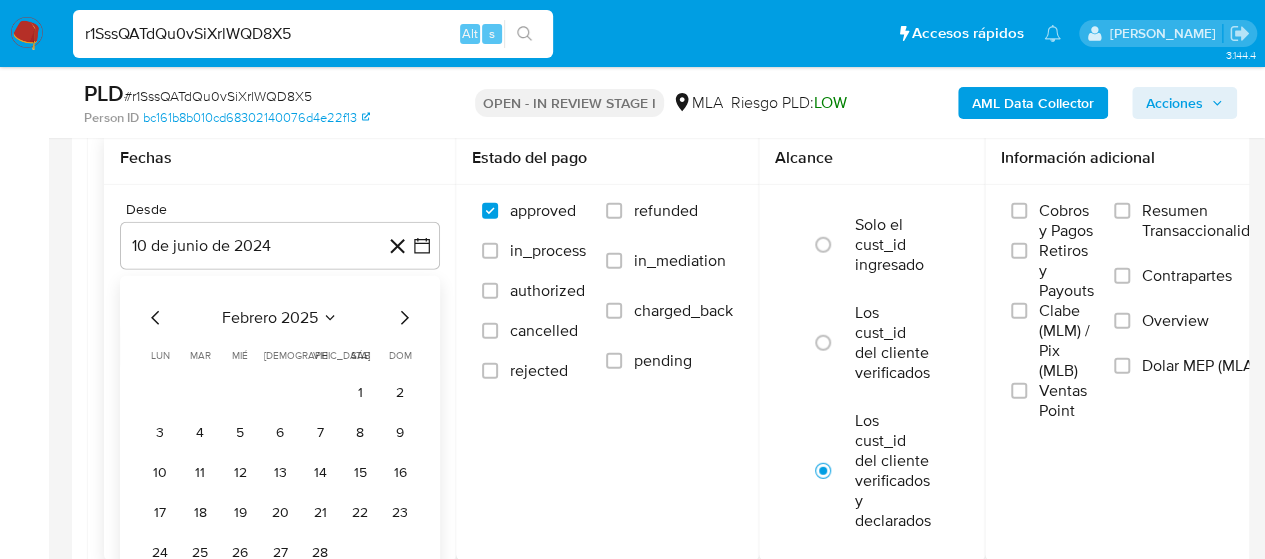 click 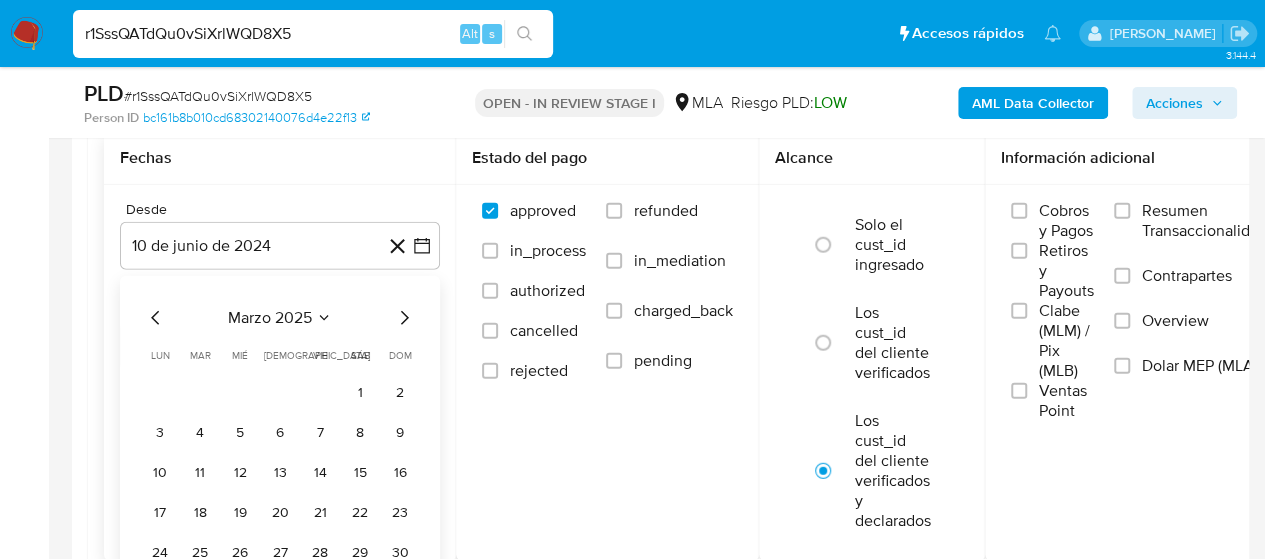 click 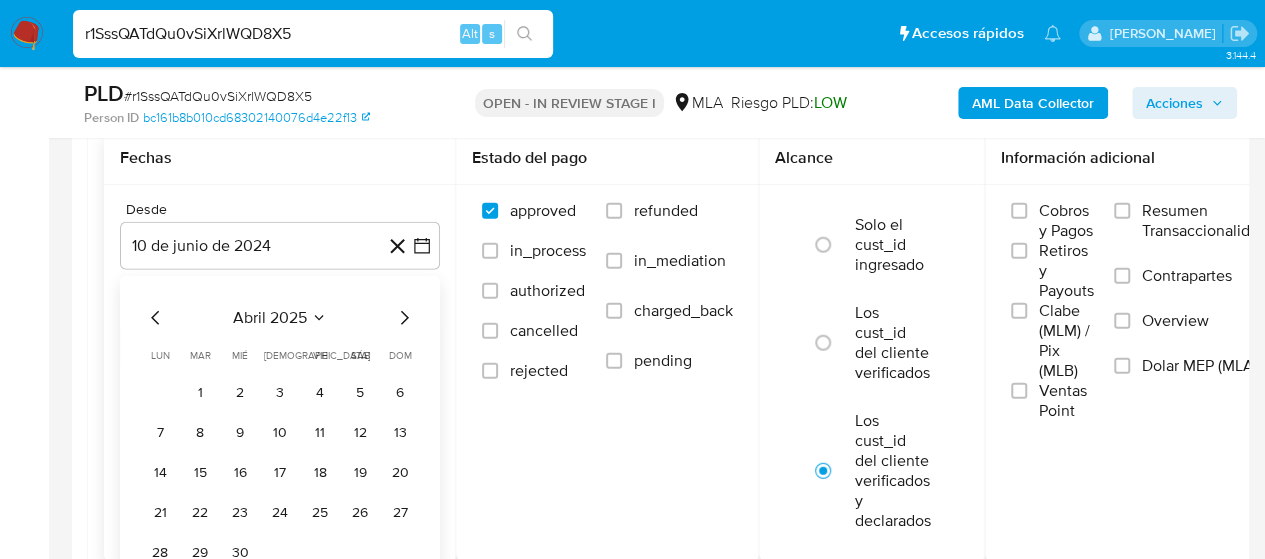 click 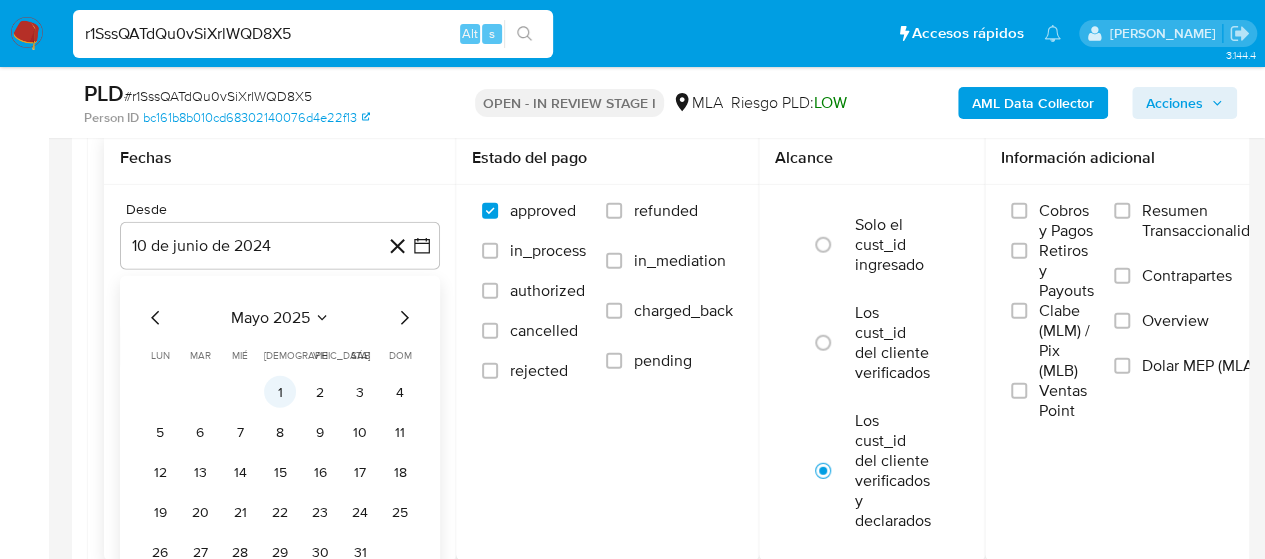 click on "1" at bounding box center [280, 392] 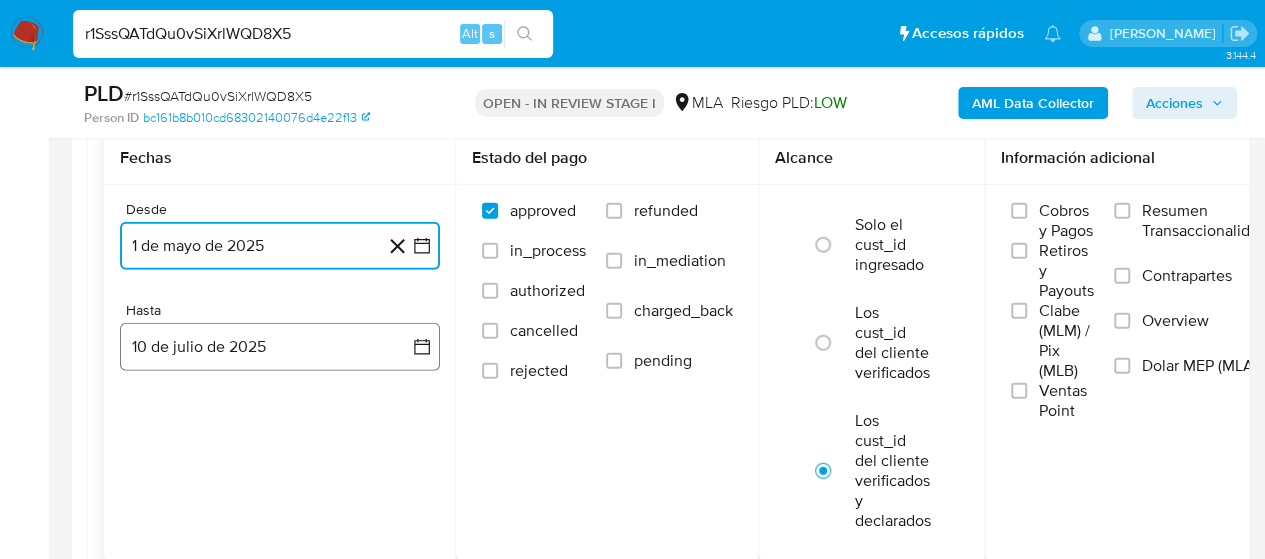 click on "10 de julio de 2025" at bounding box center (280, 347) 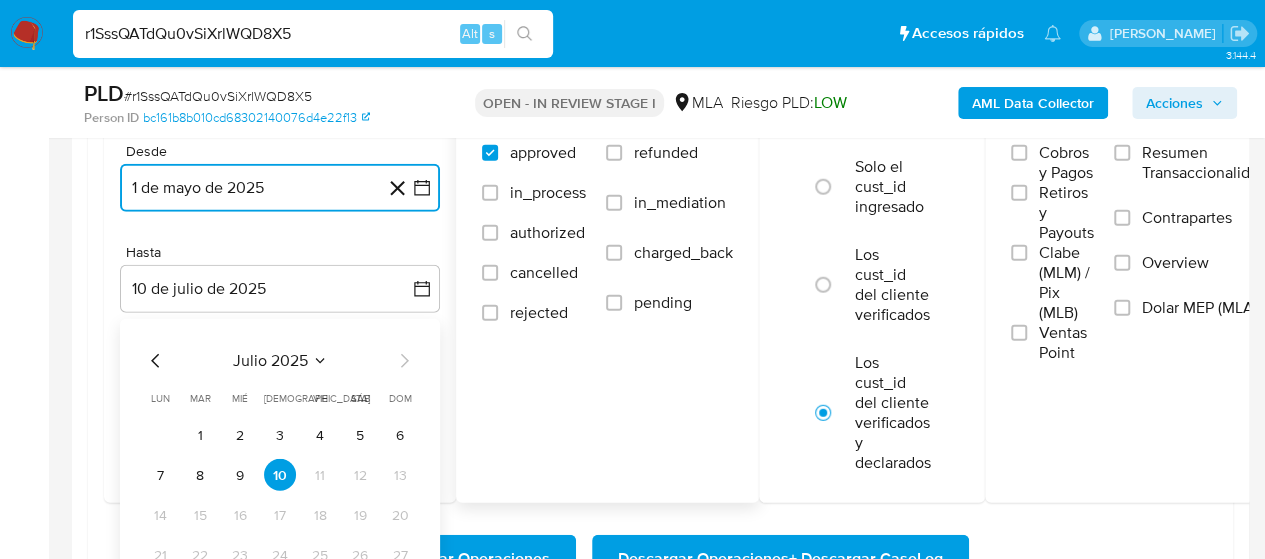 scroll, scrollTop: 2600, scrollLeft: 0, axis: vertical 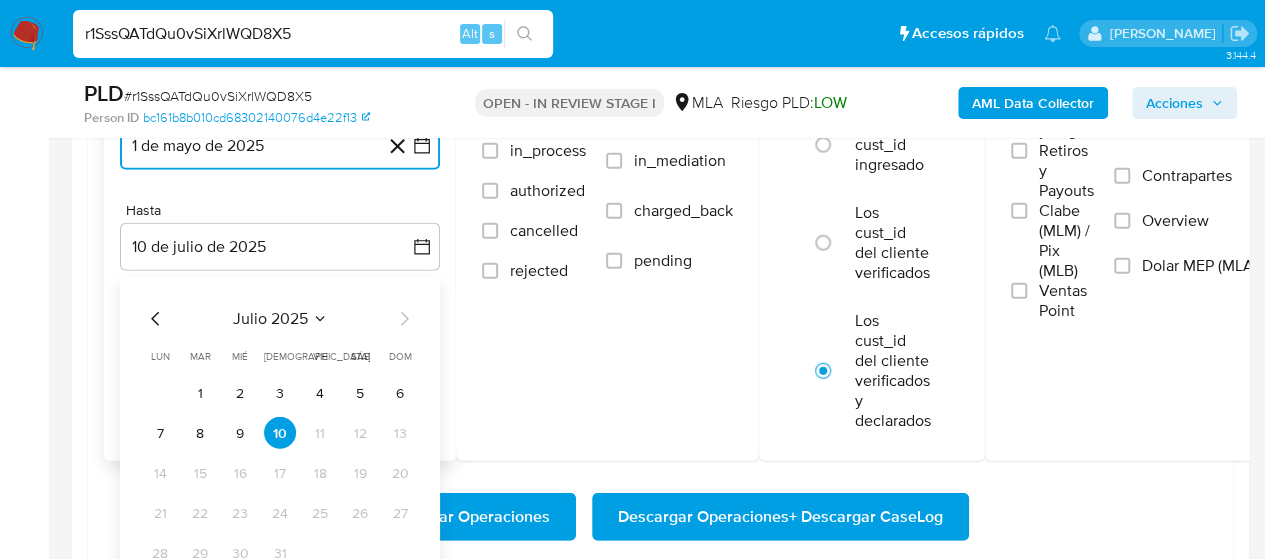 click 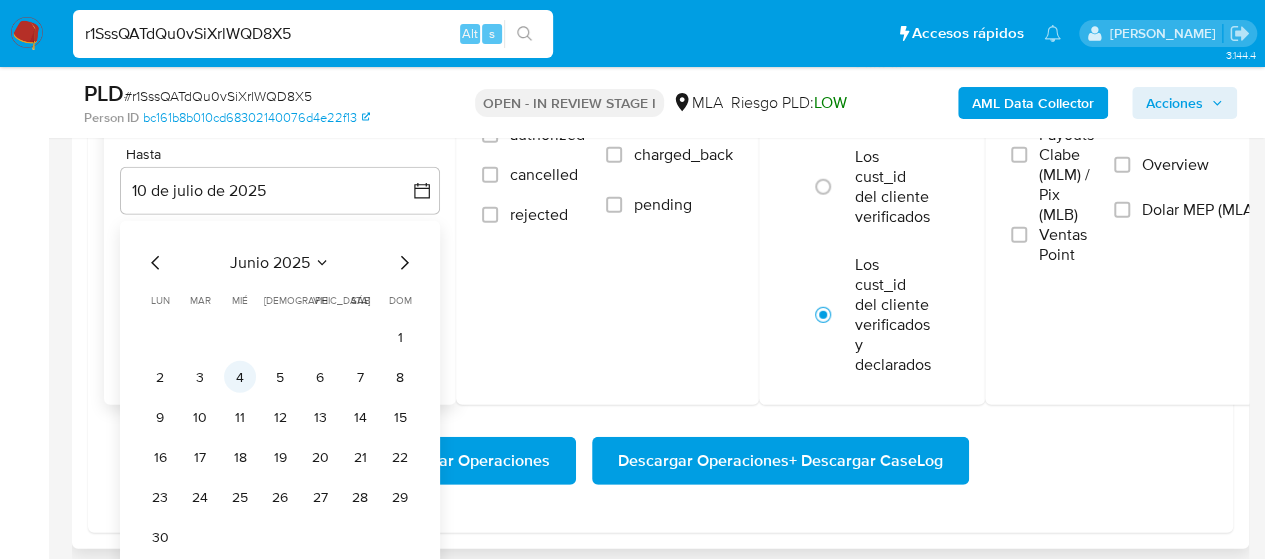 scroll, scrollTop: 2700, scrollLeft: 0, axis: vertical 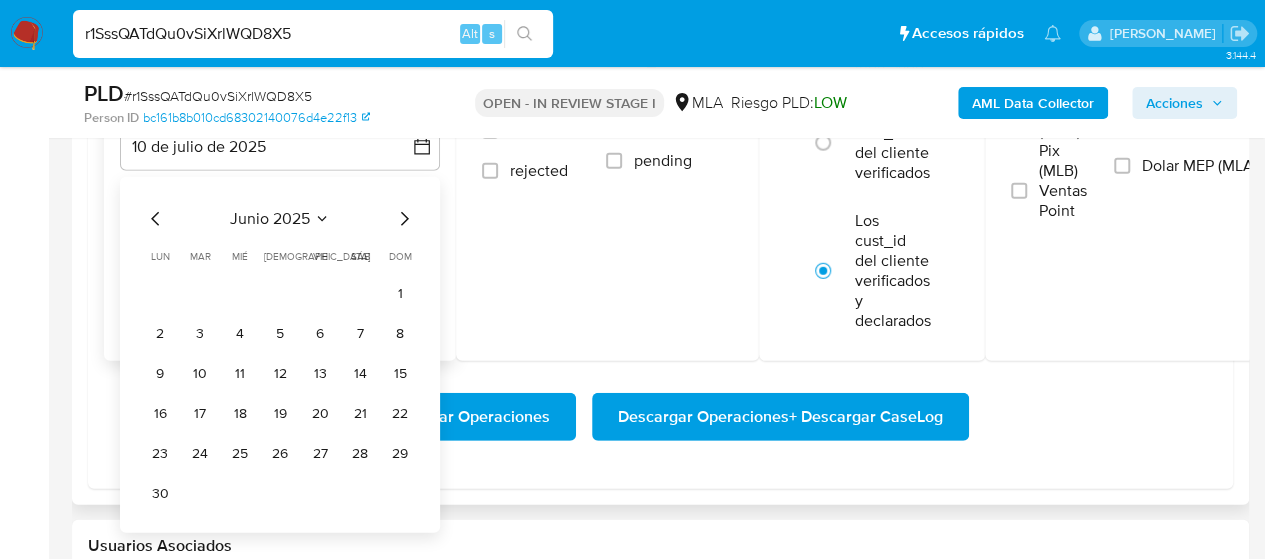 click 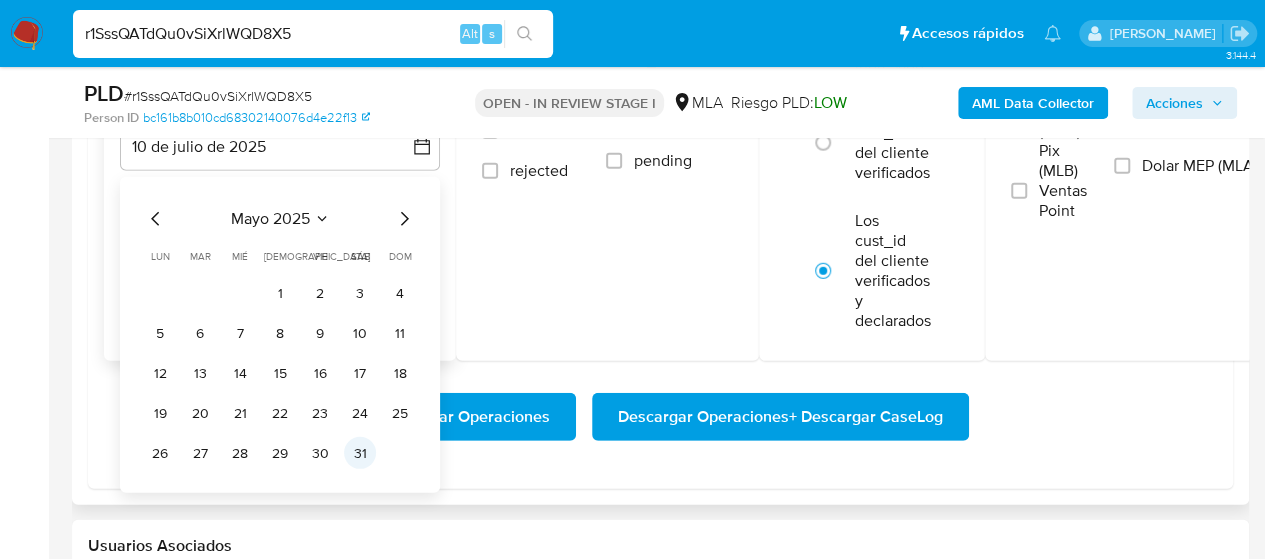 click on "31" at bounding box center [360, 453] 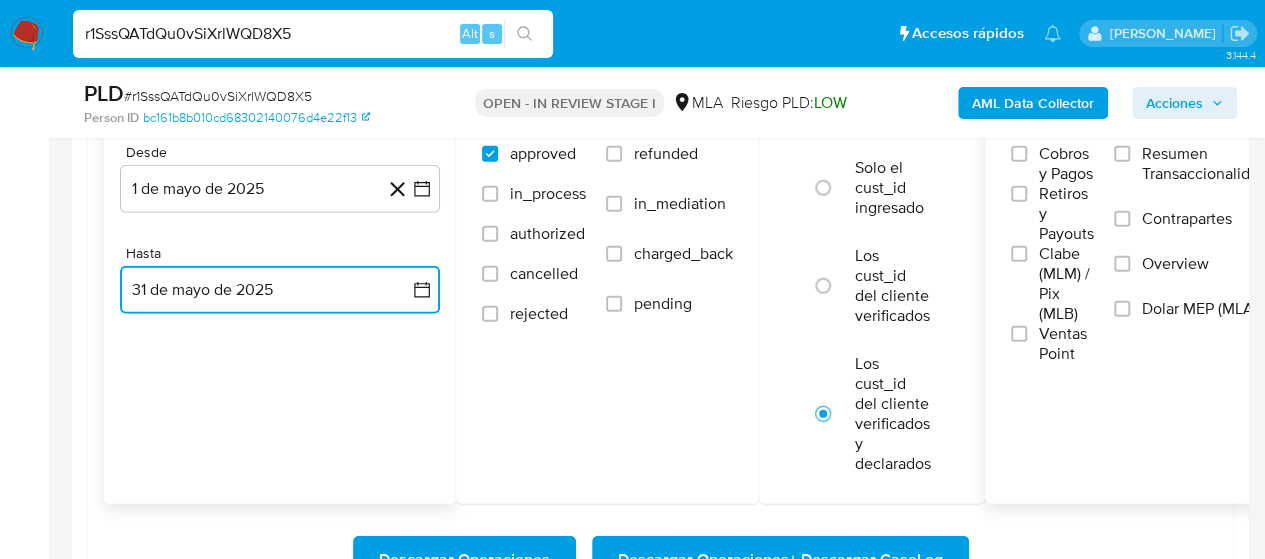 scroll, scrollTop: 2500, scrollLeft: 0, axis: vertical 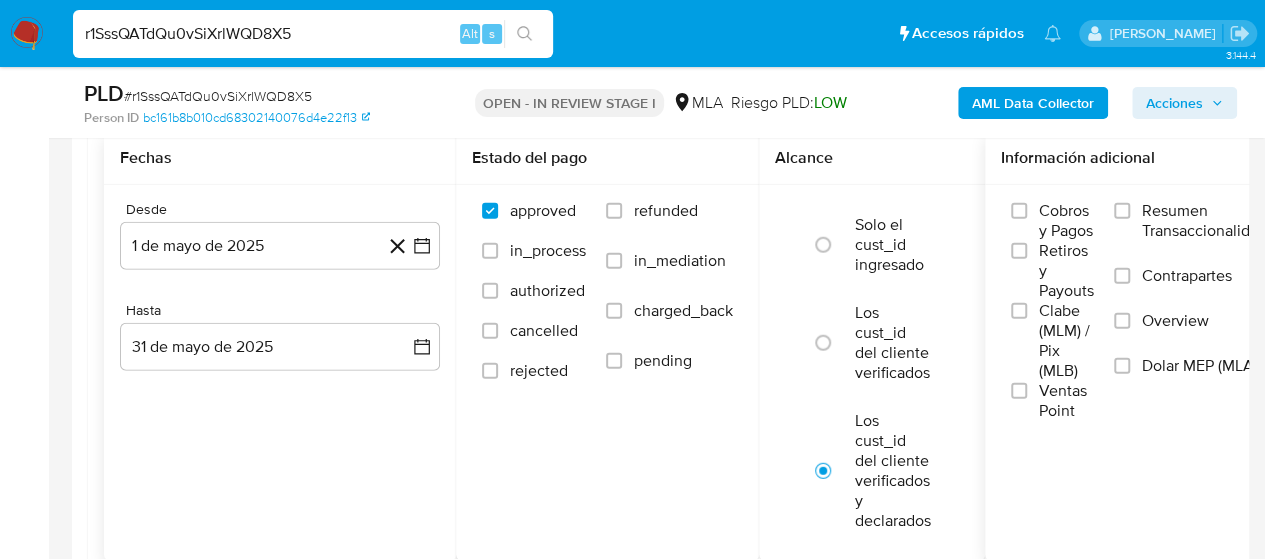 click on "Dolar MEP (MLA)" at bounding box center [1200, 366] 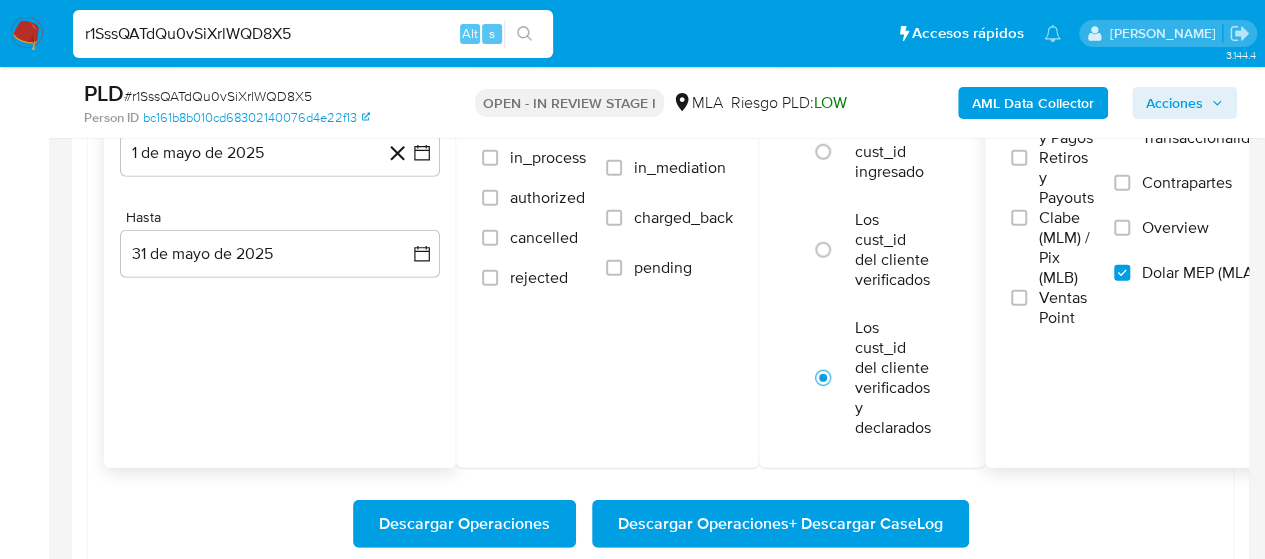 scroll, scrollTop: 2700, scrollLeft: 0, axis: vertical 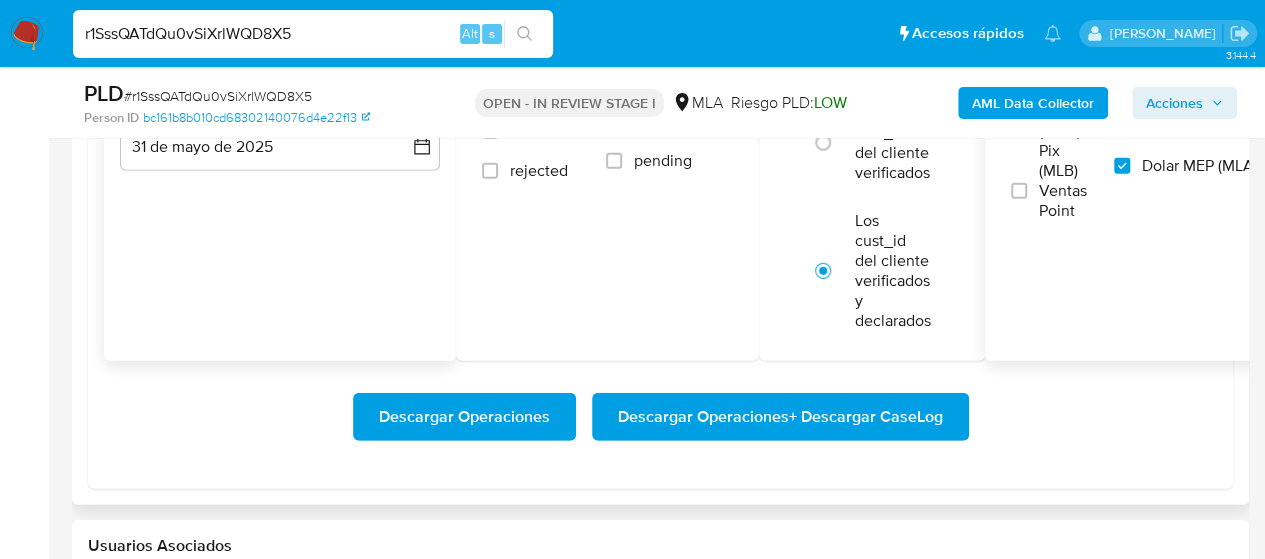click on "Descargar Operaciones  +   Descargar CaseLog" at bounding box center (780, 417) 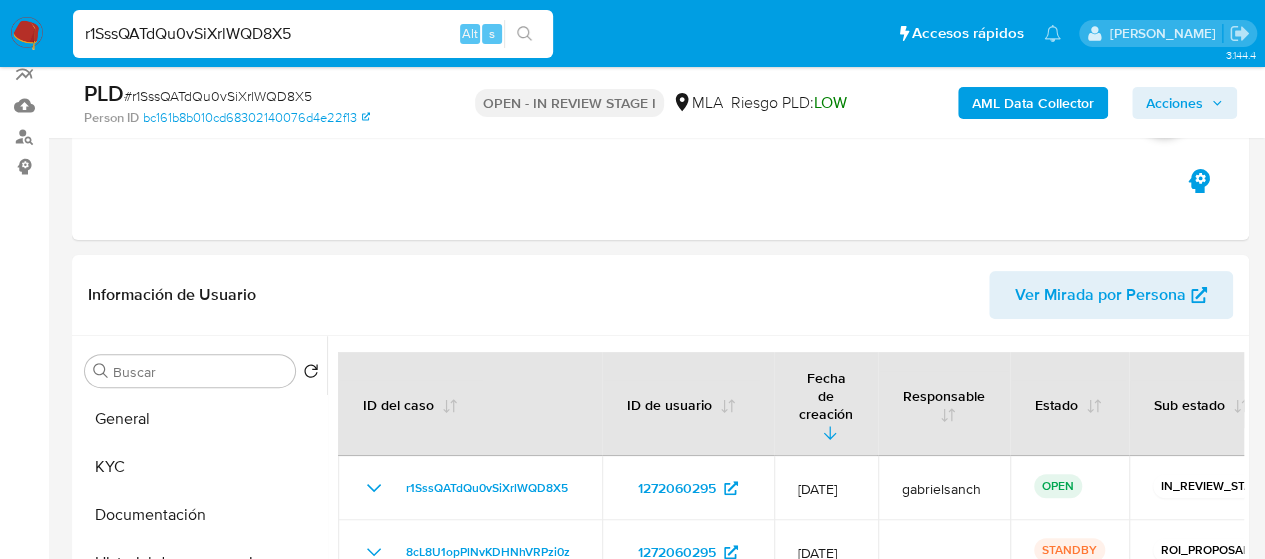 scroll, scrollTop: 0, scrollLeft: 0, axis: both 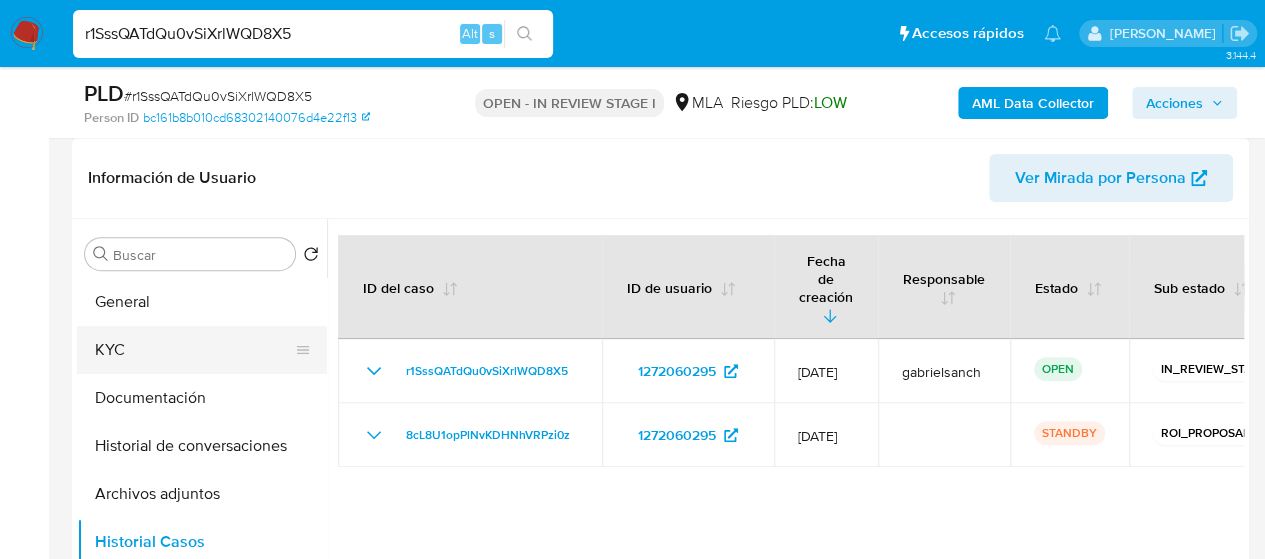 click on "KYC" at bounding box center [194, 350] 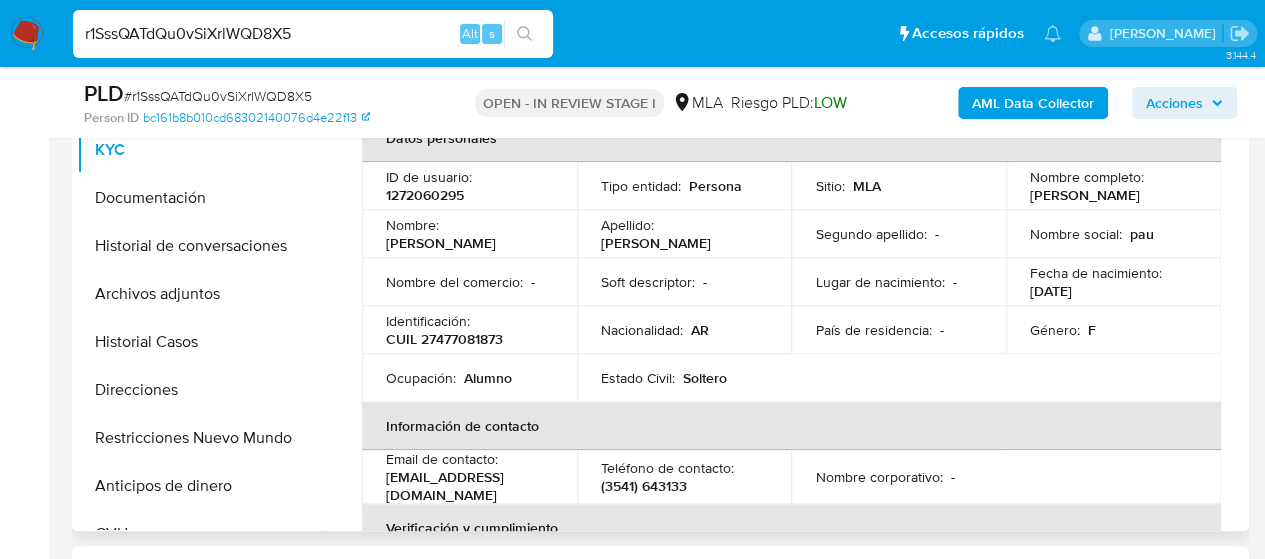 scroll, scrollTop: 400, scrollLeft: 0, axis: vertical 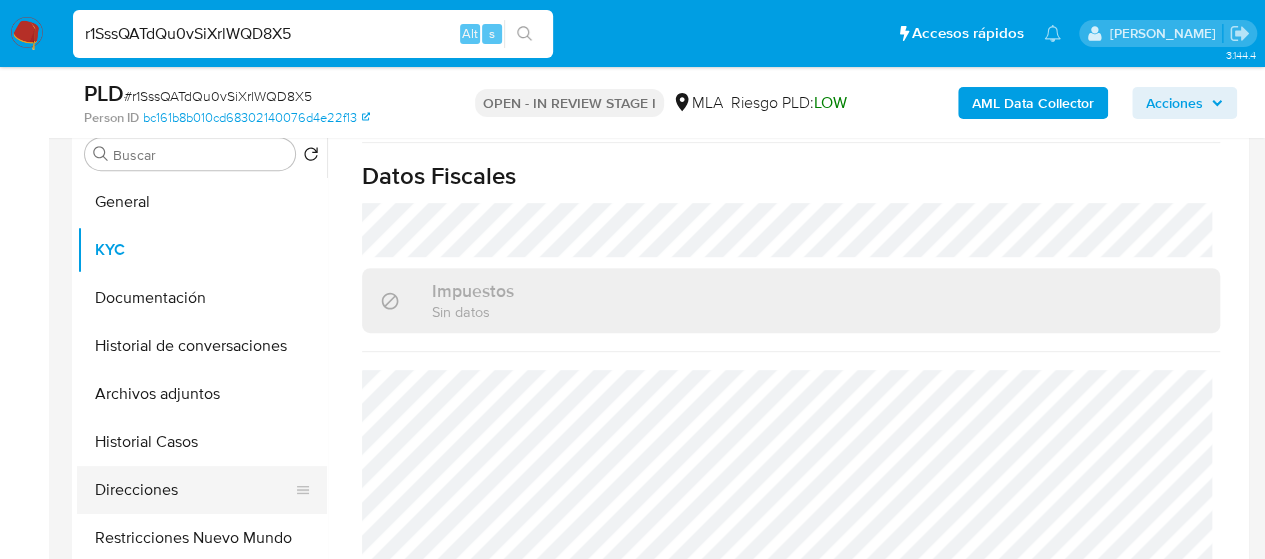 click on "Direcciones" at bounding box center [194, 490] 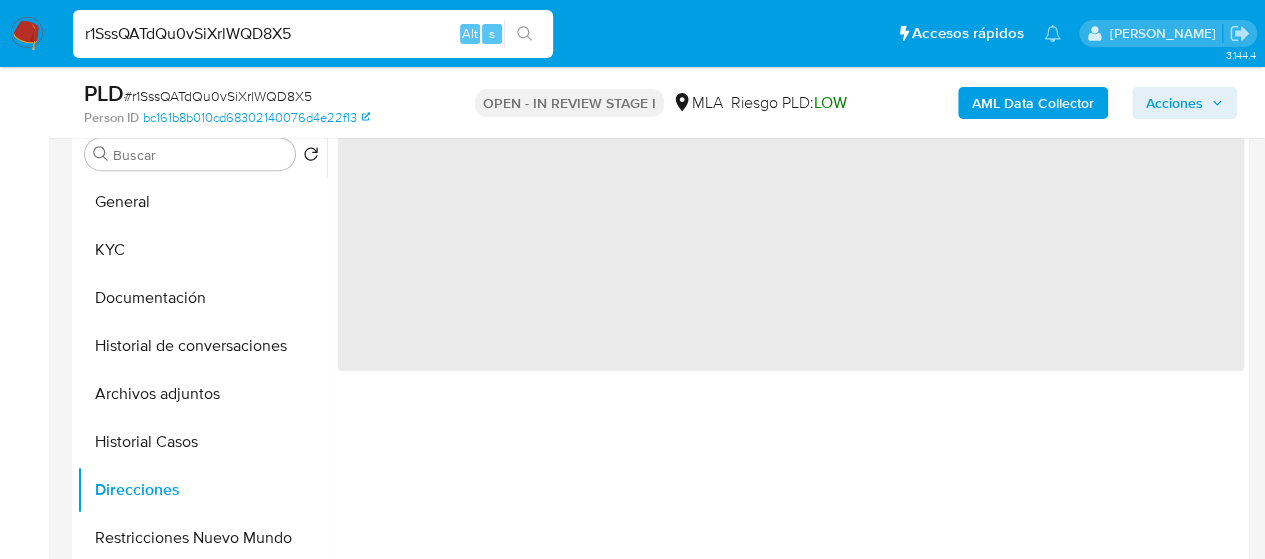 scroll, scrollTop: 0, scrollLeft: 0, axis: both 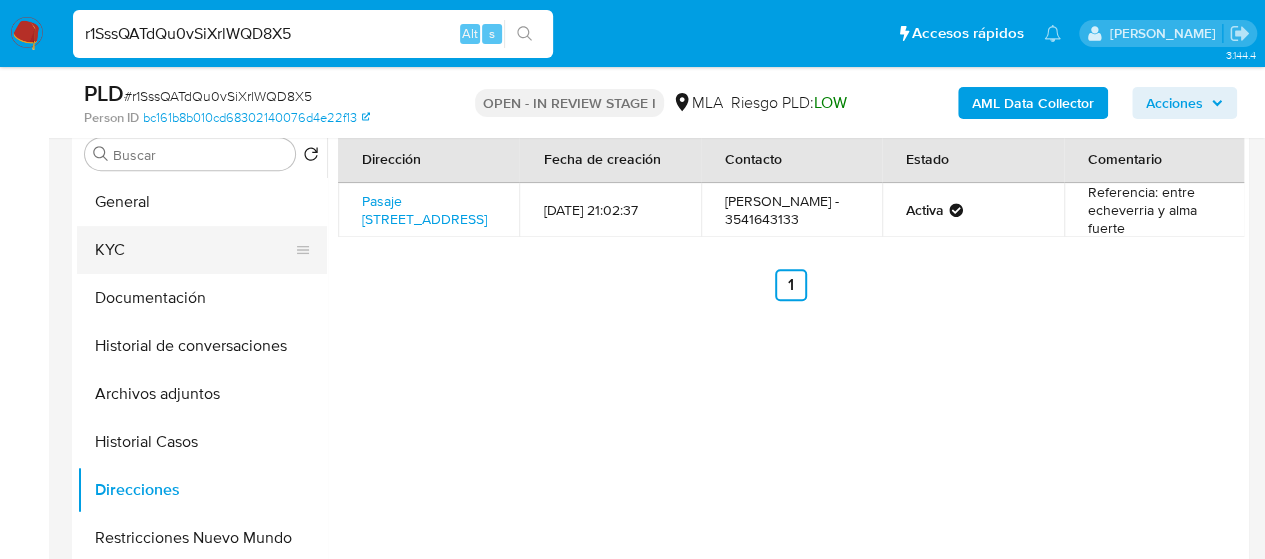 click on "KYC" at bounding box center (194, 250) 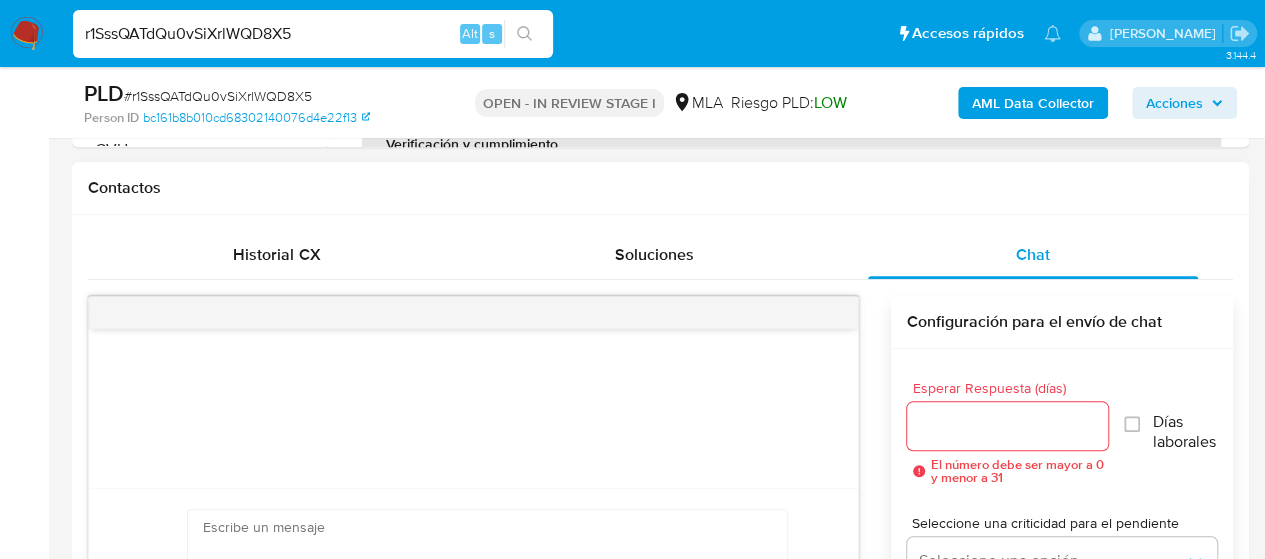 scroll, scrollTop: 1000, scrollLeft: 0, axis: vertical 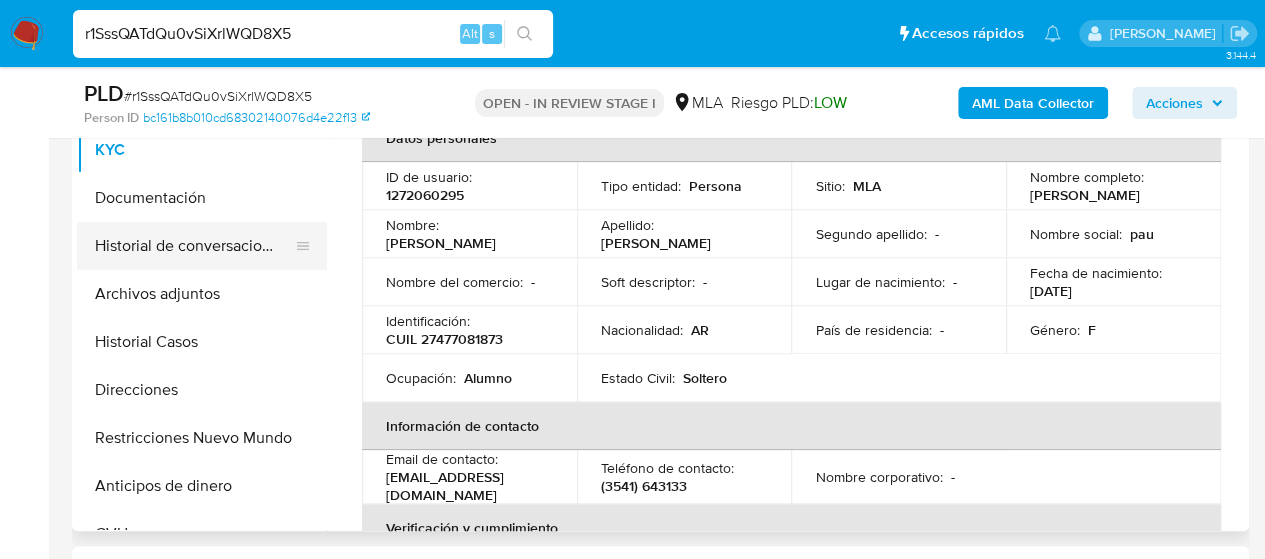 click on "Historial de conversaciones" at bounding box center [194, 246] 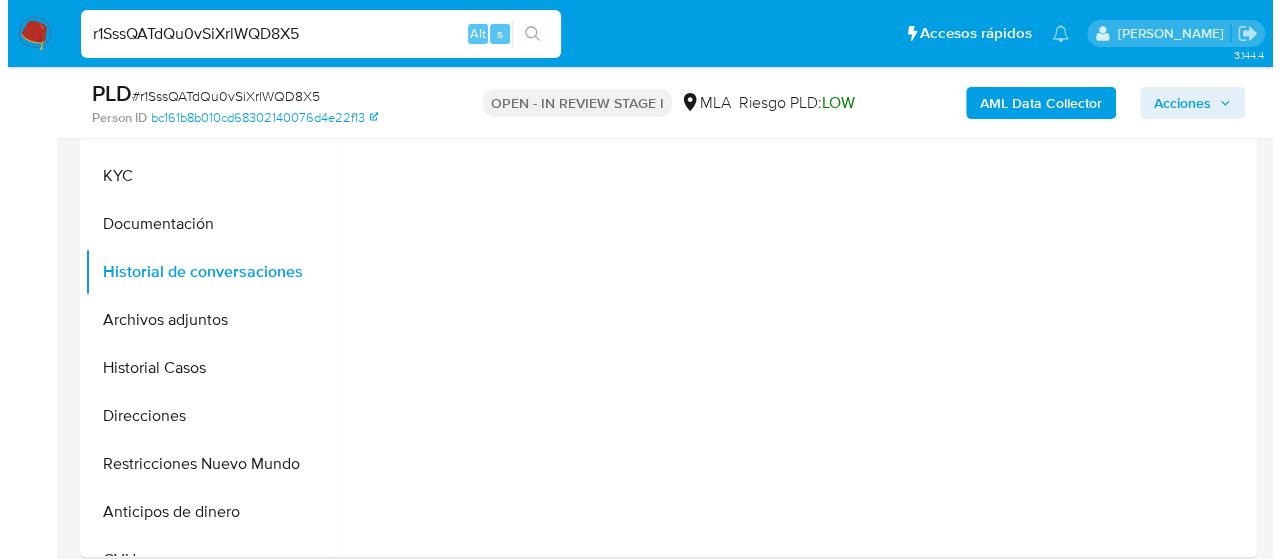 scroll, scrollTop: 400, scrollLeft: 0, axis: vertical 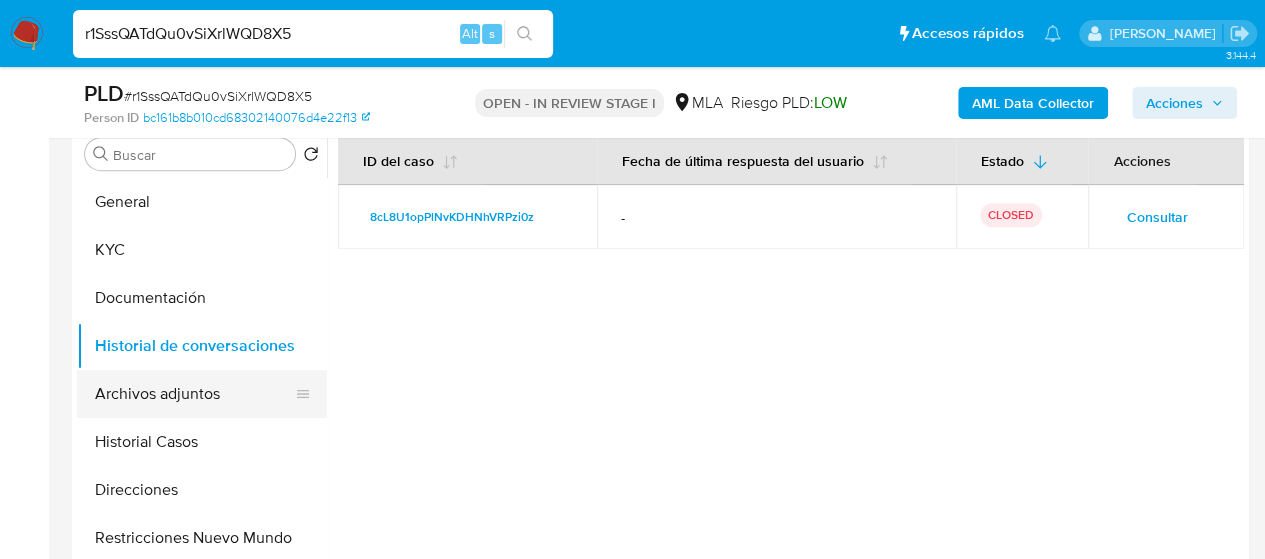 click on "Archivos adjuntos" at bounding box center (194, 394) 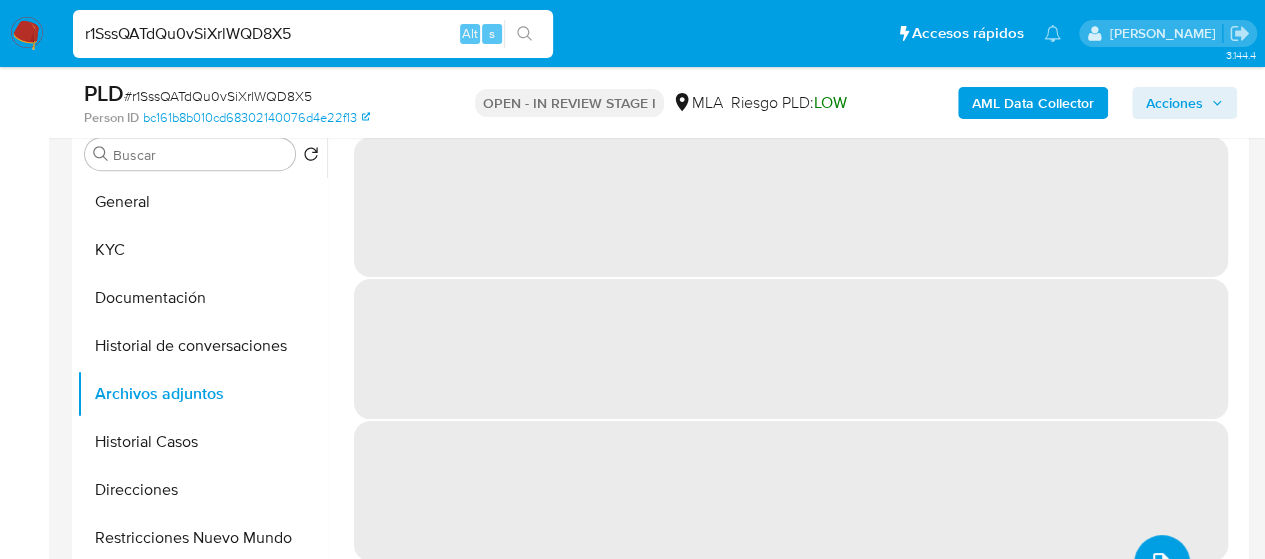 click at bounding box center (1162, 563) 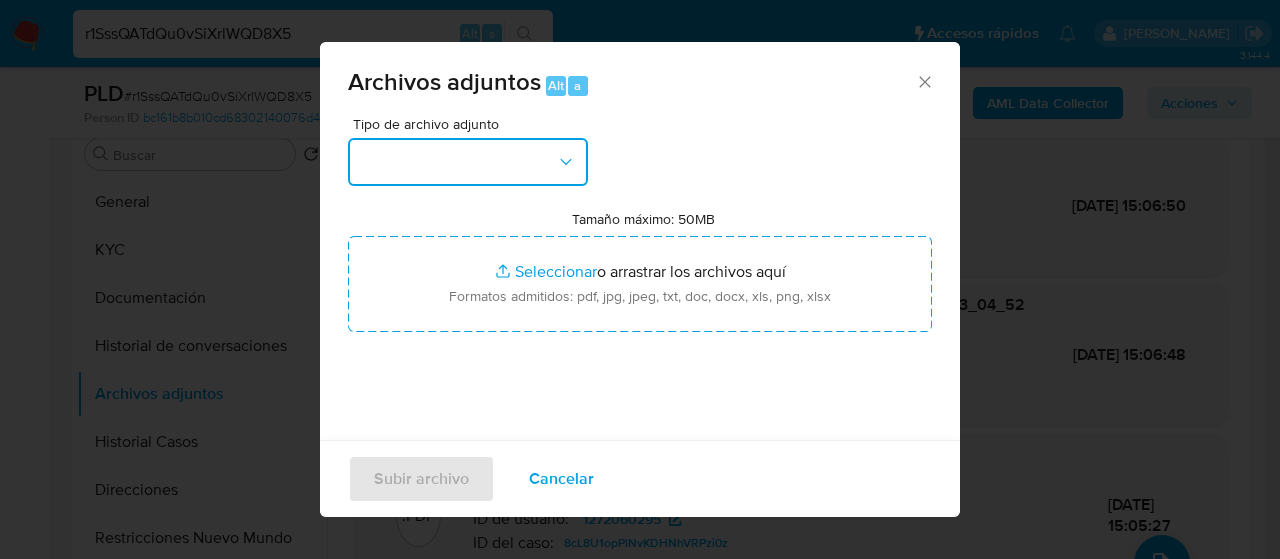 click at bounding box center [468, 162] 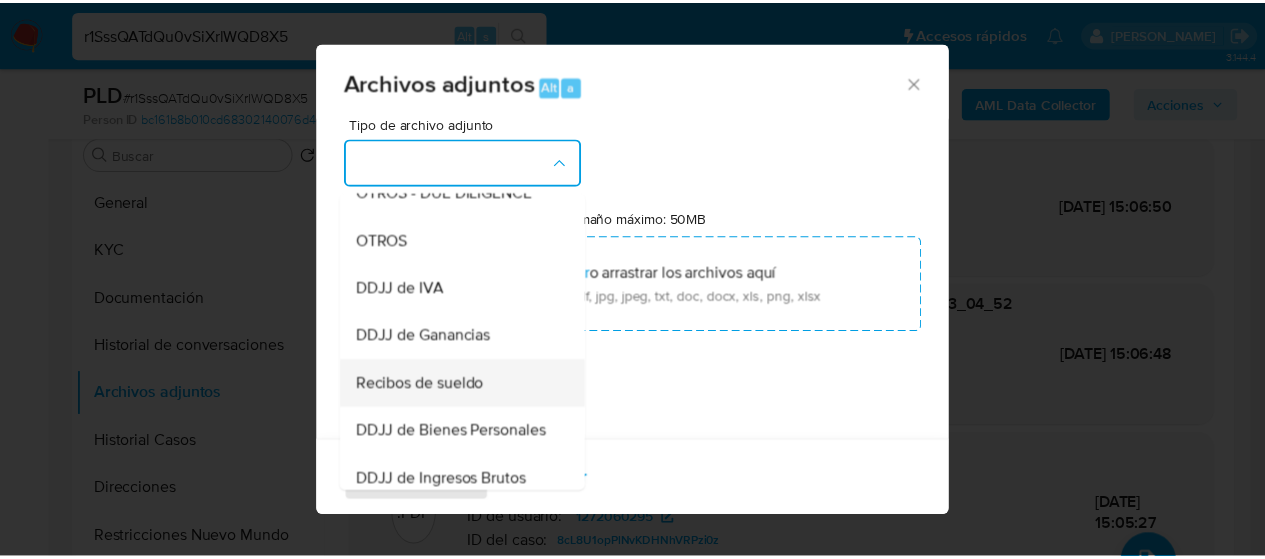 scroll, scrollTop: 308, scrollLeft: 0, axis: vertical 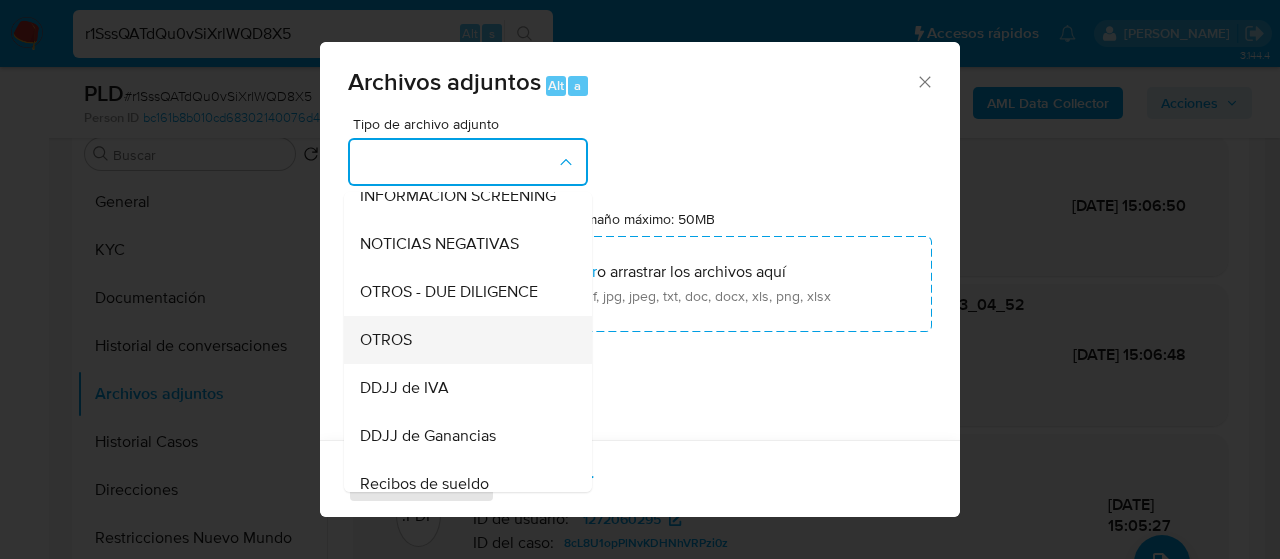 click on "OTROS" at bounding box center (462, 340) 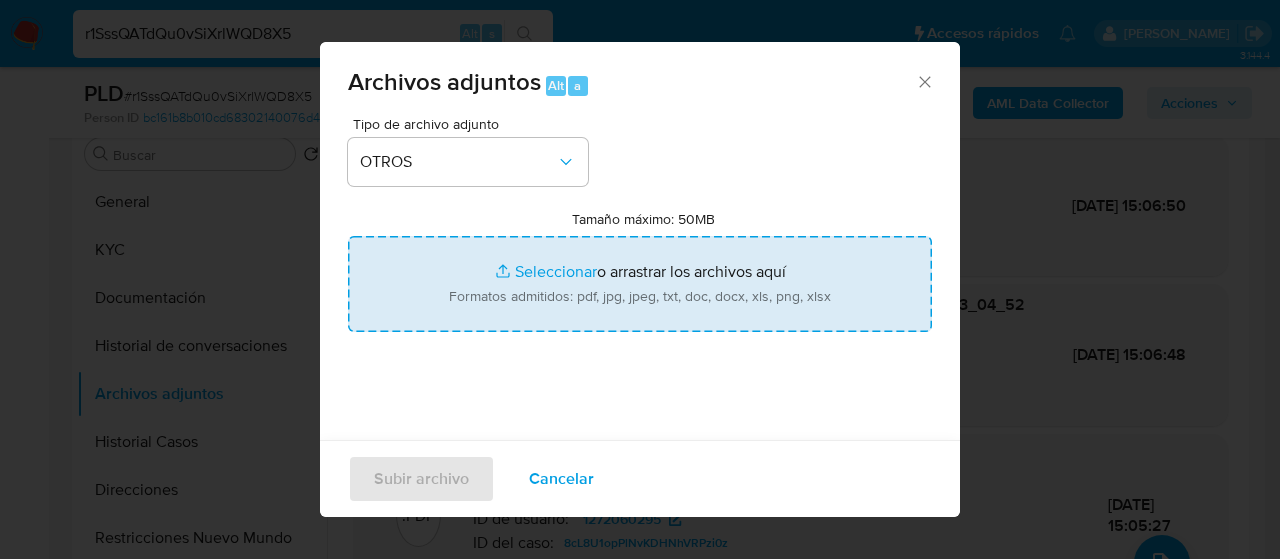 click on "Tamaño máximo: 50MB Seleccionar archivos" at bounding box center [640, 284] 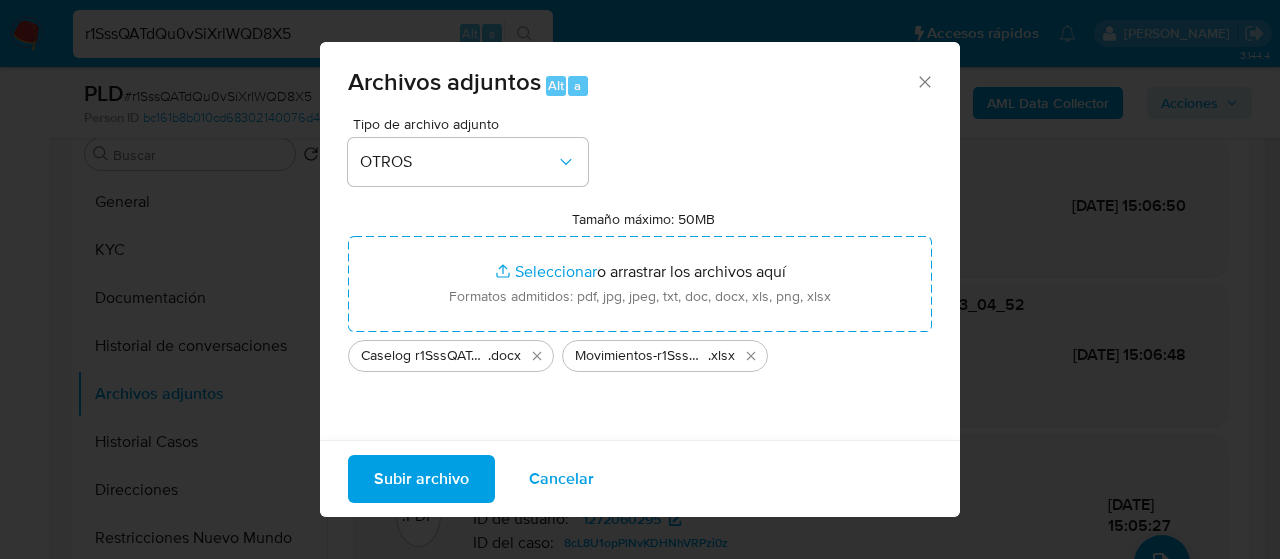 click on "Subir archivo" at bounding box center (421, 479) 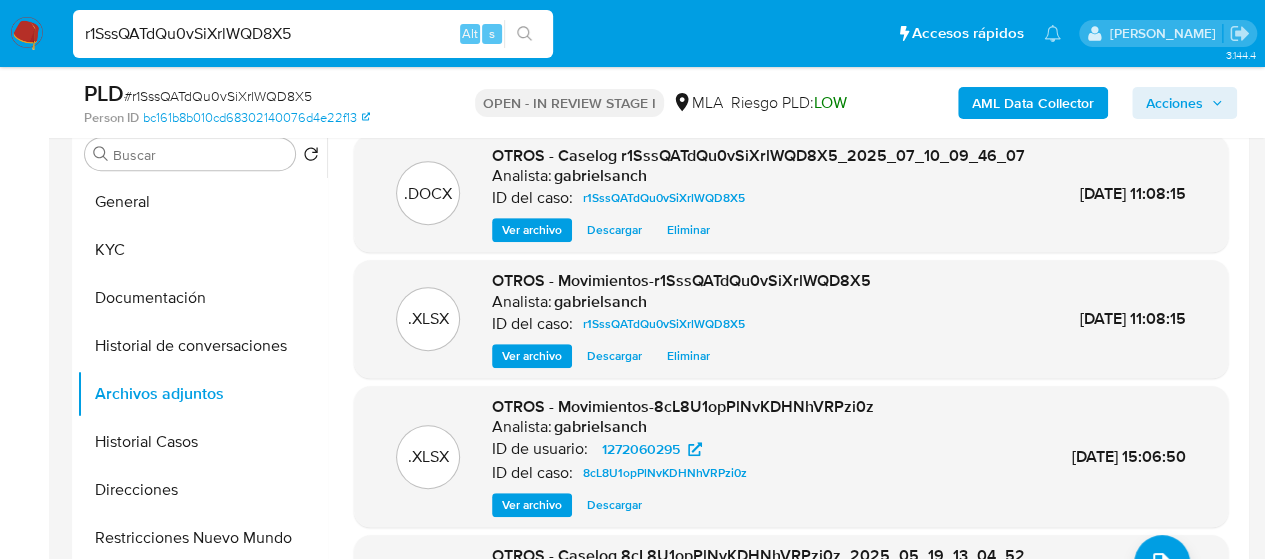 click on "Acciones" at bounding box center [1174, 103] 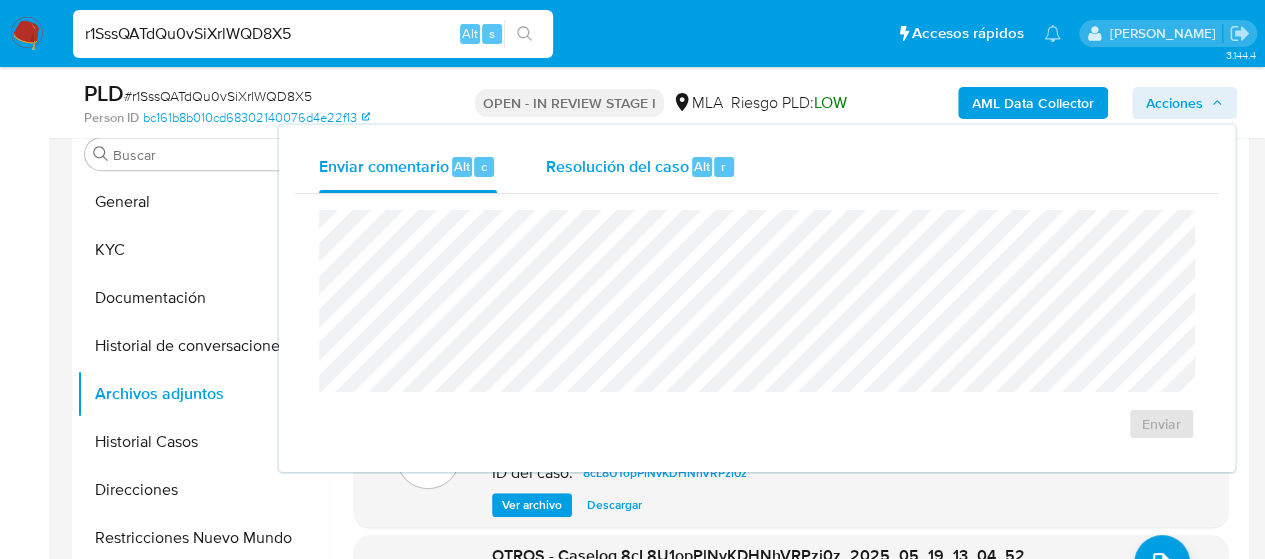 click on "Alt" at bounding box center (702, 166) 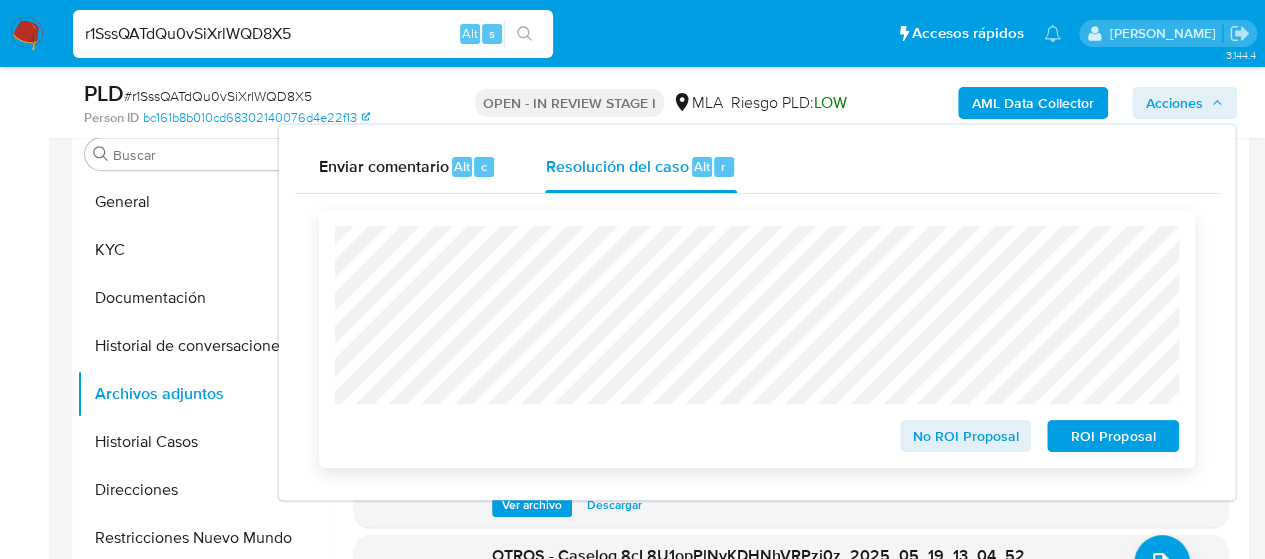 click on "ROI Proposal" at bounding box center [1113, 436] 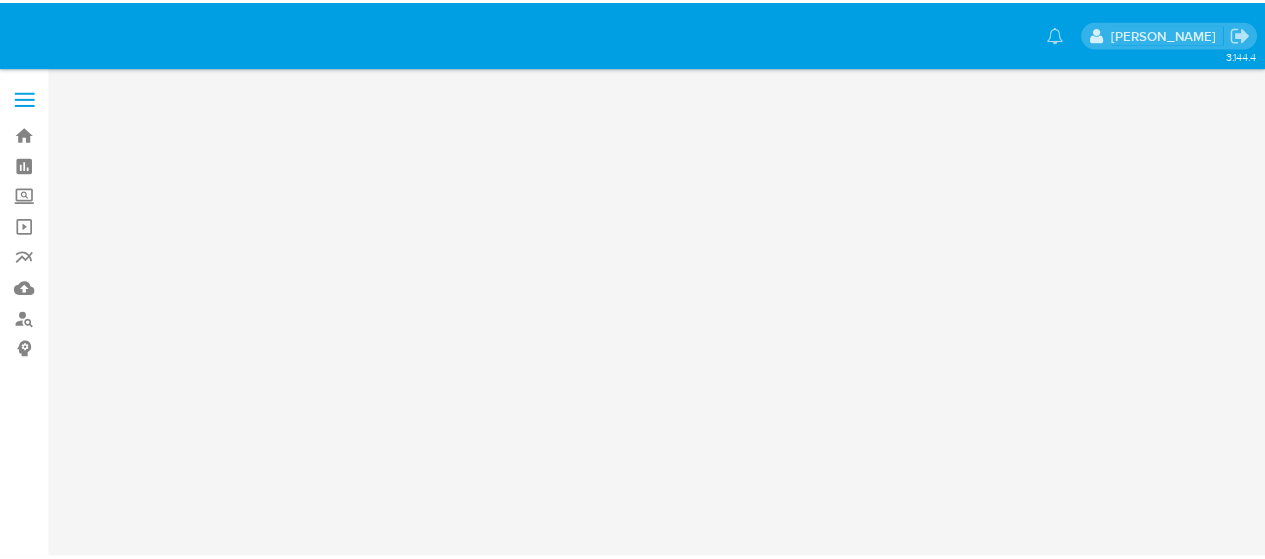 scroll, scrollTop: 0, scrollLeft: 0, axis: both 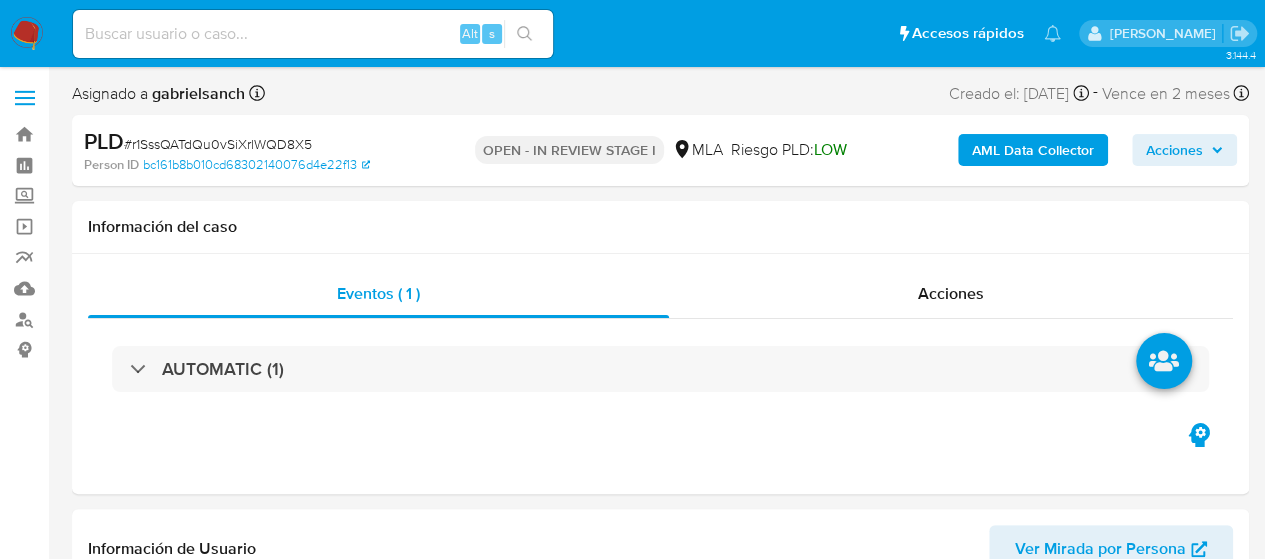 select on "10" 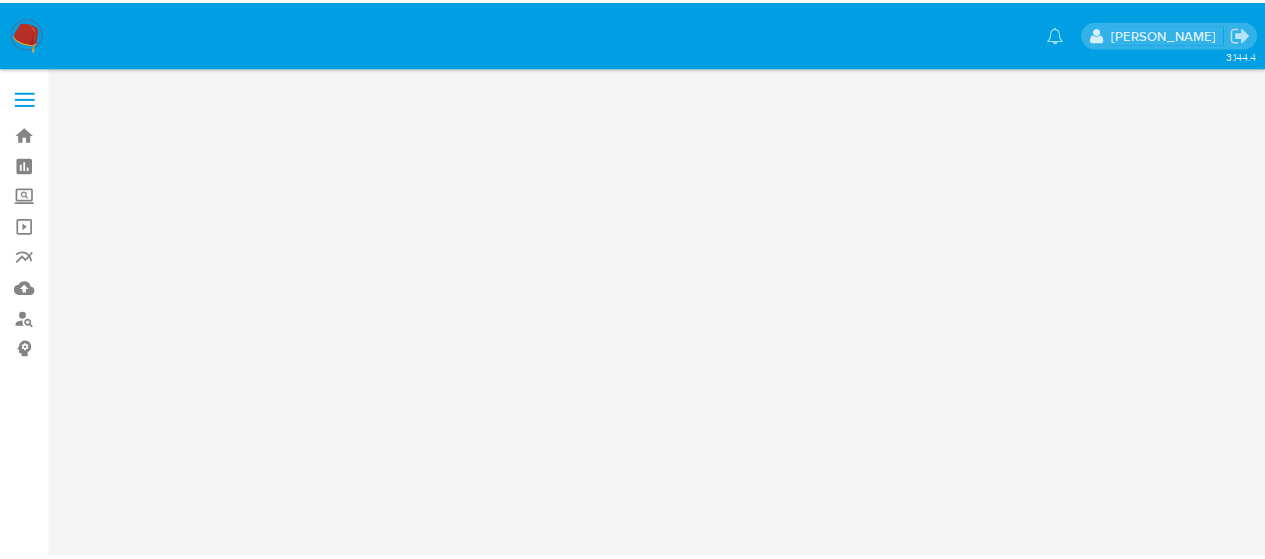 scroll, scrollTop: 0, scrollLeft: 0, axis: both 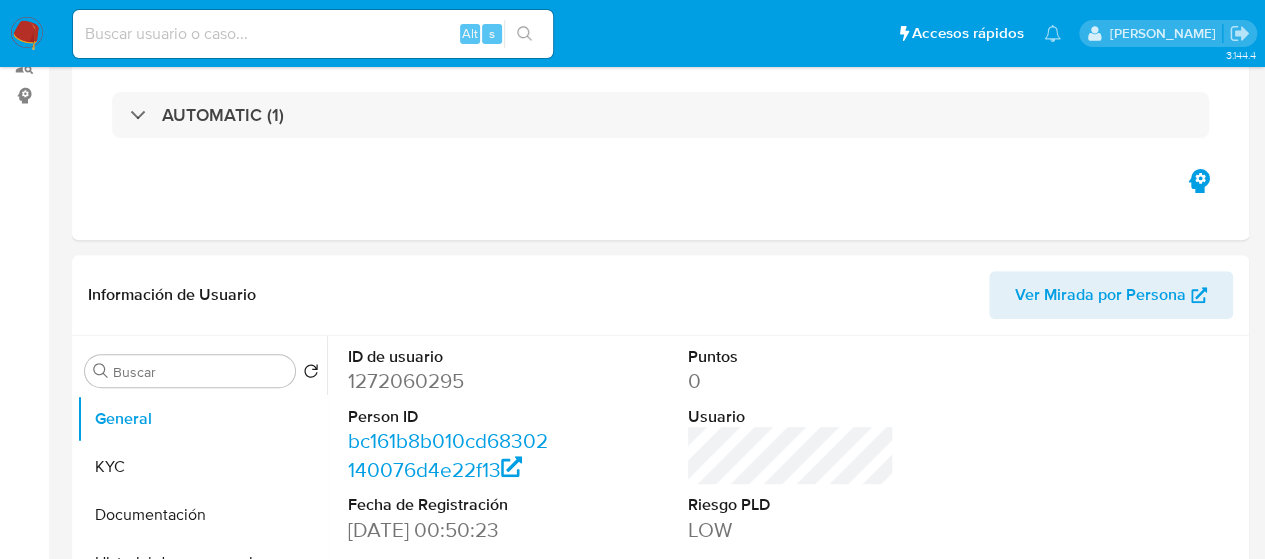 select on "10" 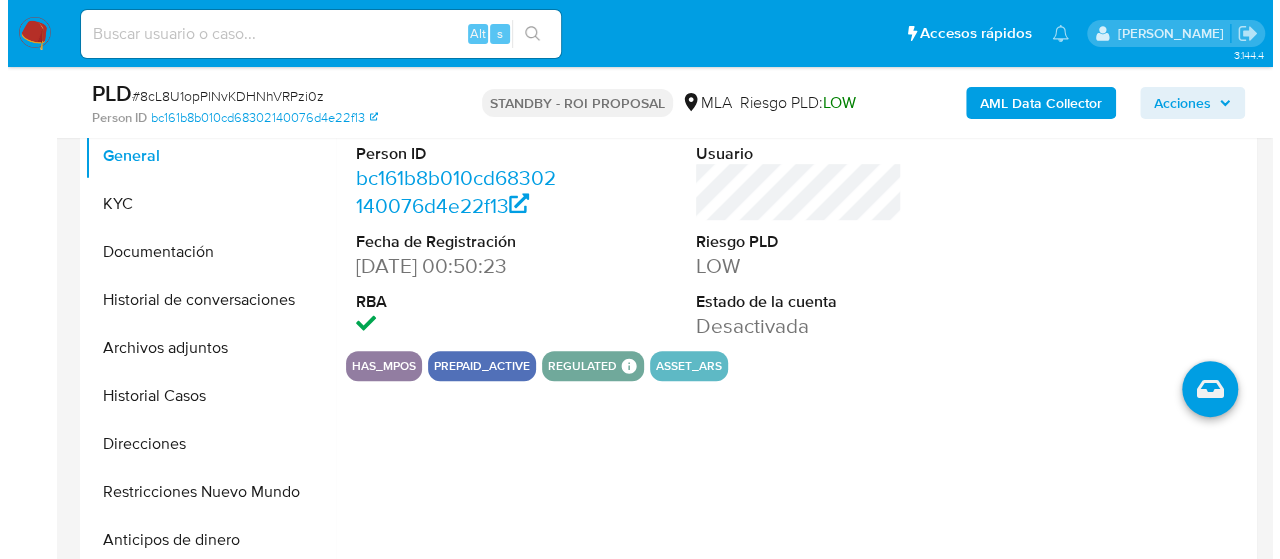scroll, scrollTop: 400, scrollLeft: 0, axis: vertical 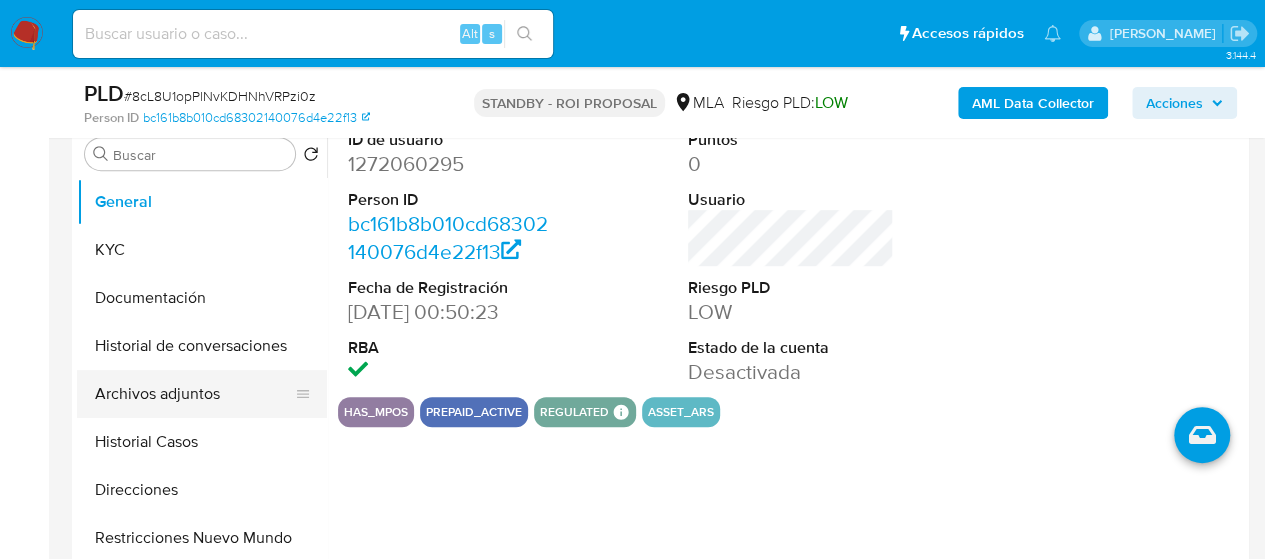 click on "Archivos adjuntos" at bounding box center (194, 394) 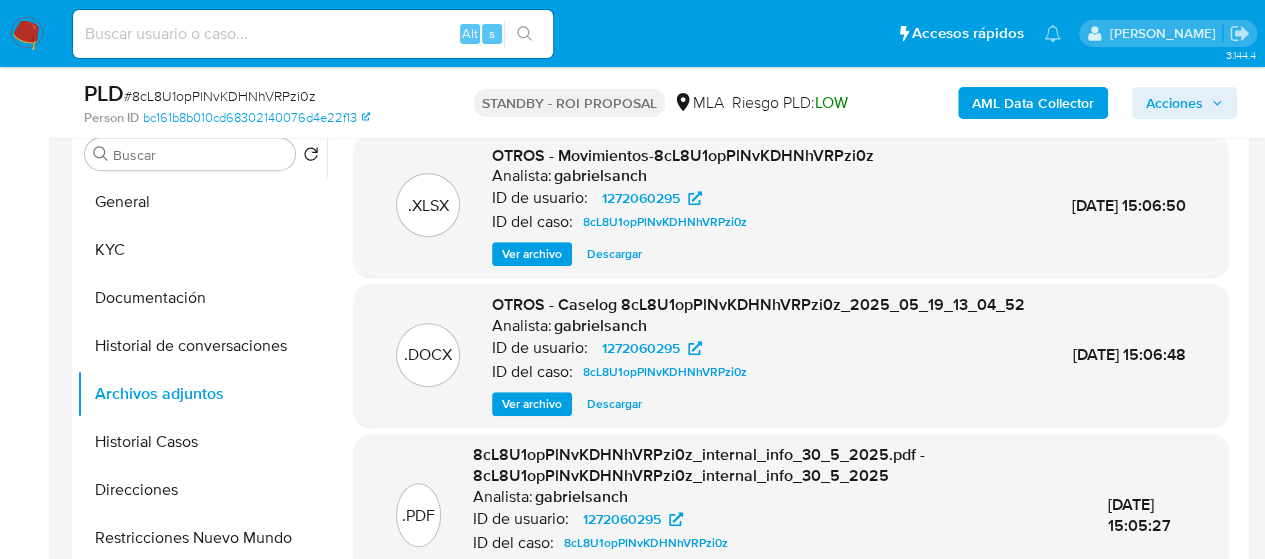 click on "Ver archivo" at bounding box center [532, 404] 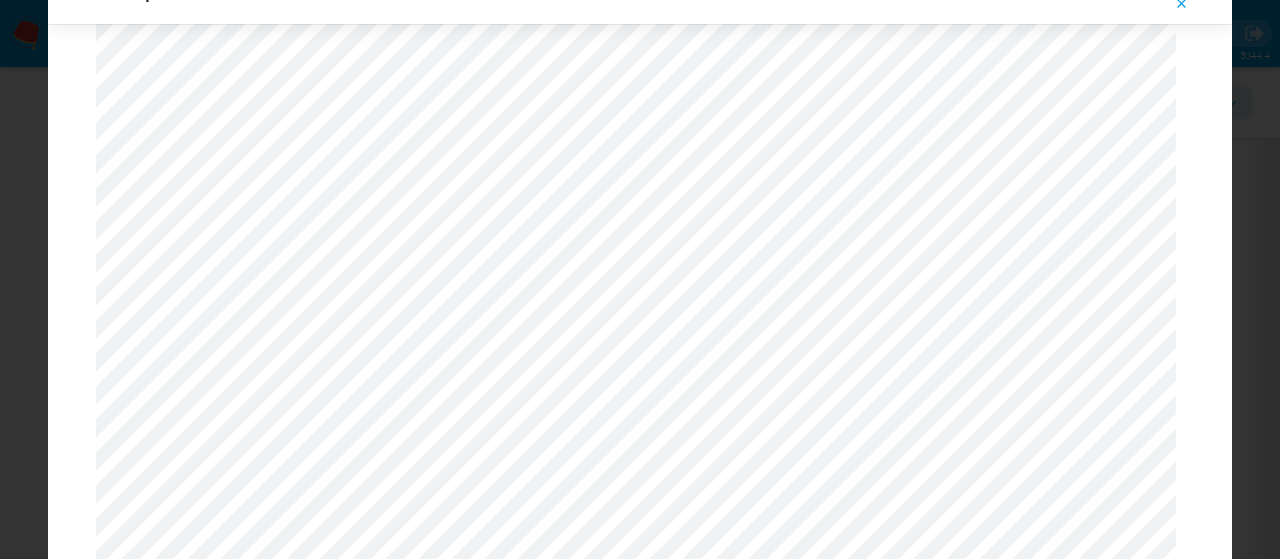 scroll, scrollTop: 860, scrollLeft: 0, axis: vertical 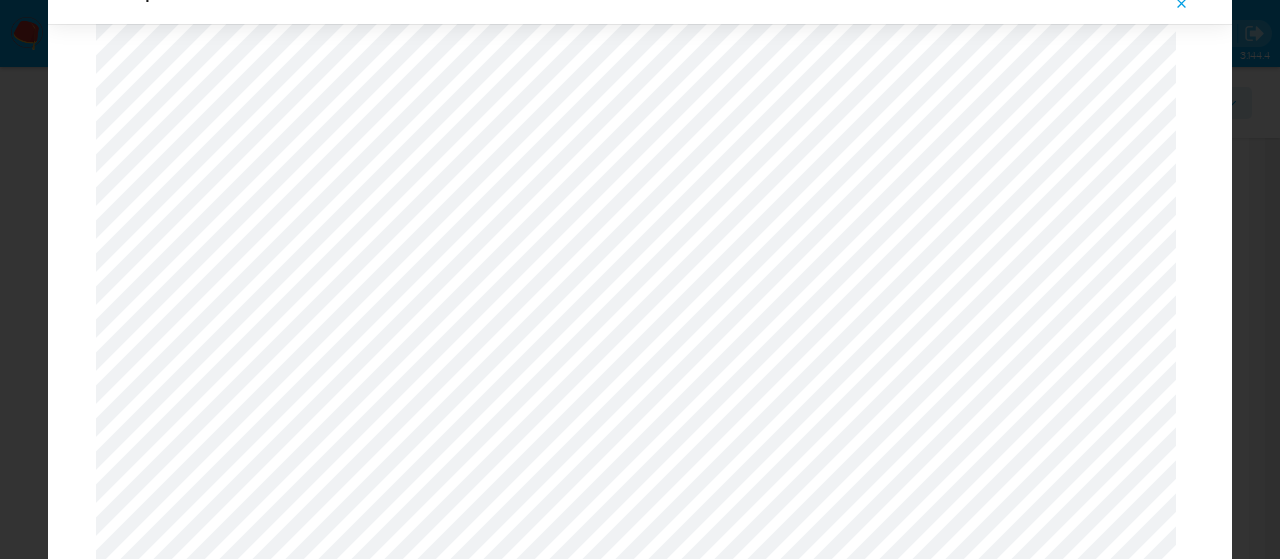 click 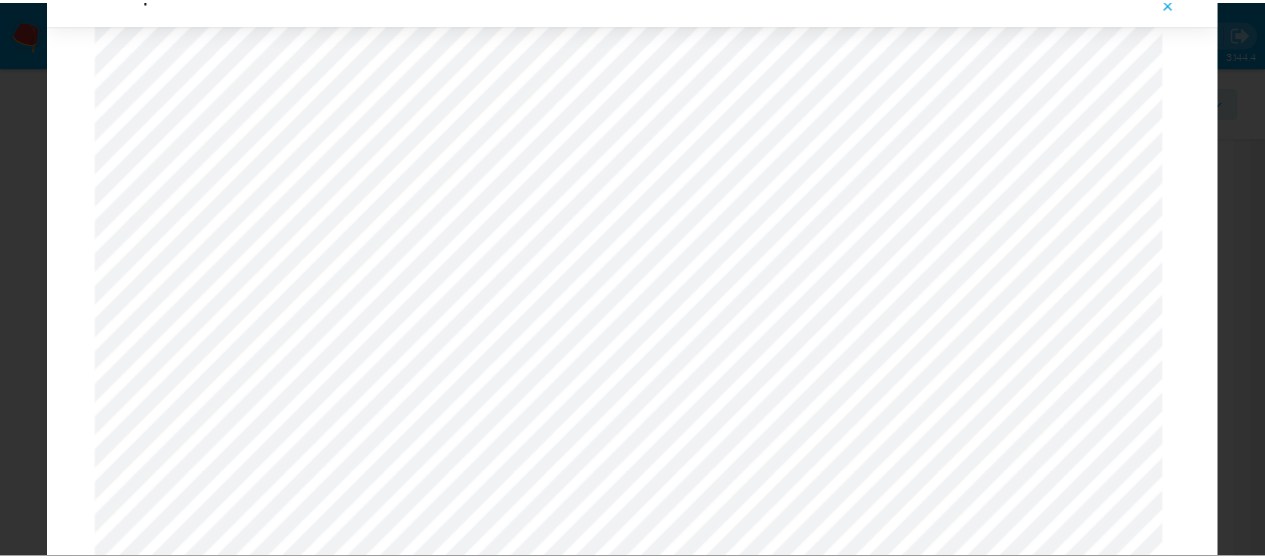 scroll, scrollTop: 64, scrollLeft: 0, axis: vertical 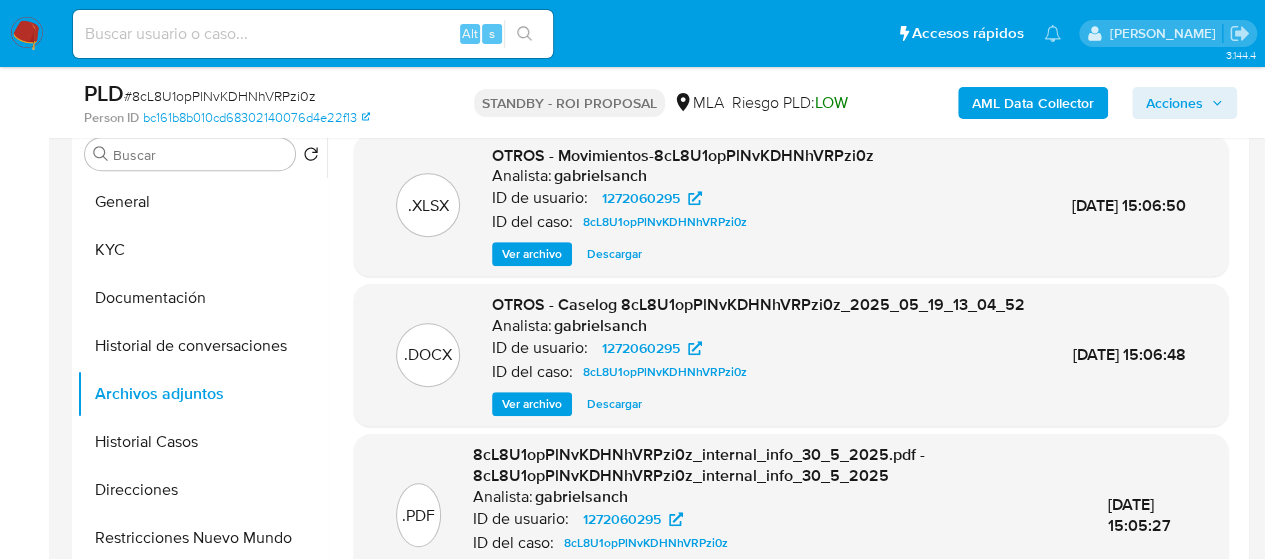 click on "Alt s" at bounding box center [313, 34] 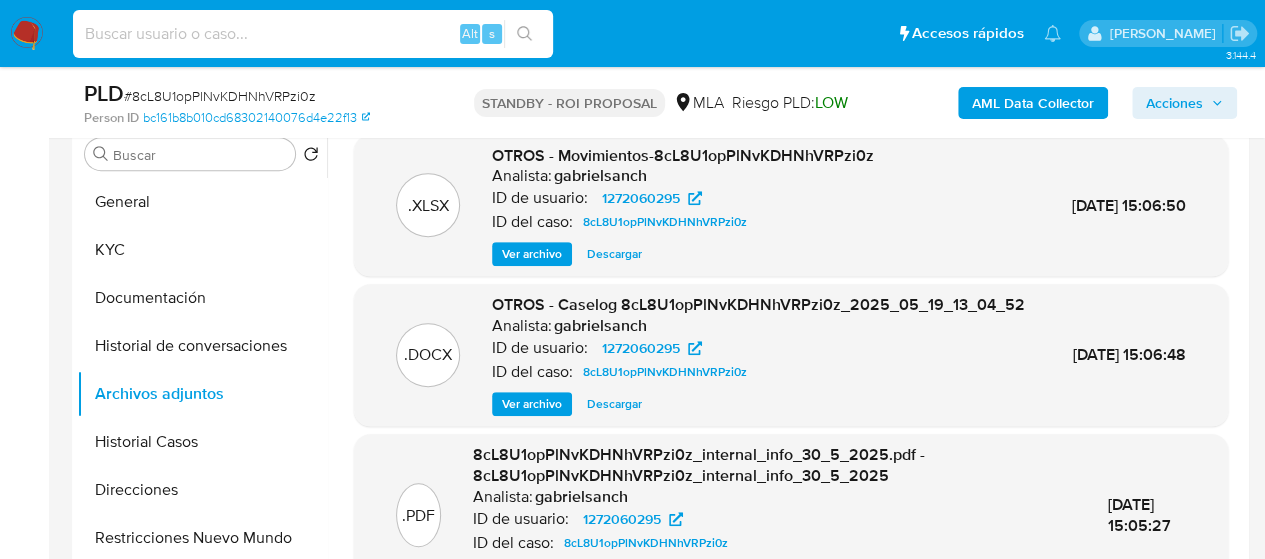 paste on "v6e0rTPTZSdcaRGzz8B9RzJR" 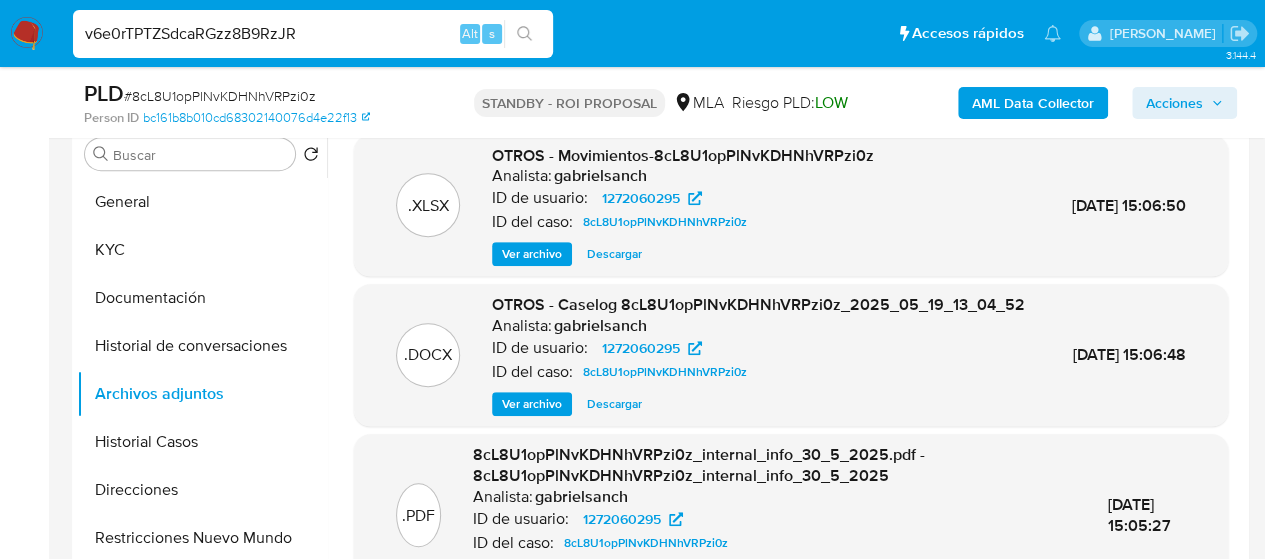 type on "v6e0rTPTZSdcaRGzz8B9RzJR" 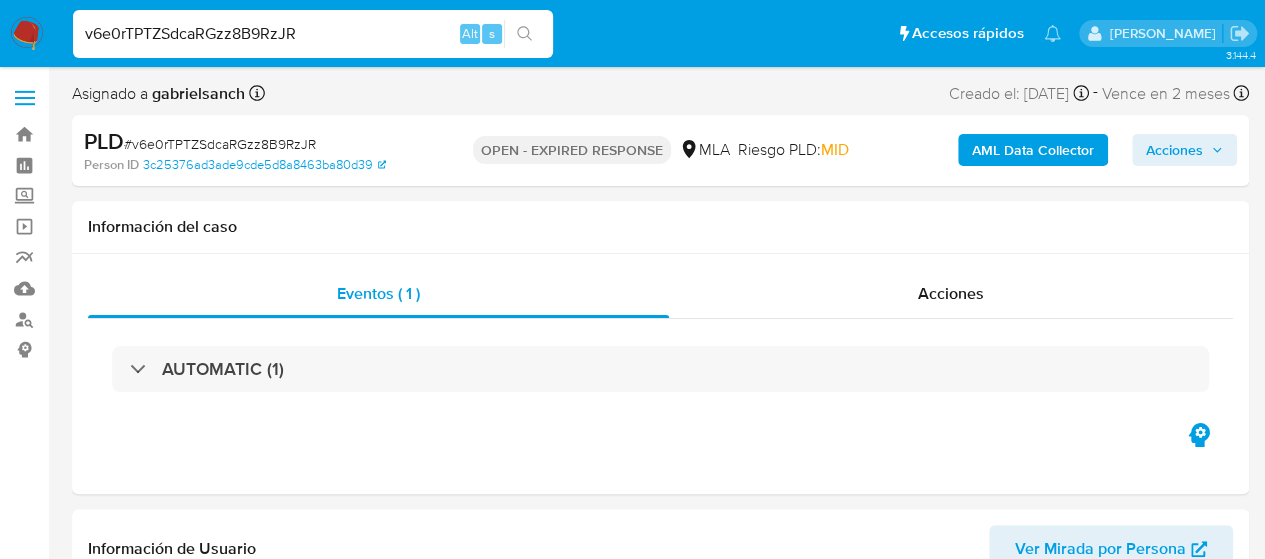 select on "10" 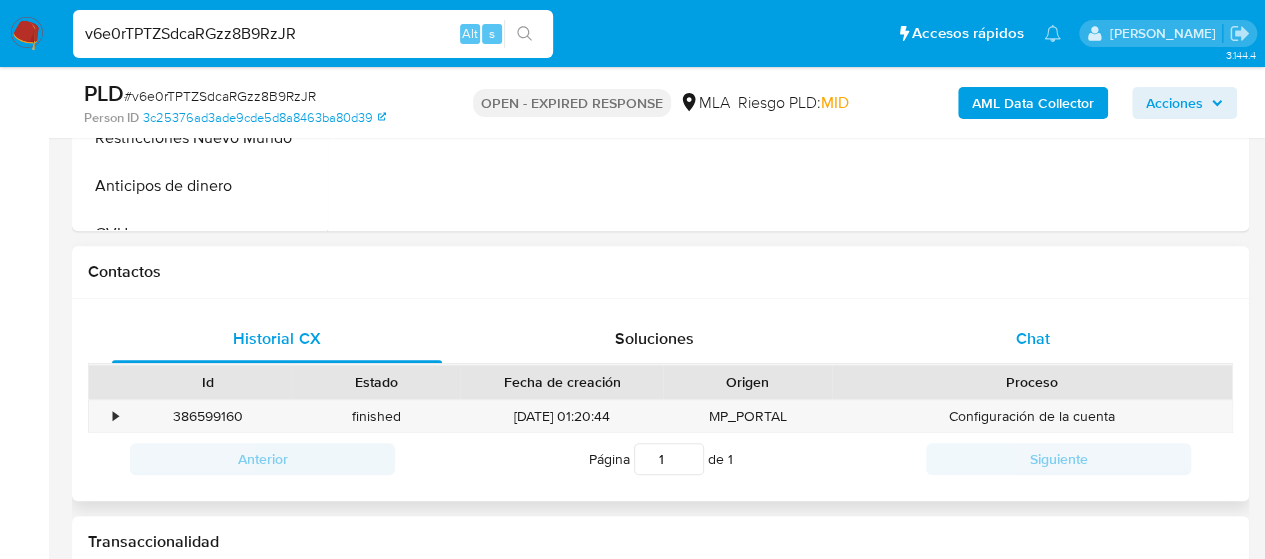click on "Chat" at bounding box center (1033, 339) 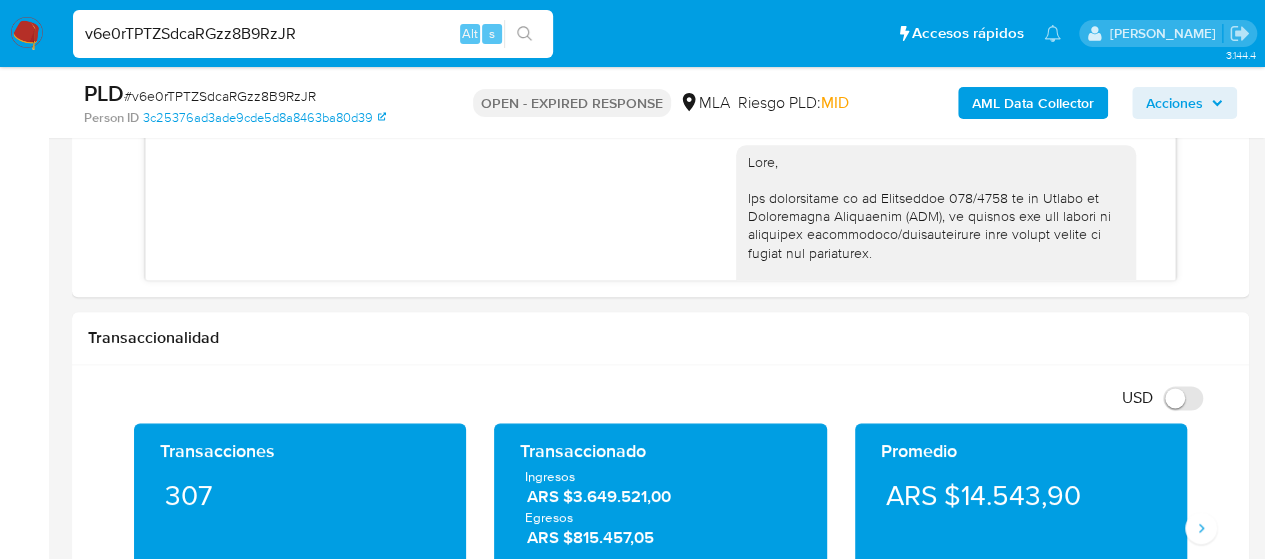 scroll, scrollTop: 1100, scrollLeft: 0, axis: vertical 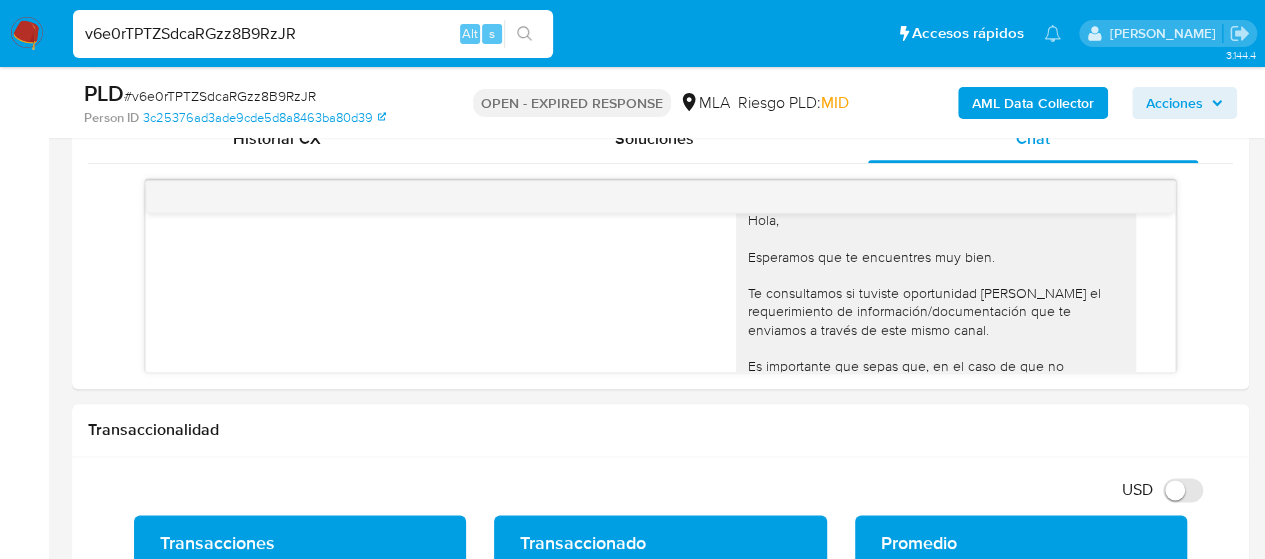 click on "v6e0rTPTZSdcaRGzz8B9RzJR" at bounding box center [313, 34] 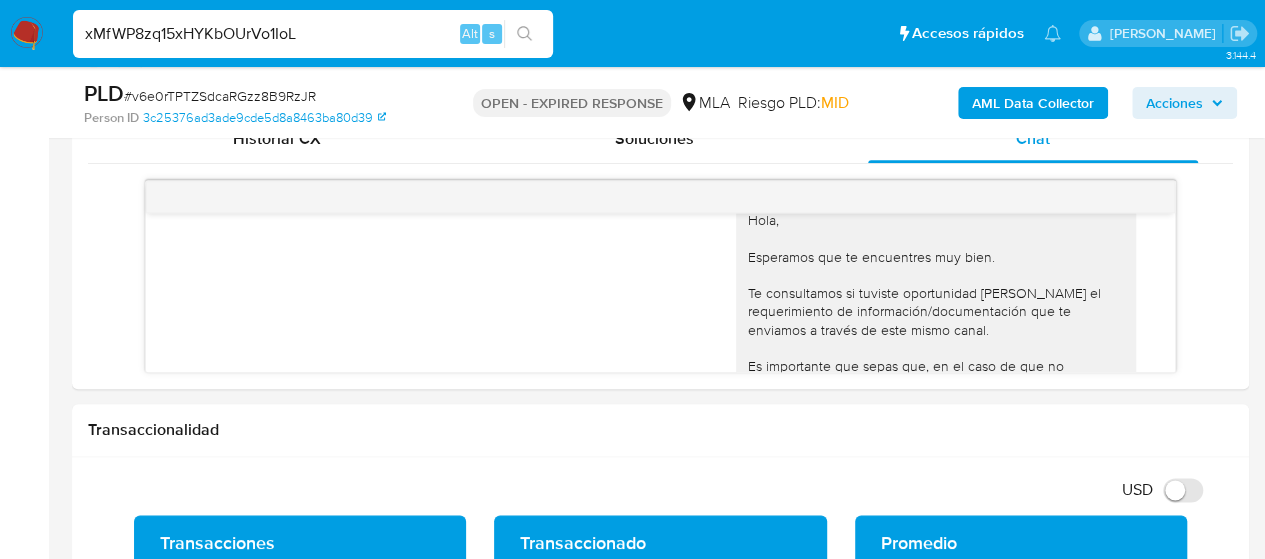 type on "xMfWP8zq15xHYKbOUrVo1IoL" 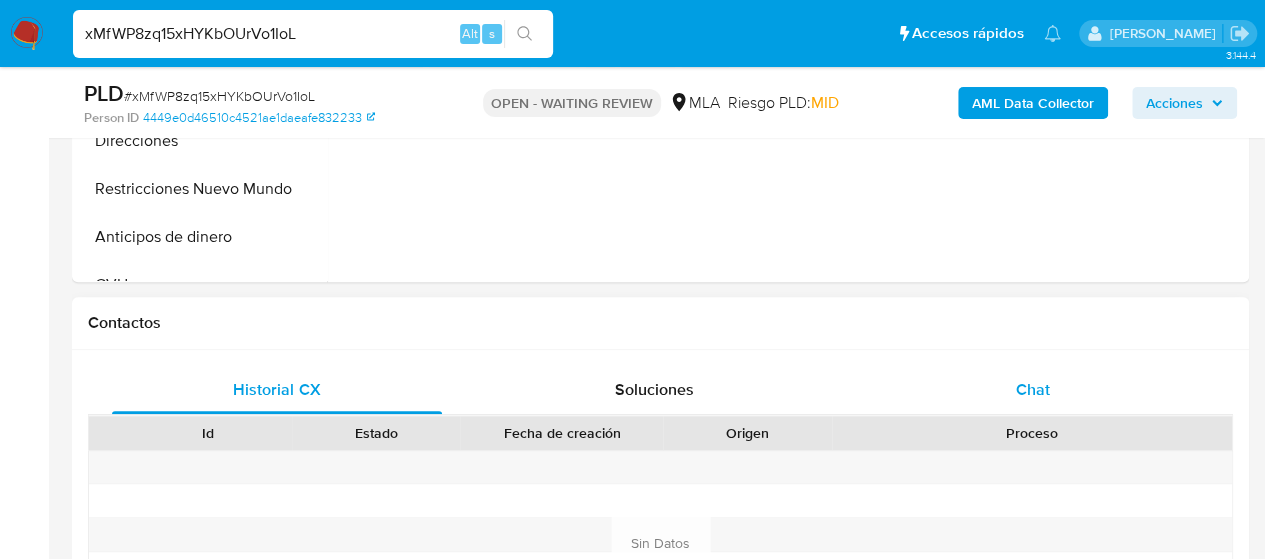 scroll, scrollTop: 900, scrollLeft: 0, axis: vertical 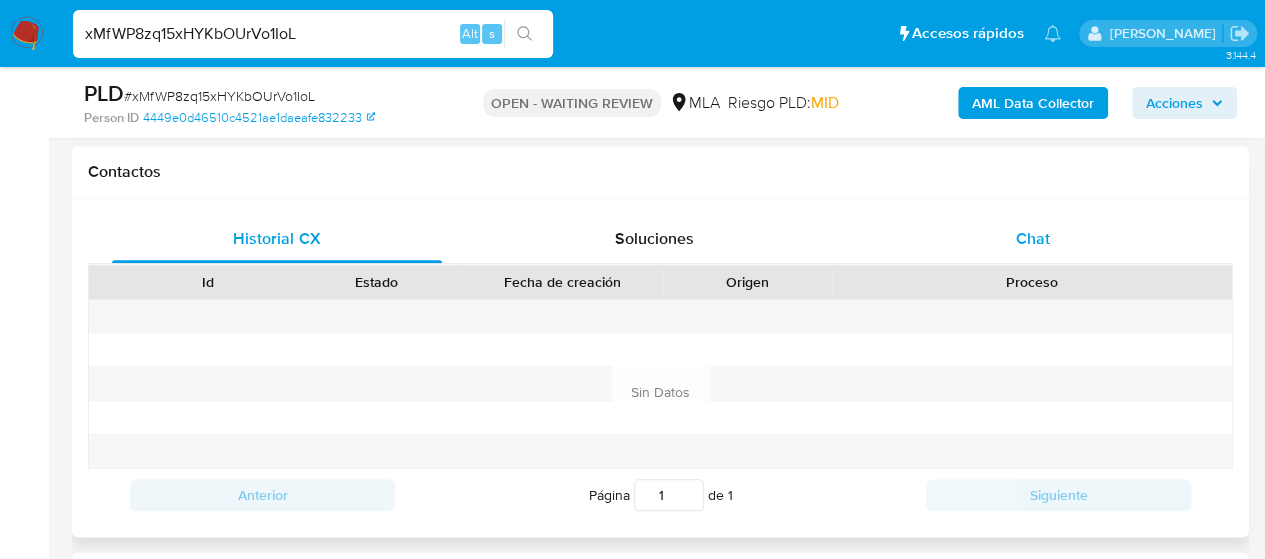 click on "Chat" at bounding box center [1033, 239] 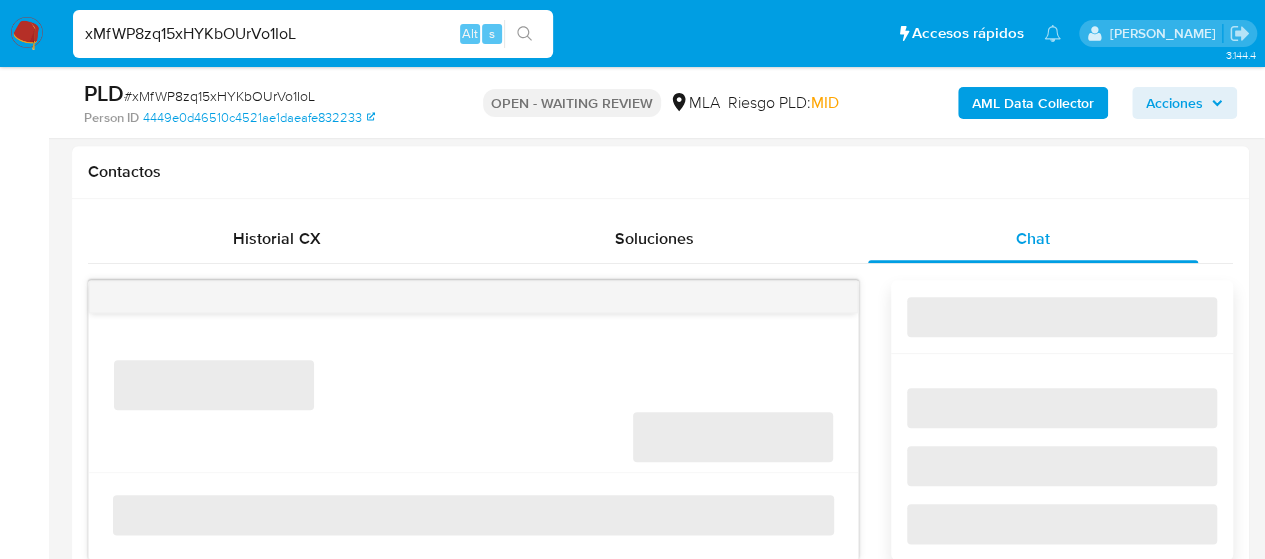 select on "10" 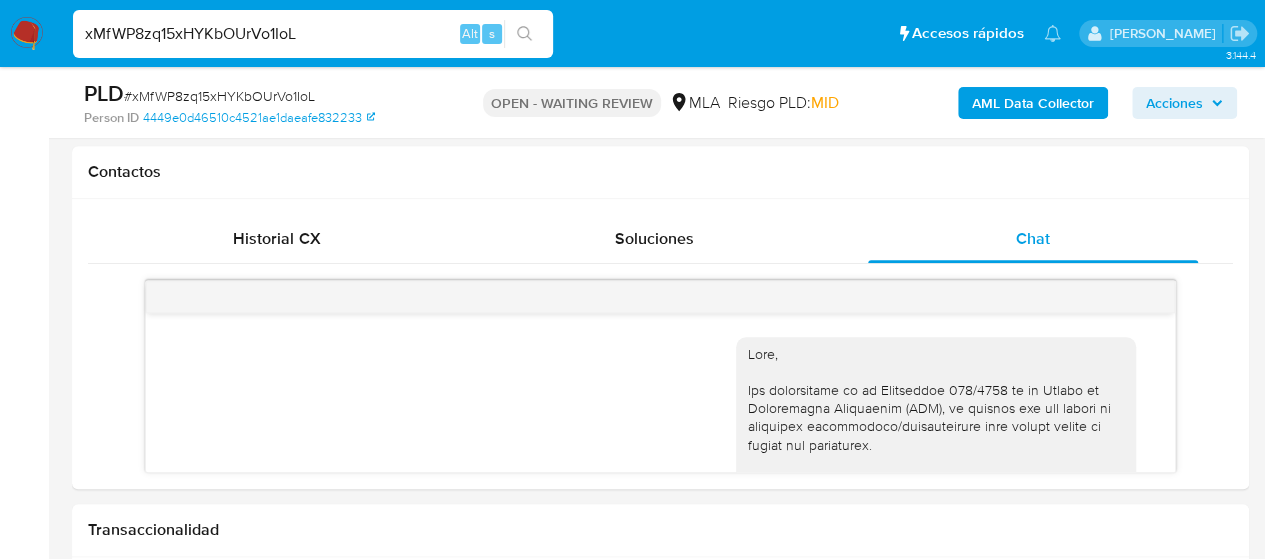 scroll, scrollTop: 1626, scrollLeft: 0, axis: vertical 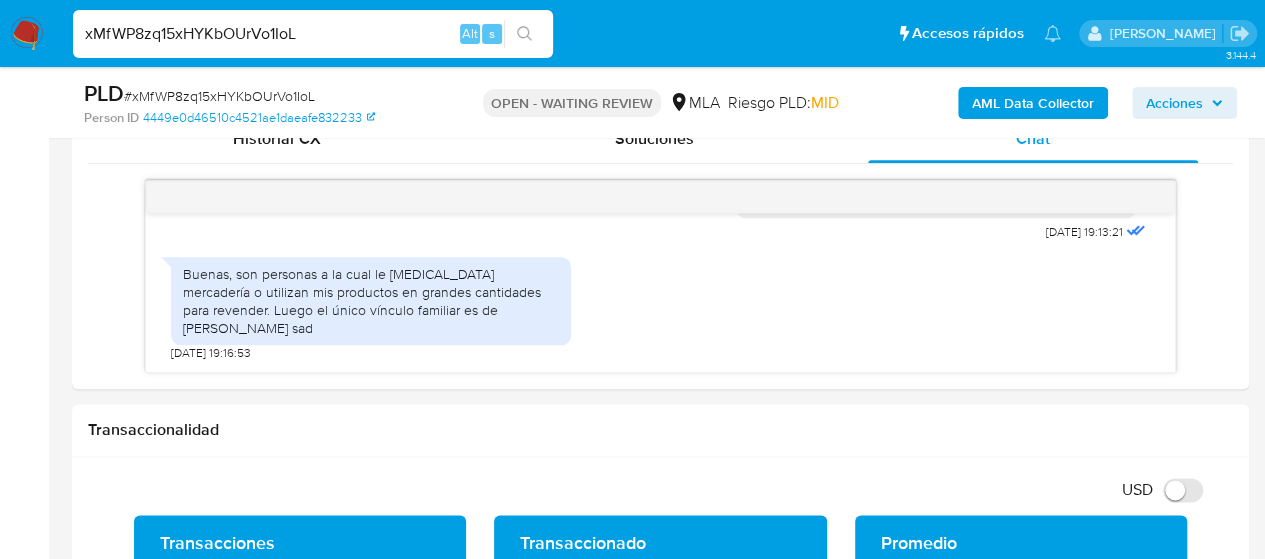 click on "xMfWP8zq15xHYKbOUrVo1IoL" at bounding box center (313, 34) 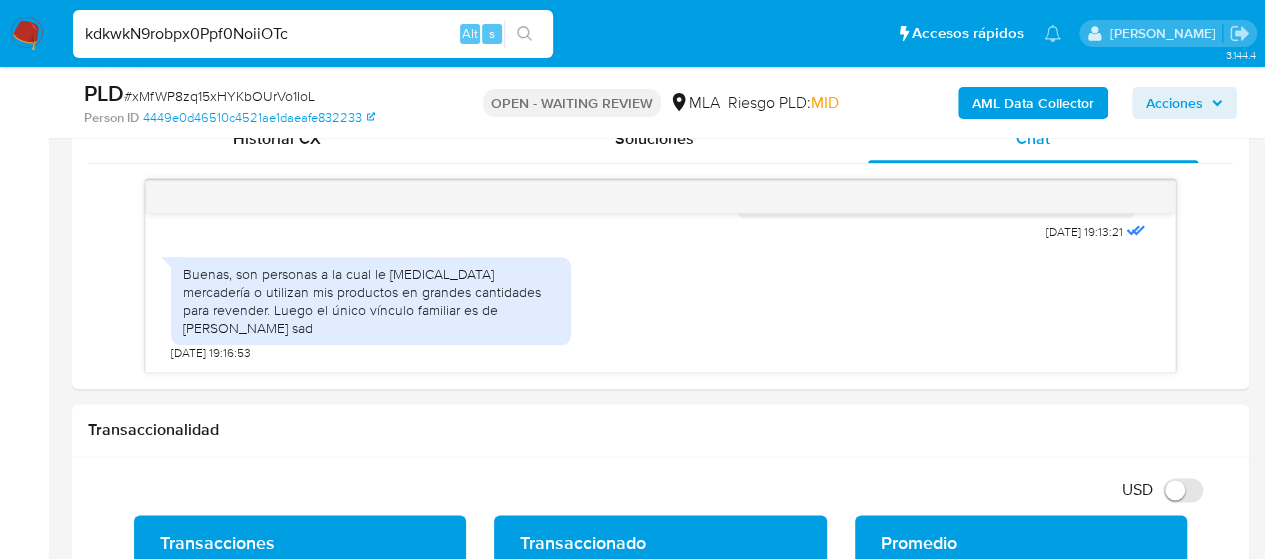type on "kdkwkN9robpx0Ppf0NoiiOTc" 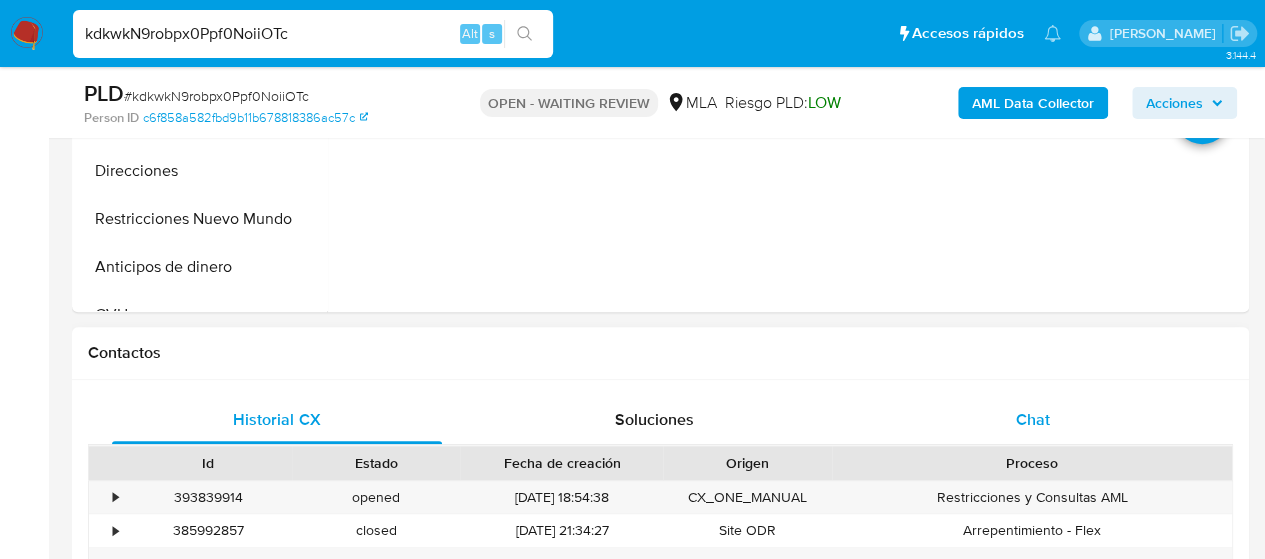 scroll, scrollTop: 800, scrollLeft: 0, axis: vertical 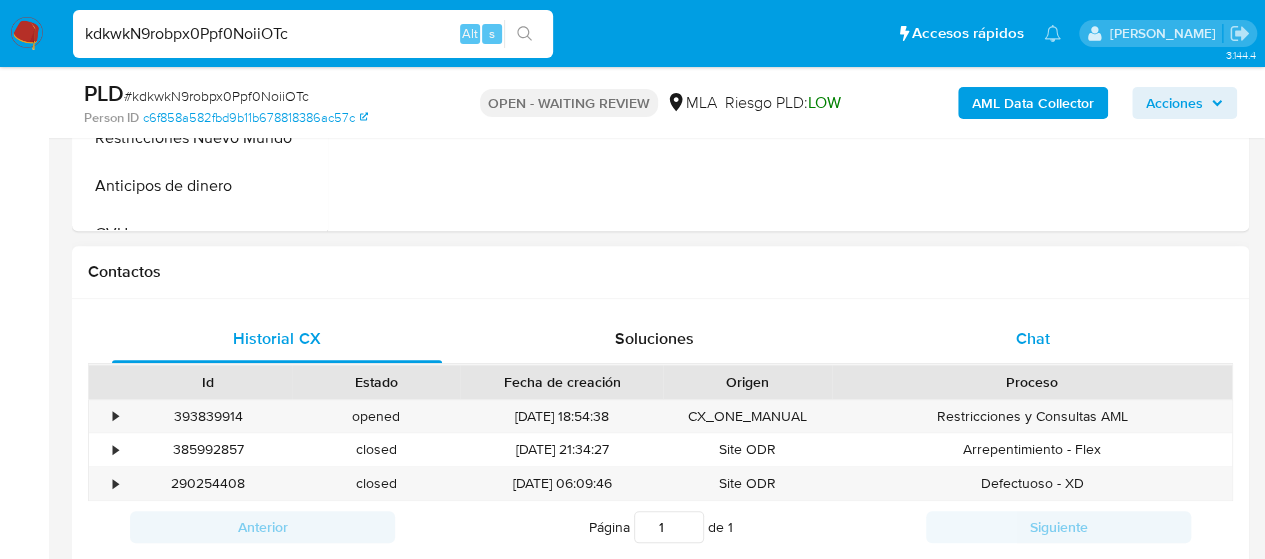 select on "10" 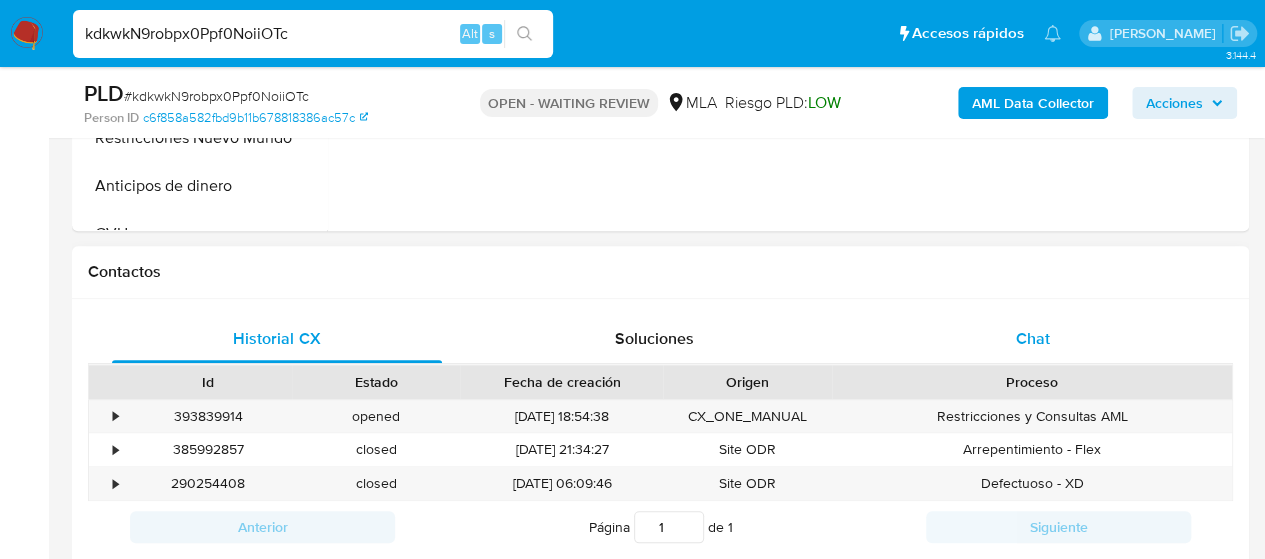 click on "Chat" at bounding box center [1033, 338] 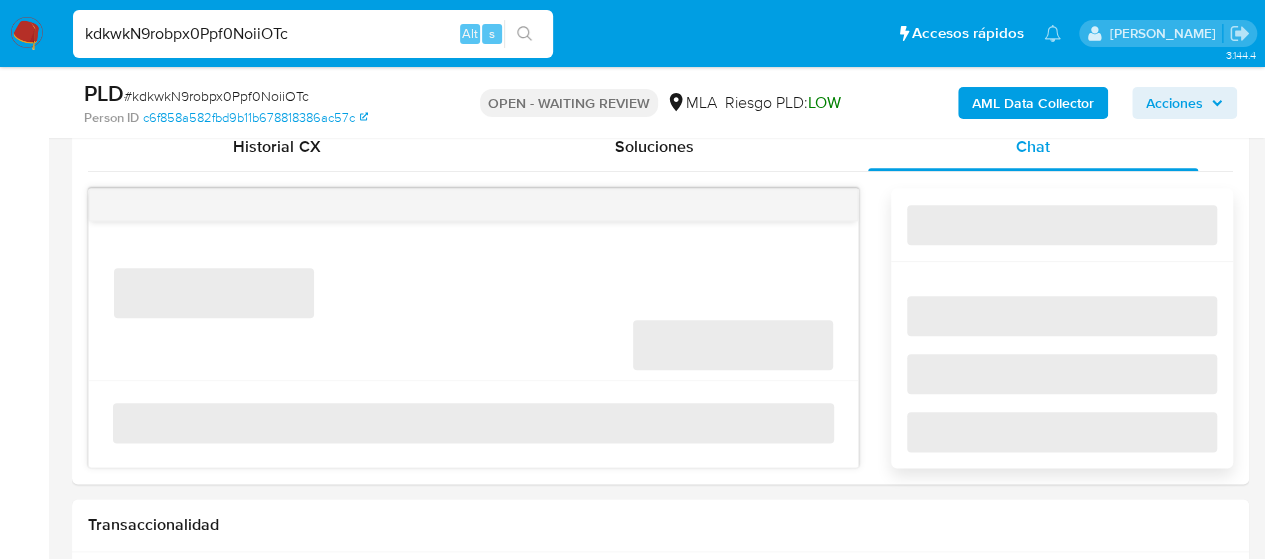 scroll, scrollTop: 1000, scrollLeft: 0, axis: vertical 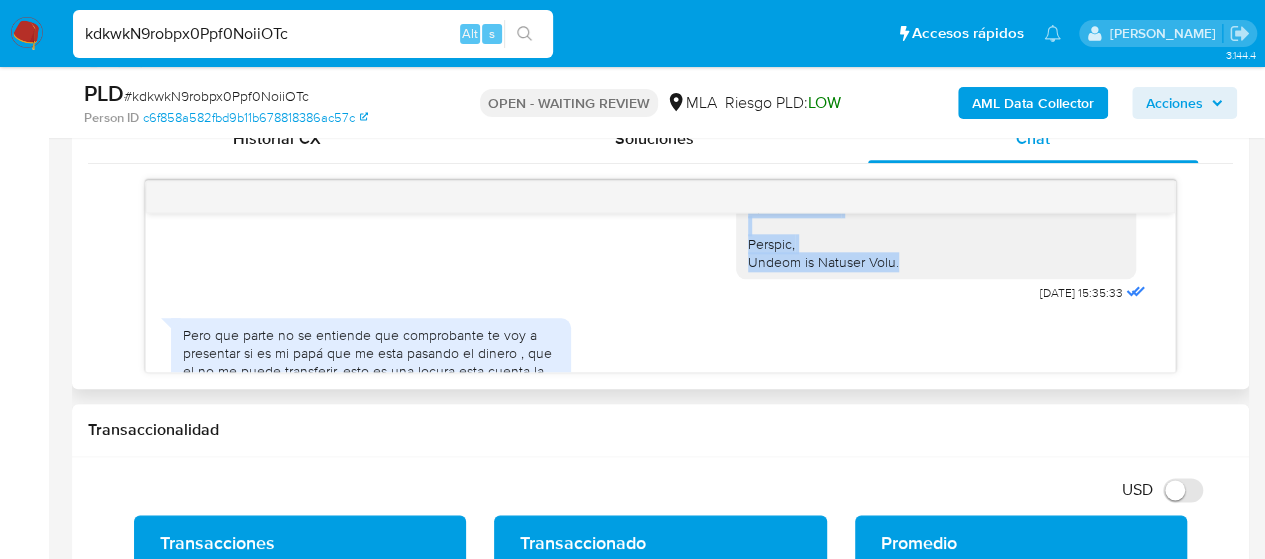 drag, startPoint x: 733, startPoint y: 298, endPoint x: 901, endPoint y: 246, distance: 175.86359 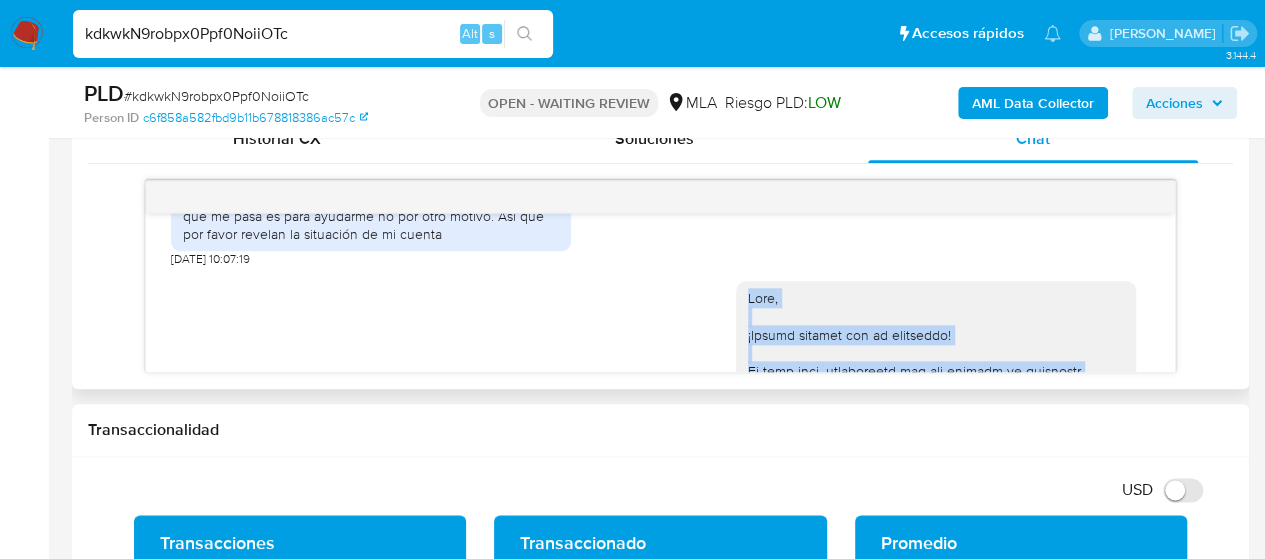 scroll, scrollTop: 1437, scrollLeft: 0, axis: vertical 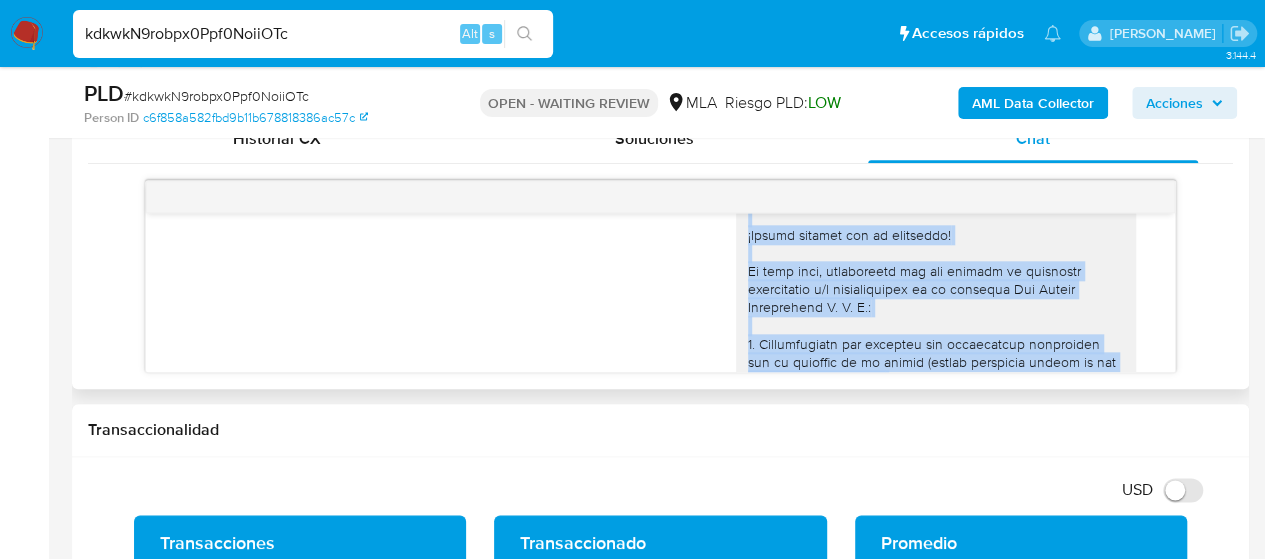 click at bounding box center [936, 580] 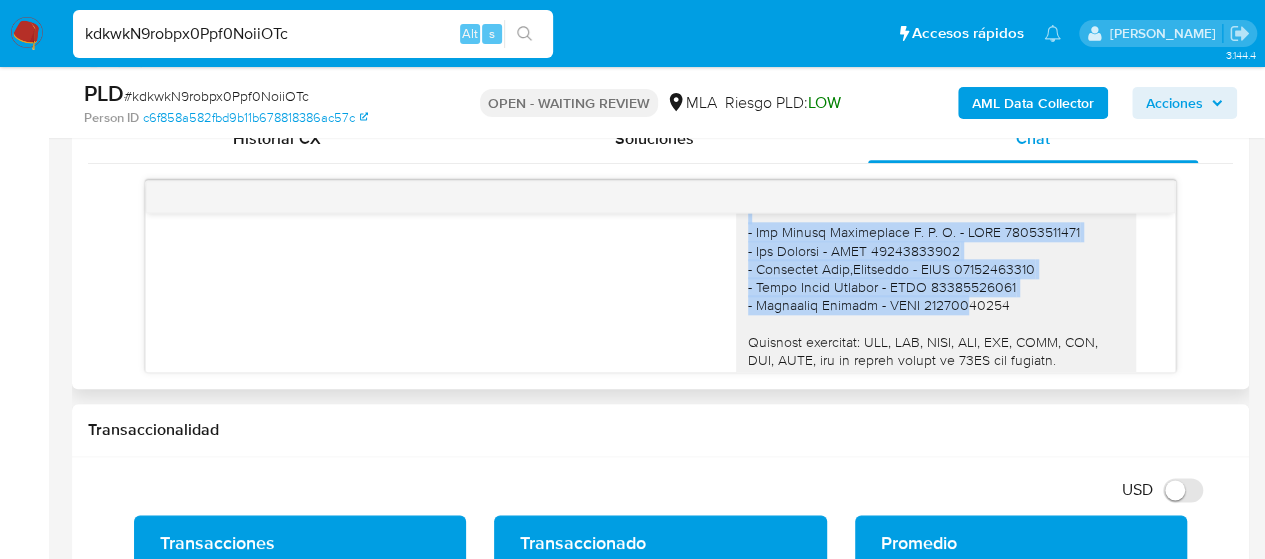 scroll, scrollTop: 1937, scrollLeft: 0, axis: vertical 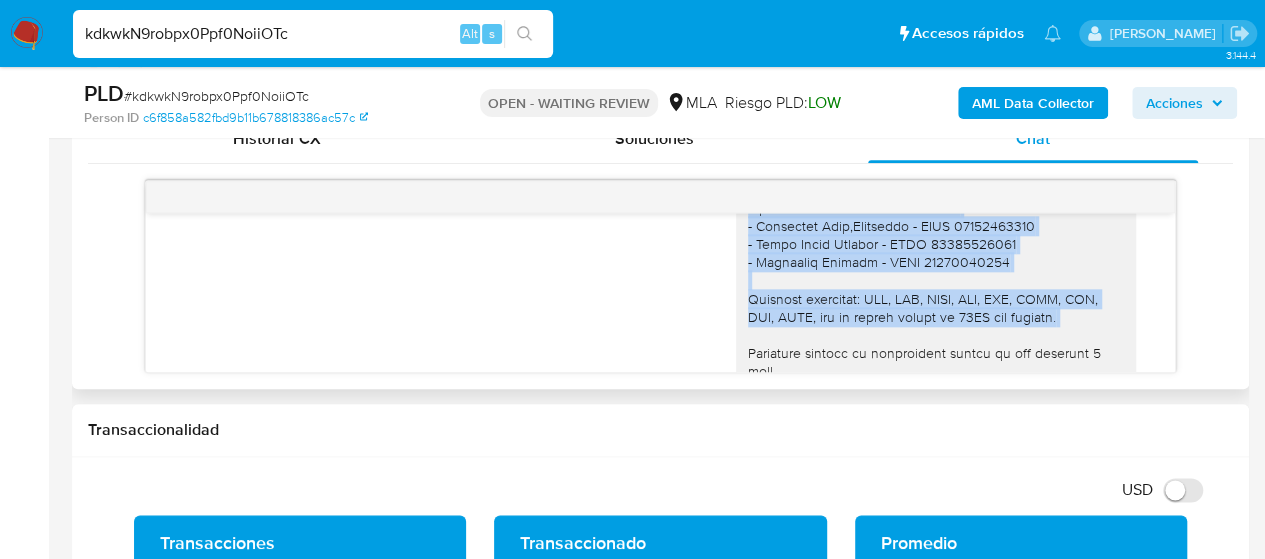drag, startPoint x: 930, startPoint y: 289, endPoint x: 1086, endPoint y: 307, distance: 157.03503 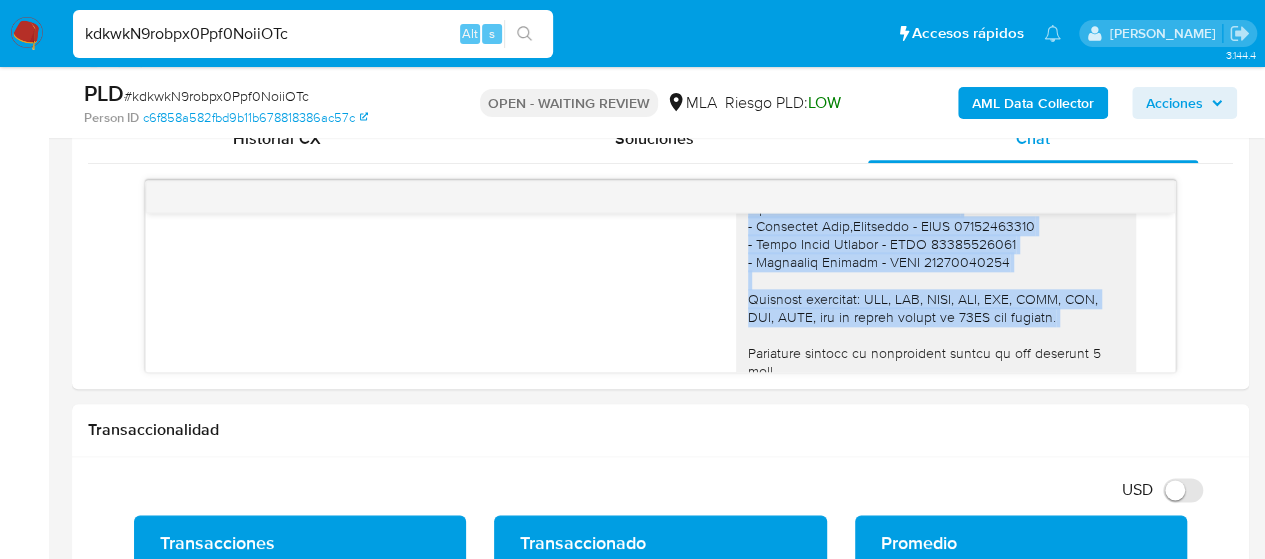 click on "kdkwkN9robpx0Ppf0NoiiOTc" at bounding box center [313, 34] 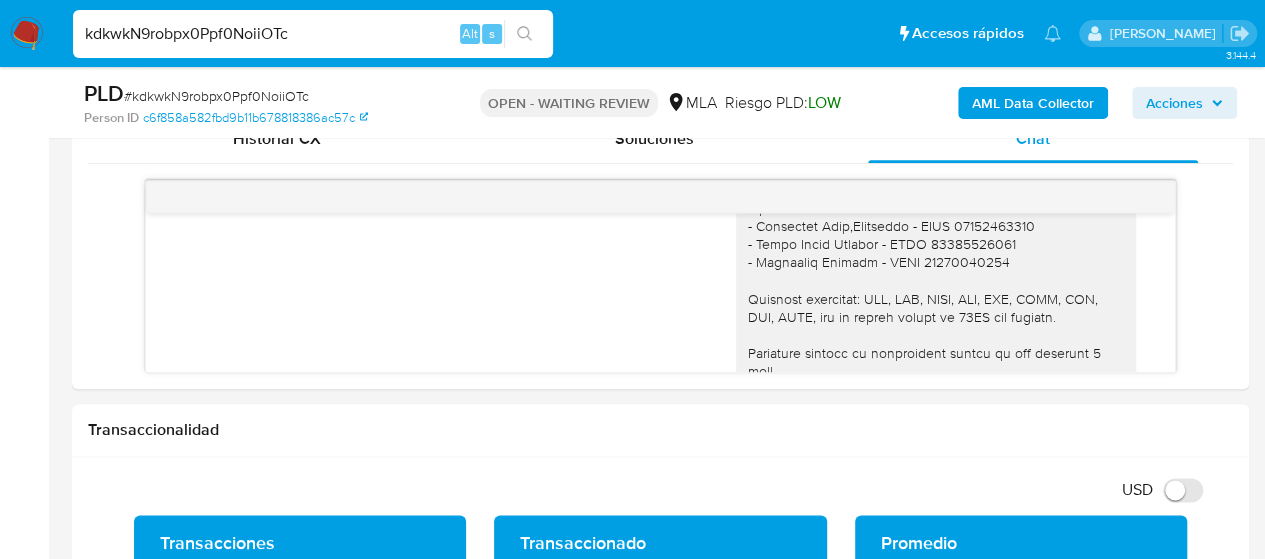 click on "kdkwkN9robpx0Ppf0NoiiOTc" at bounding box center [313, 34] 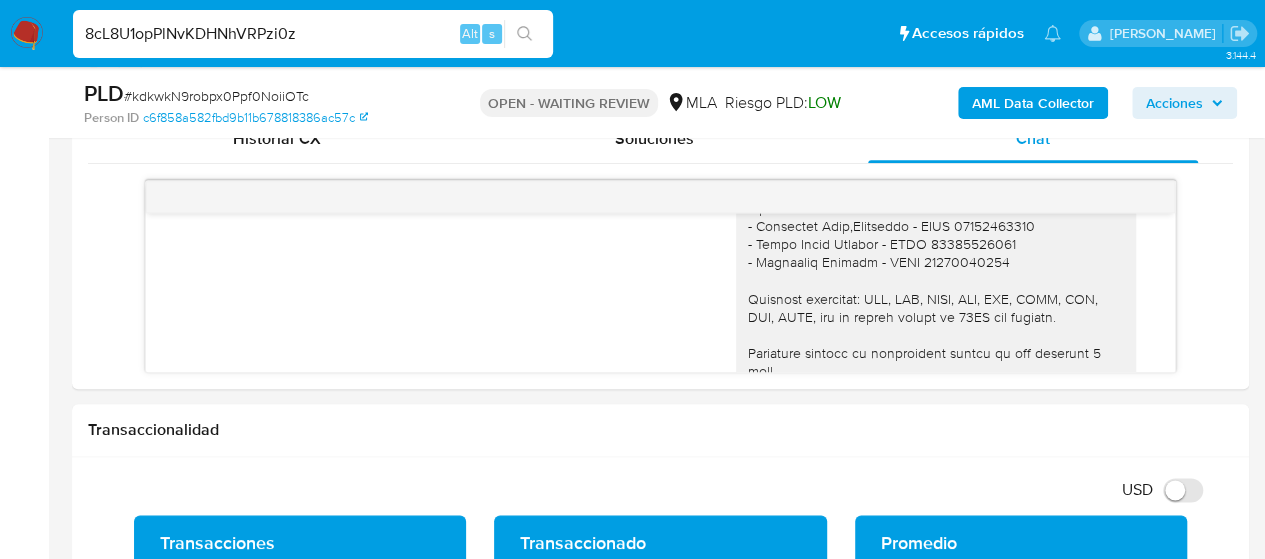 type on "8cL8U1opPlNvKDHNhVRPzi0z" 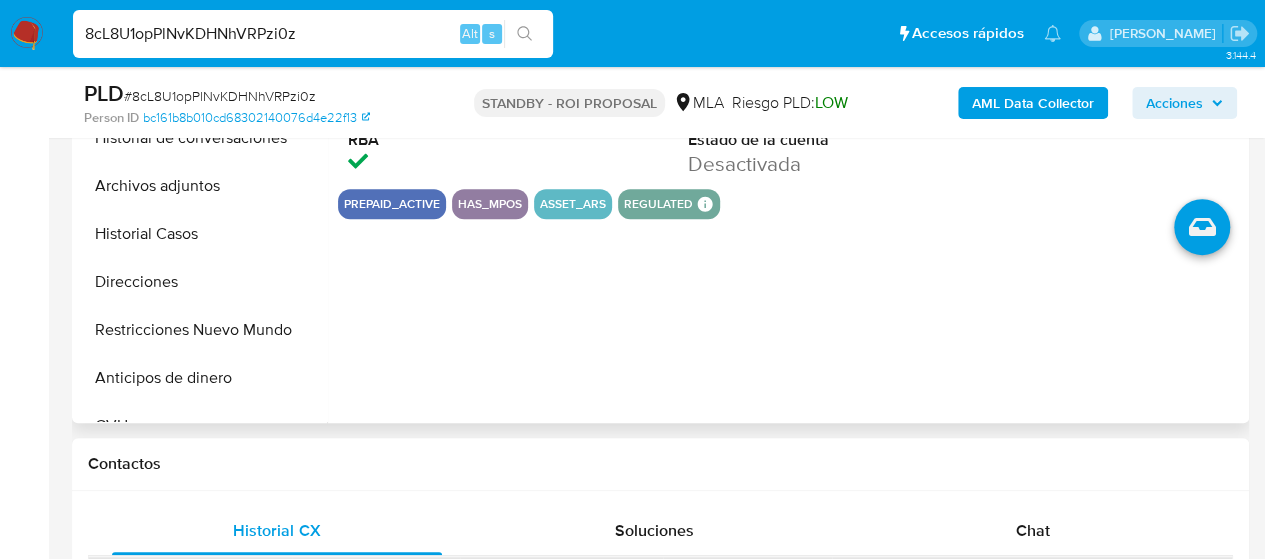 scroll, scrollTop: 500, scrollLeft: 0, axis: vertical 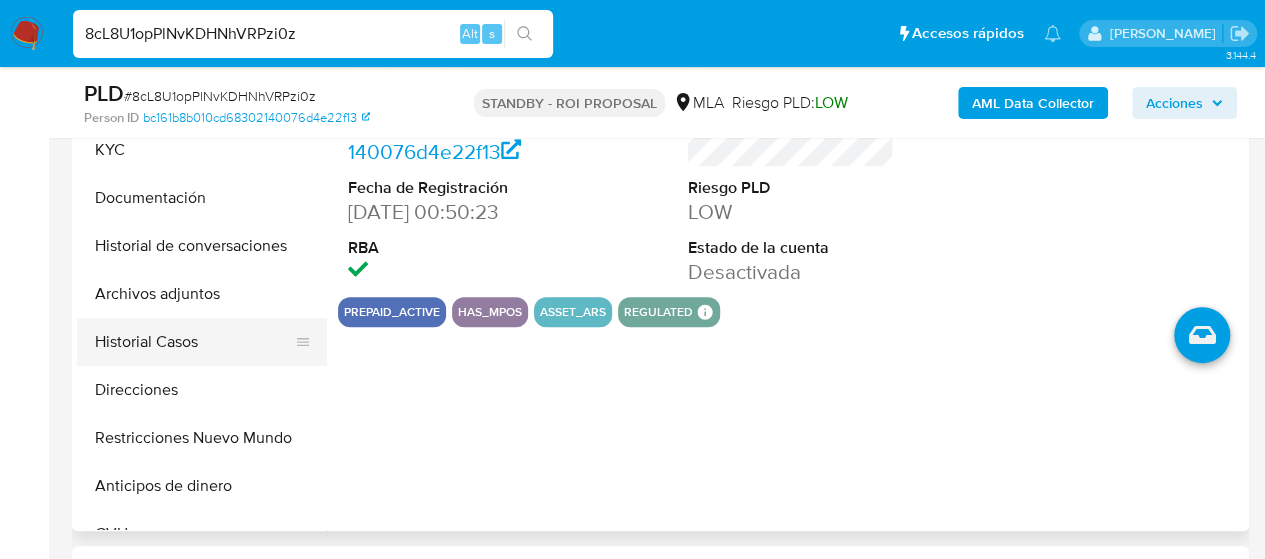 select on "10" 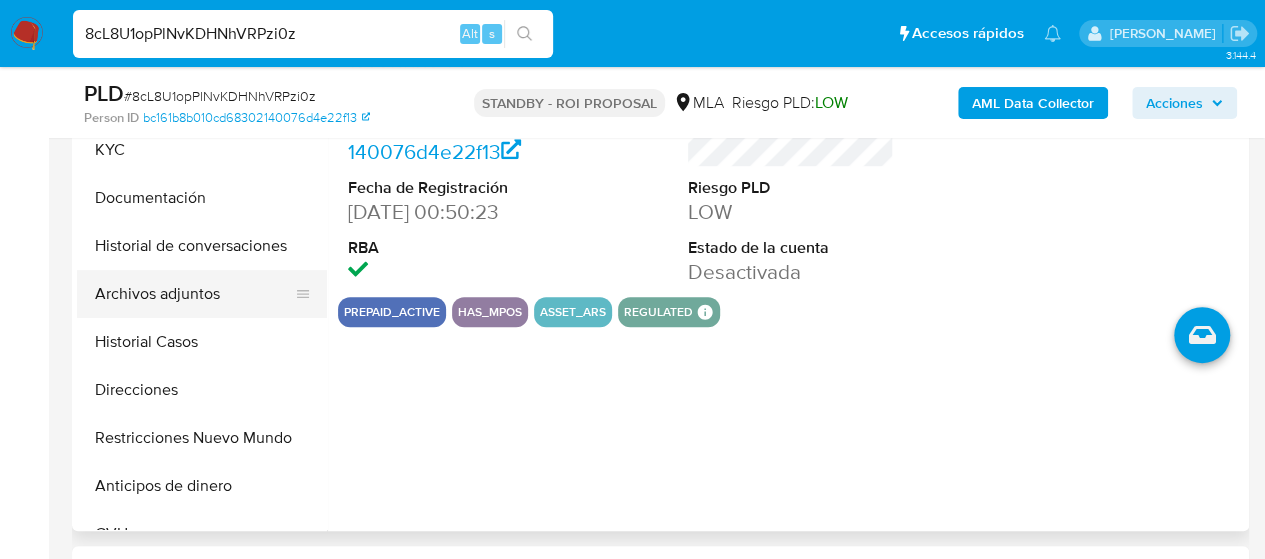 click on "Archivos adjuntos" at bounding box center [194, 294] 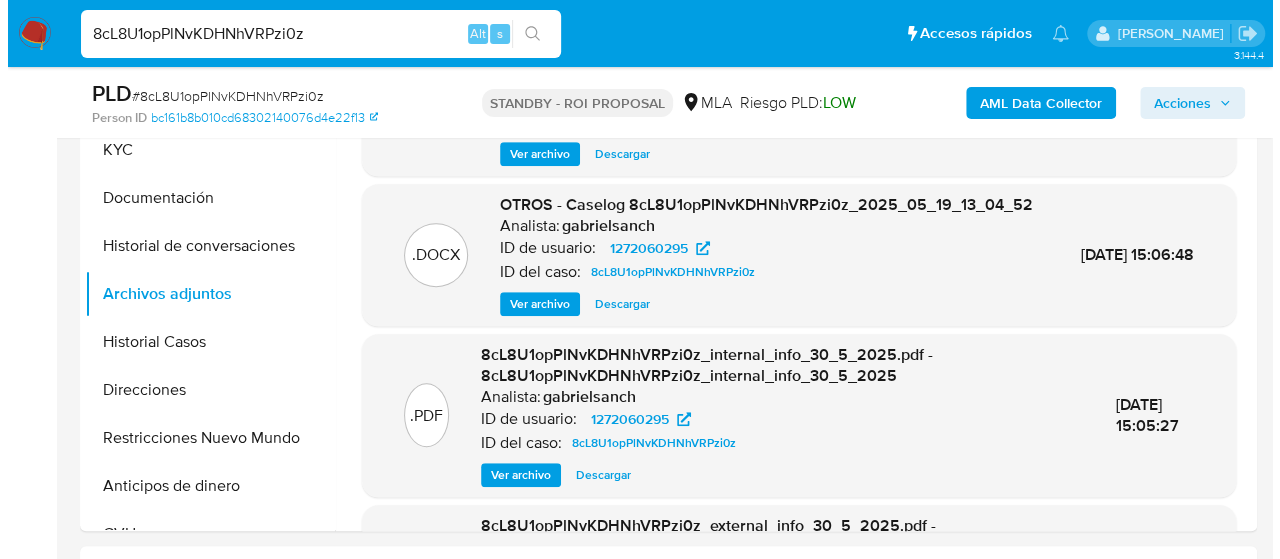 scroll, scrollTop: 400, scrollLeft: 0, axis: vertical 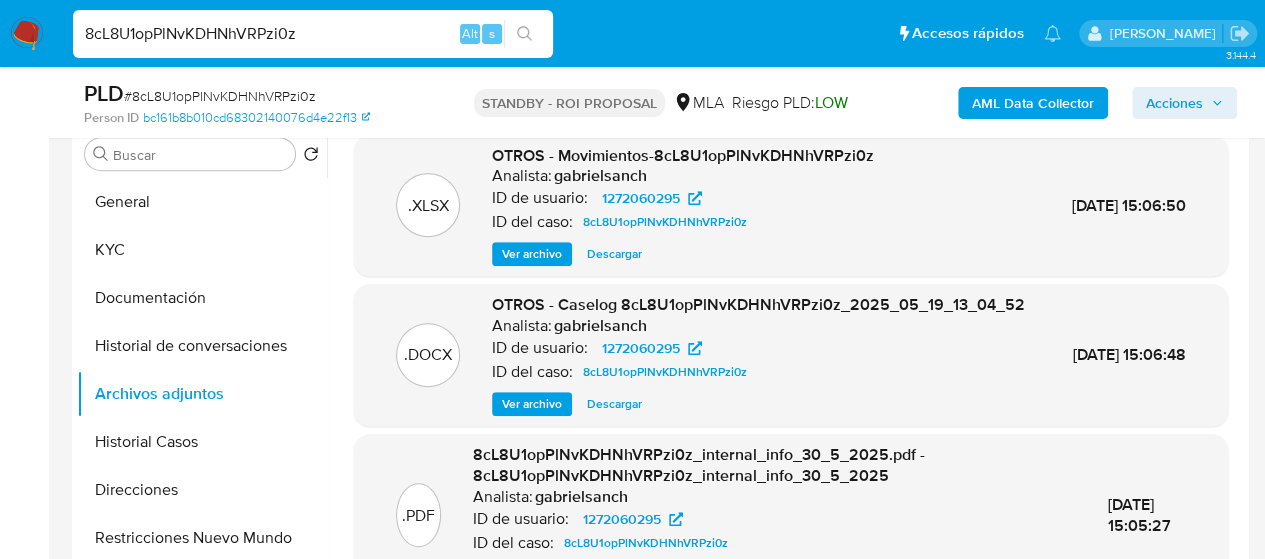 click on "Ver archivo" at bounding box center [532, 404] 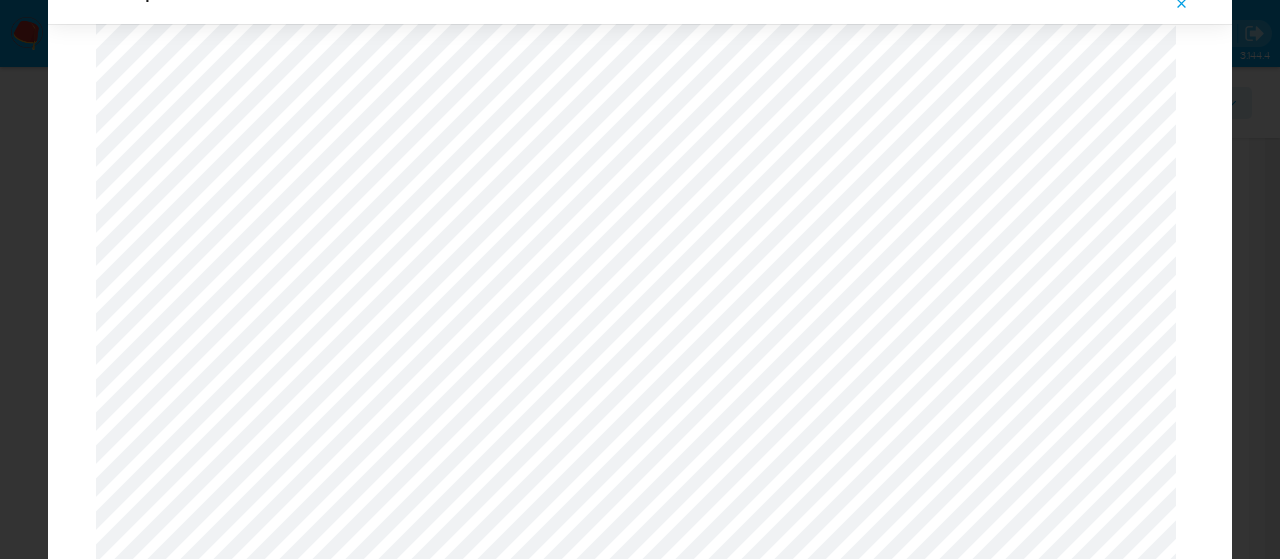 scroll, scrollTop: 1260, scrollLeft: 0, axis: vertical 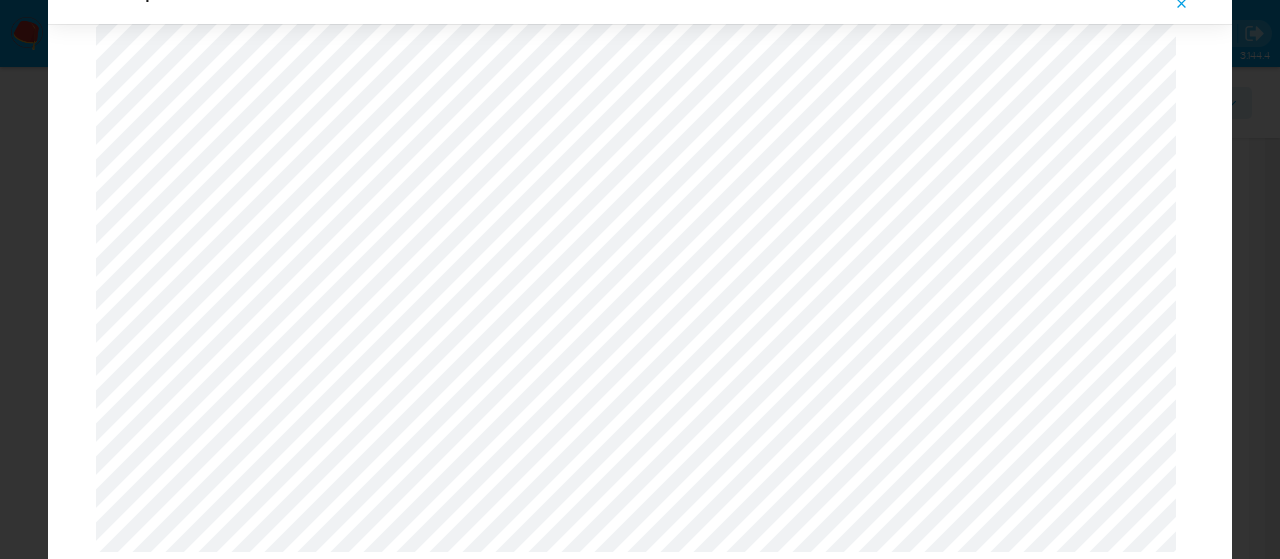 click 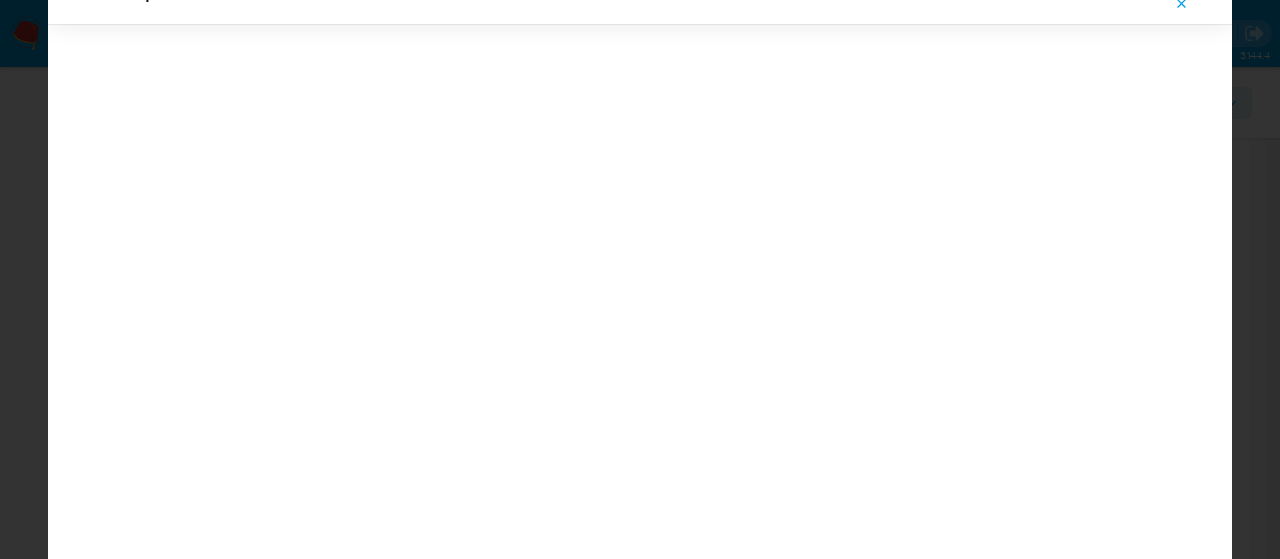 scroll, scrollTop: 64, scrollLeft: 0, axis: vertical 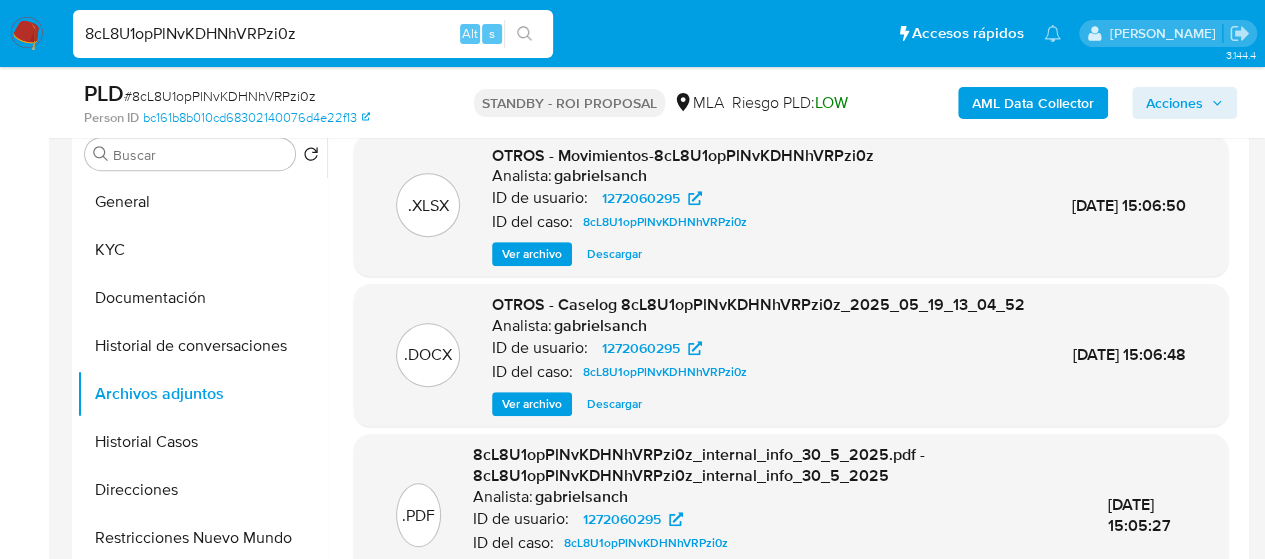 click on "Ver archivo" at bounding box center [532, 404] 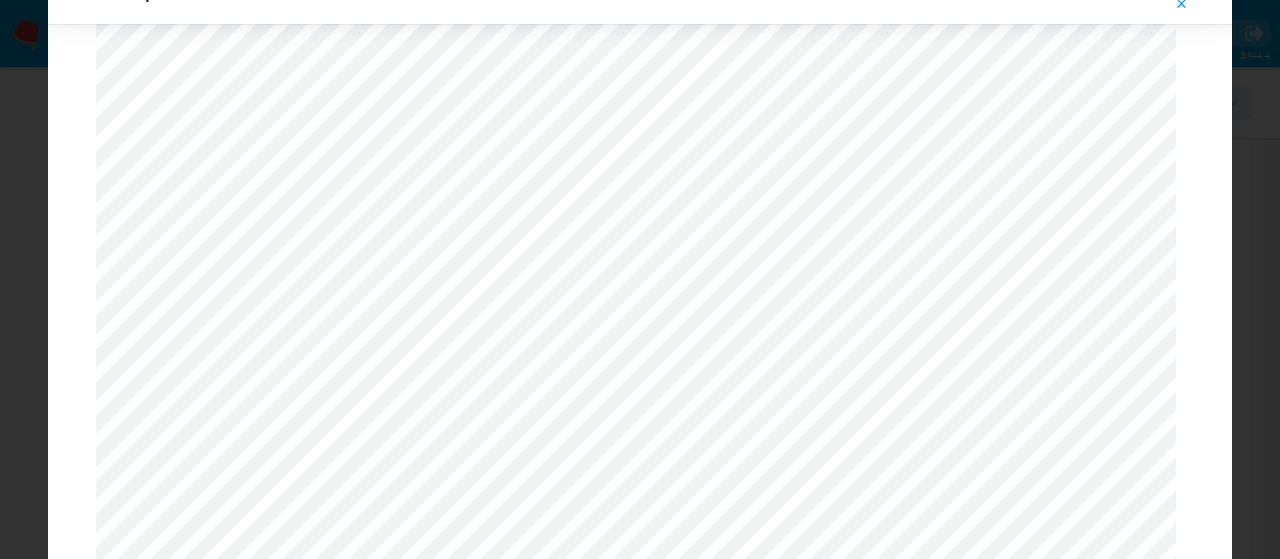 scroll, scrollTop: 1746, scrollLeft: 0, axis: vertical 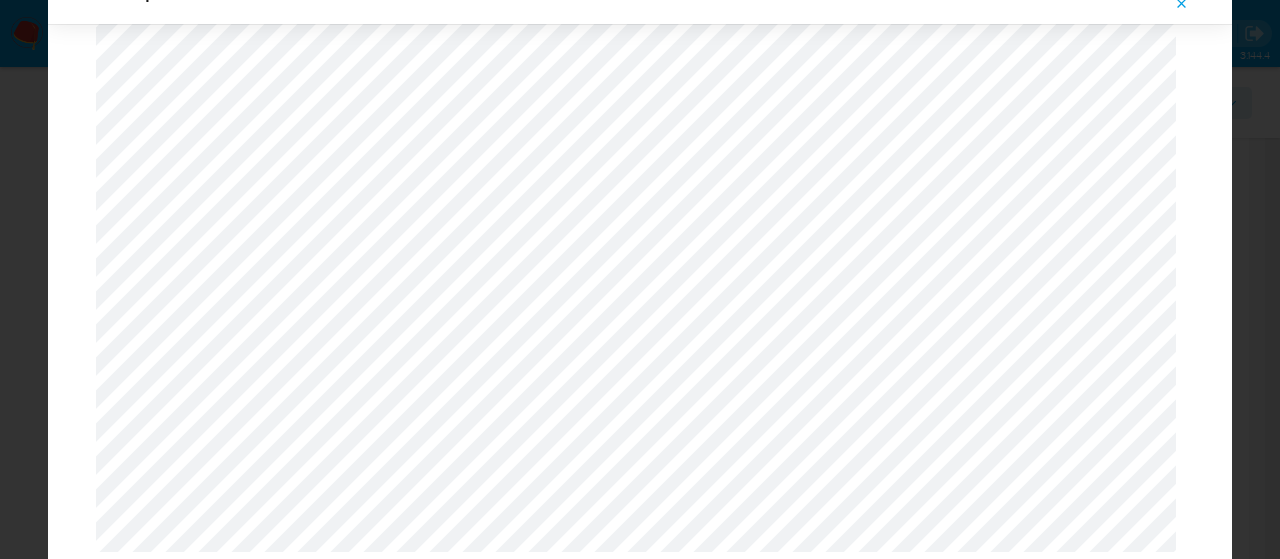 click 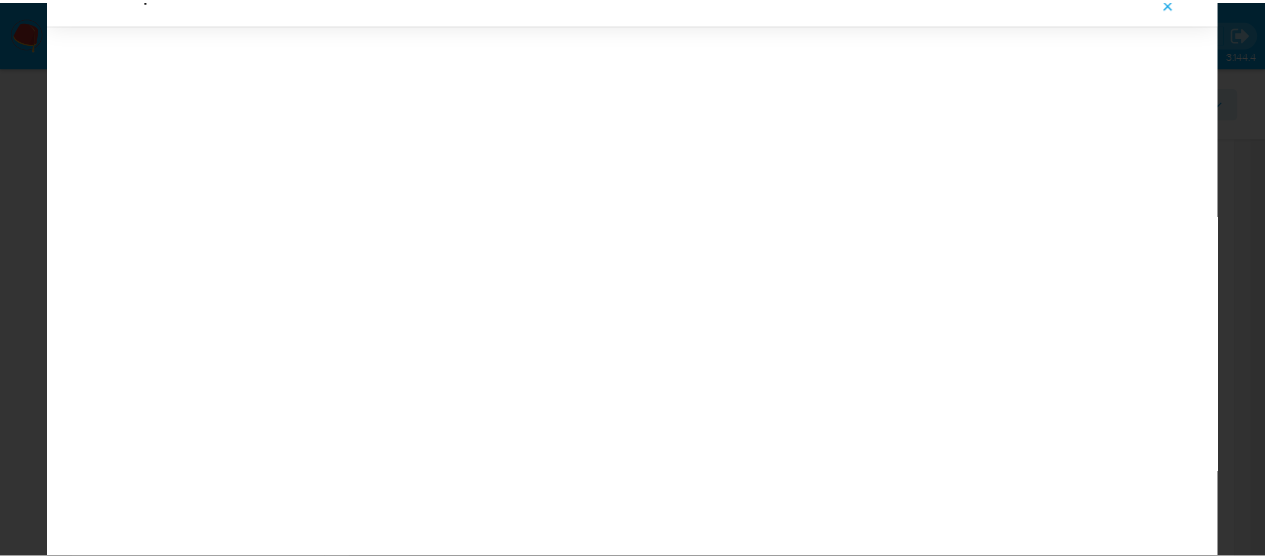 scroll, scrollTop: 64, scrollLeft: 0, axis: vertical 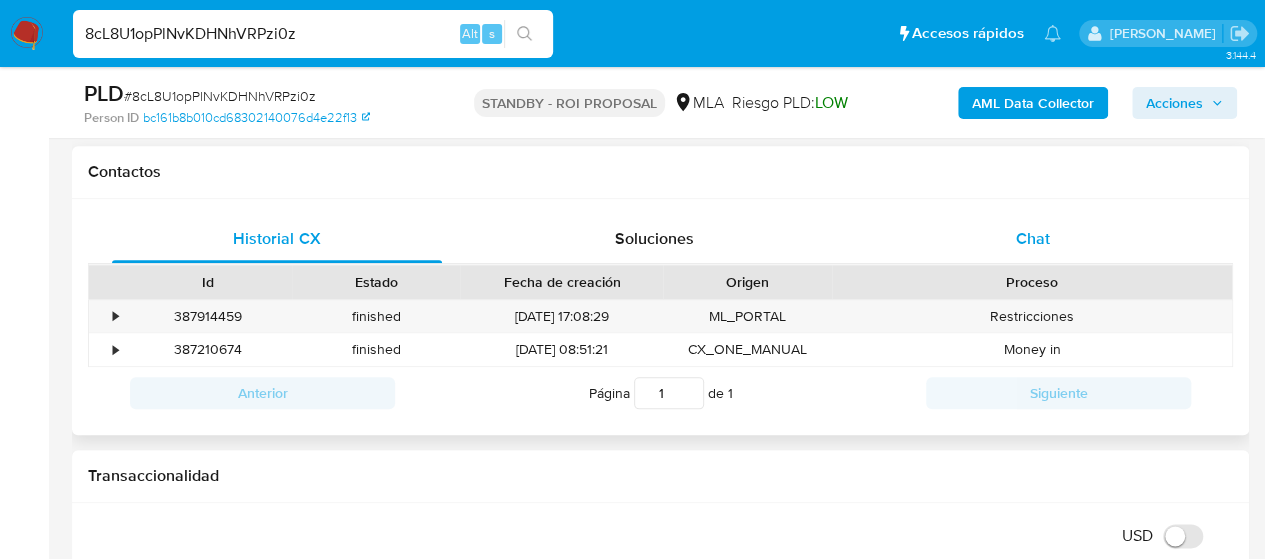 click on "Chat" at bounding box center [1033, 239] 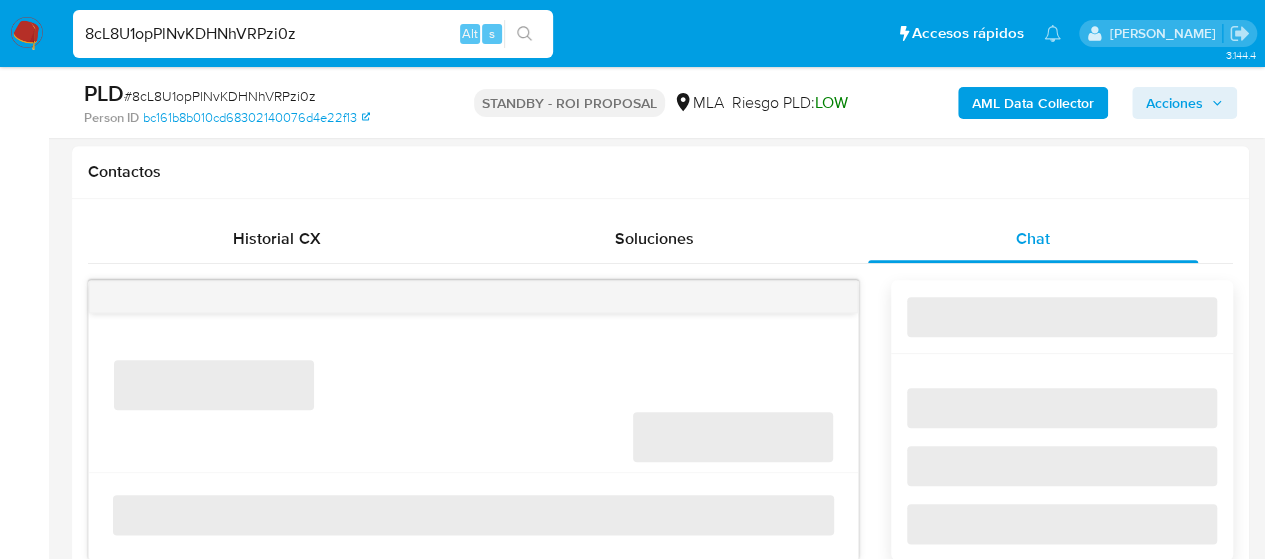 scroll, scrollTop: 1000, scrollLeft: 0, axis: vertical 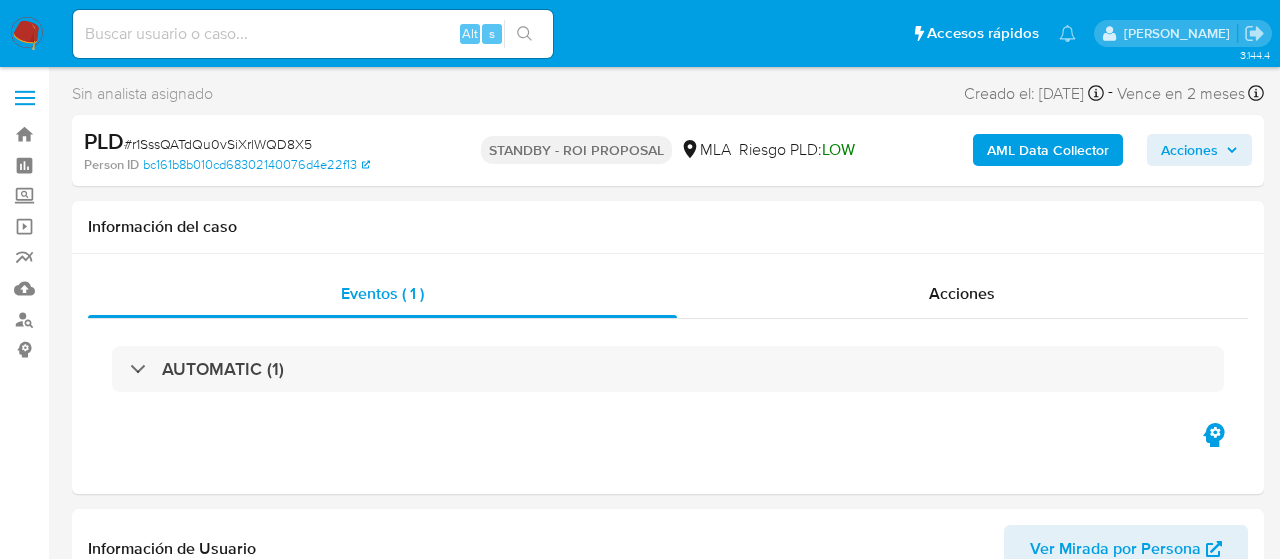 select on "10" 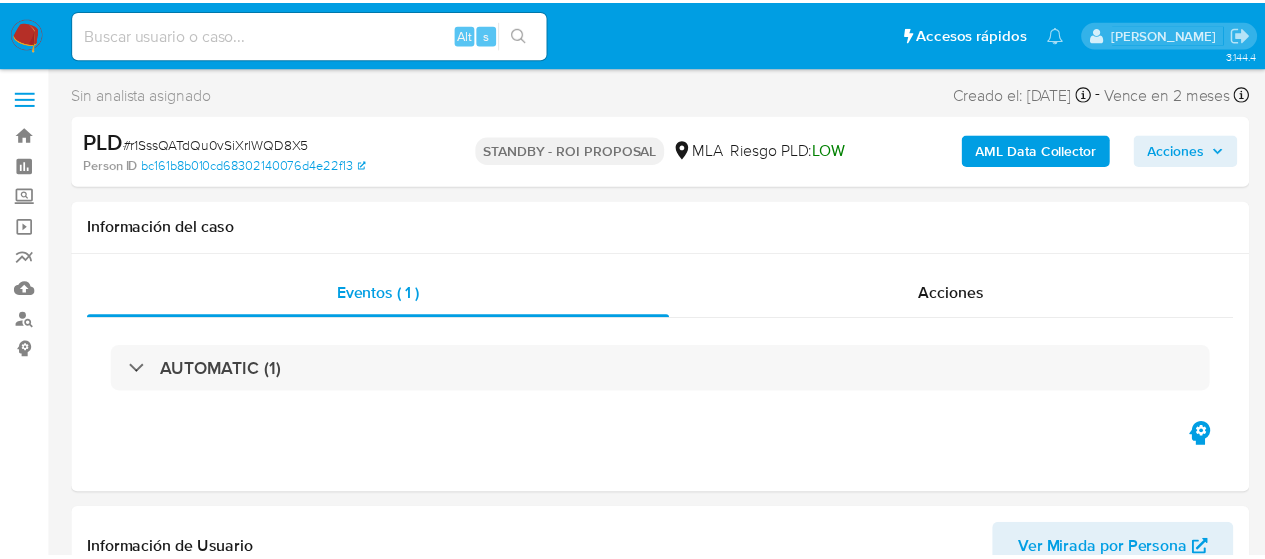 scroll, scrollTop: 0, scrollLeft: 0, axis: both 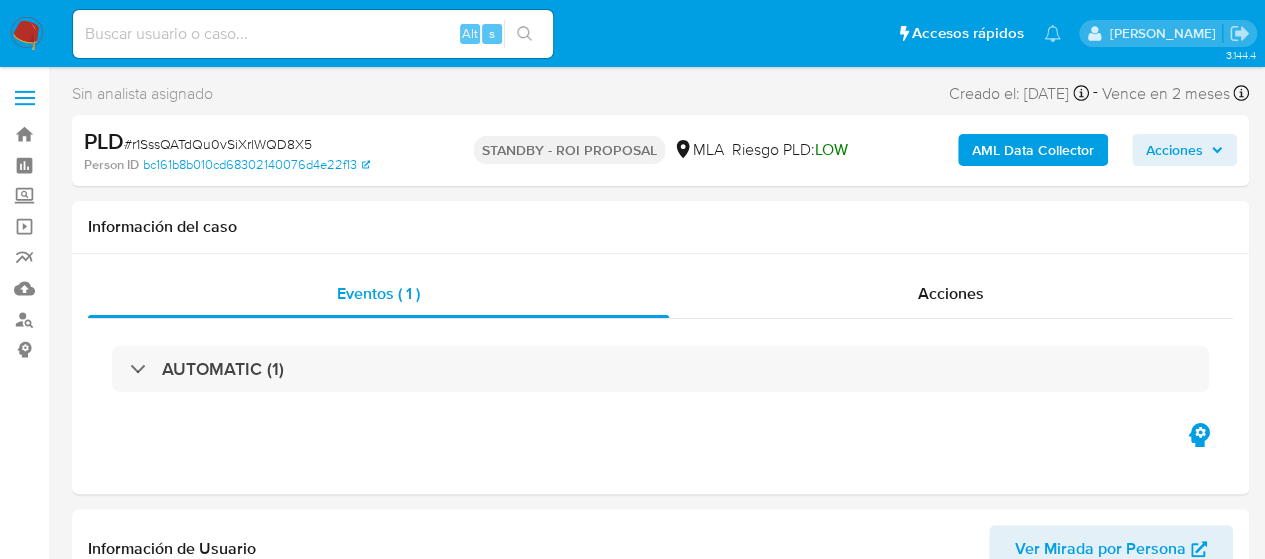 click at bounding box center [313, 34] 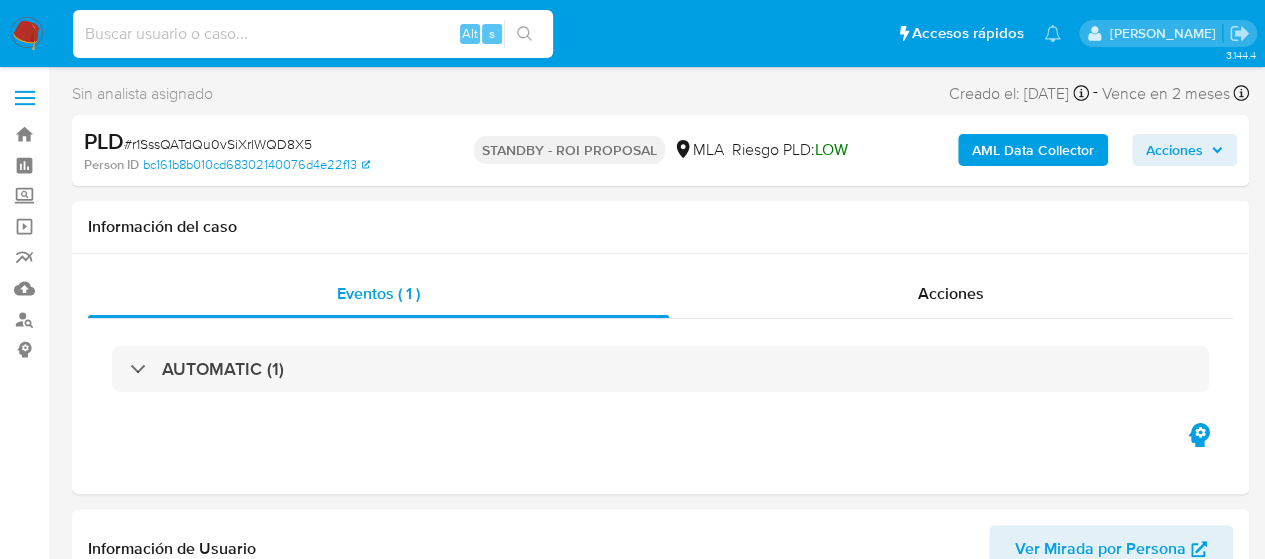 paste on "2cnZ8U24n10zTJlJfkpVzTdh" 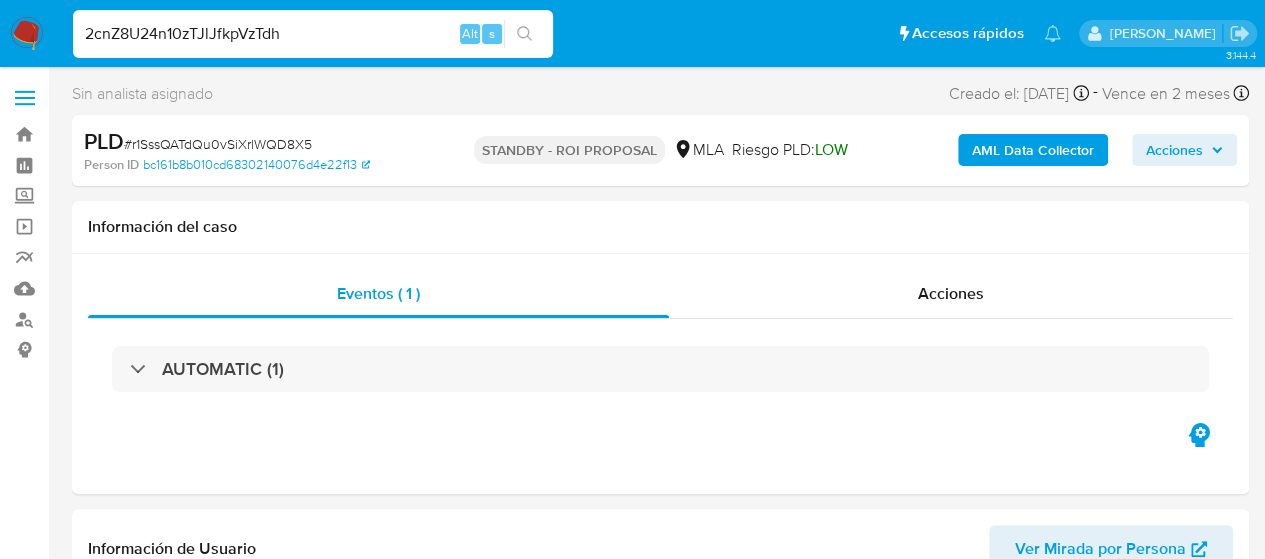 type on "2cnZ8U24n10zTJlJfkpVzTdh" 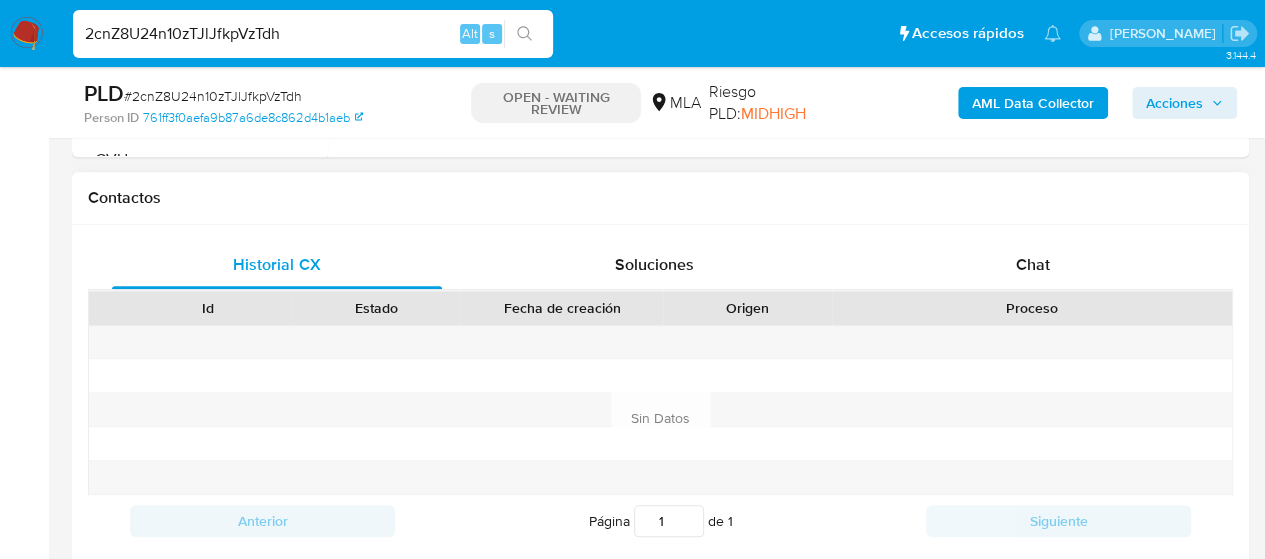scroll, scrollTop: 1000, scrollLeft: 0, axis: vertical 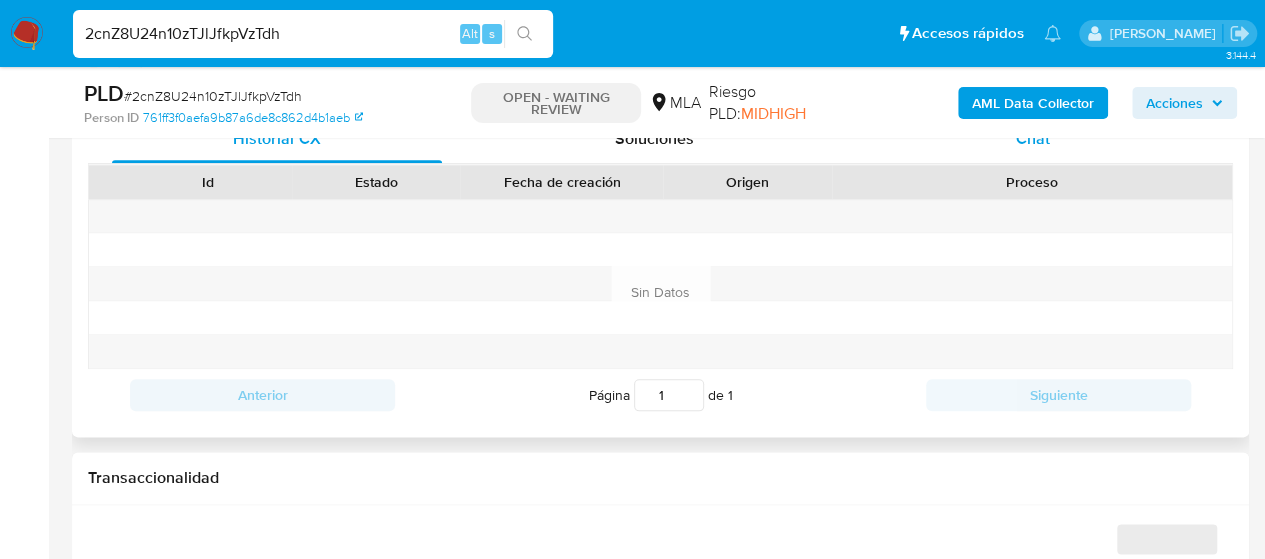 click on "Chat" at bounding box center [1033, 139] 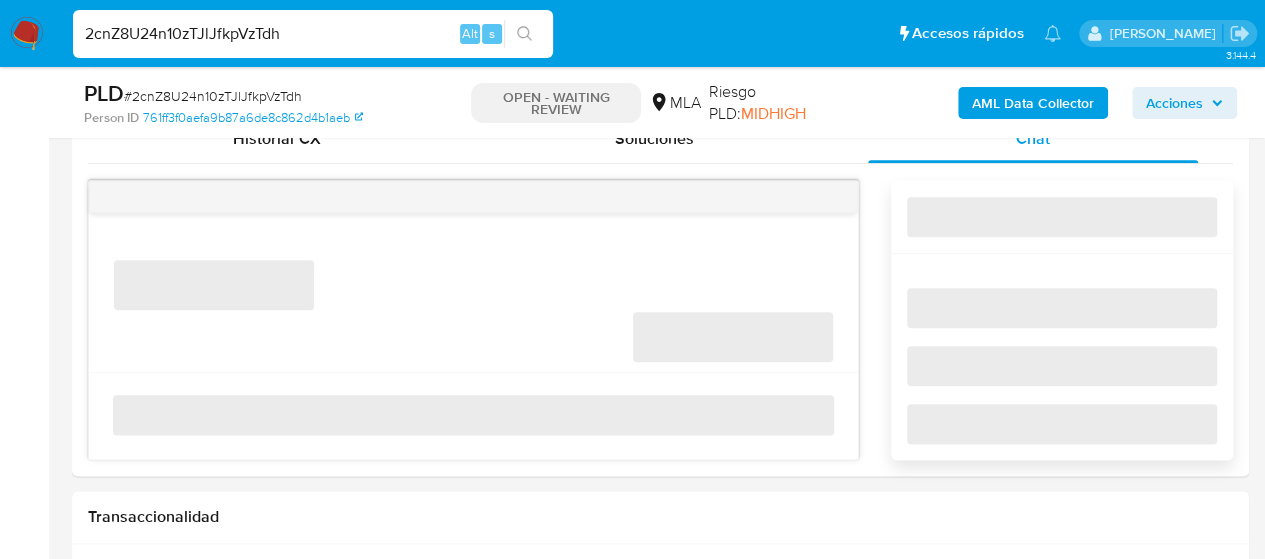 select on "10" 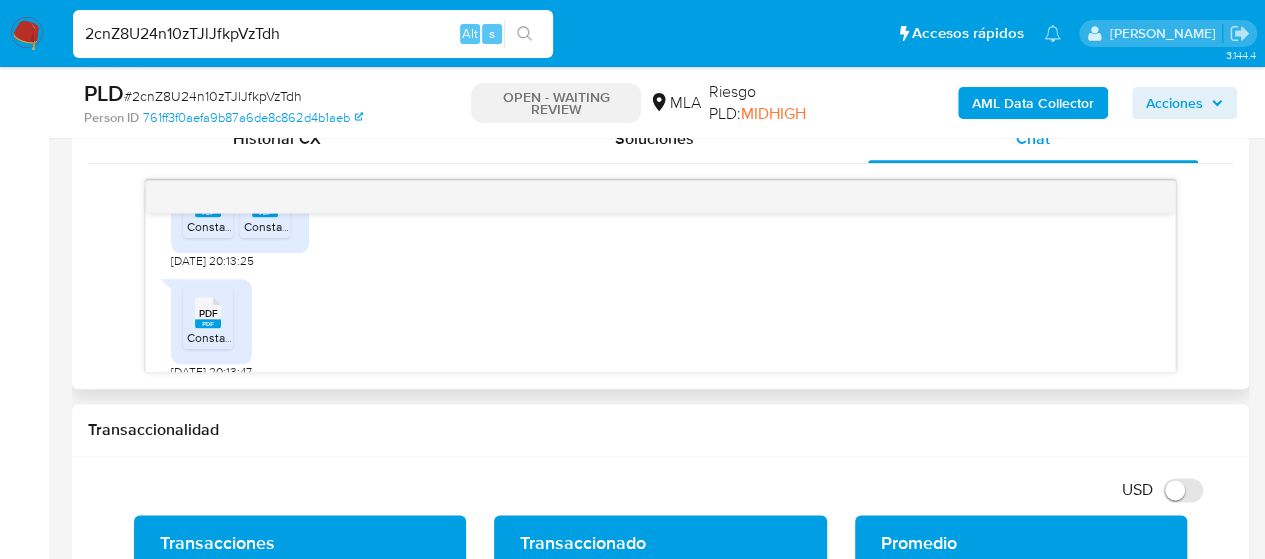 scroll, scrollTop: 2218, scrollLeft: 0, axis: vertical 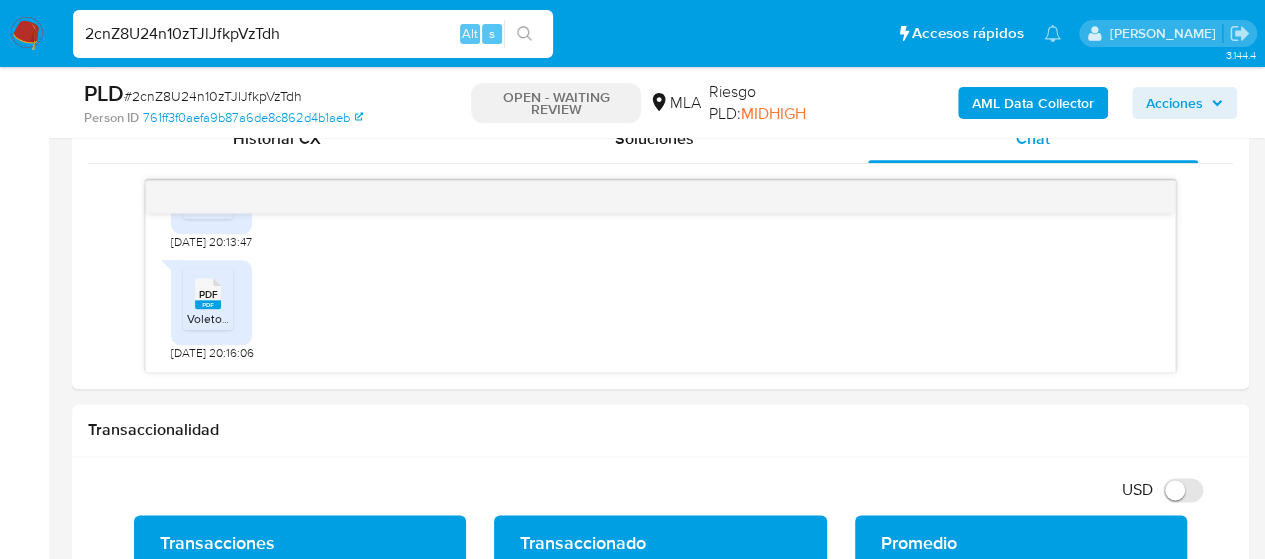 click on "2cnZ8U24n10zTJlJfkpVzTdh" at bounding box center [313, 34] 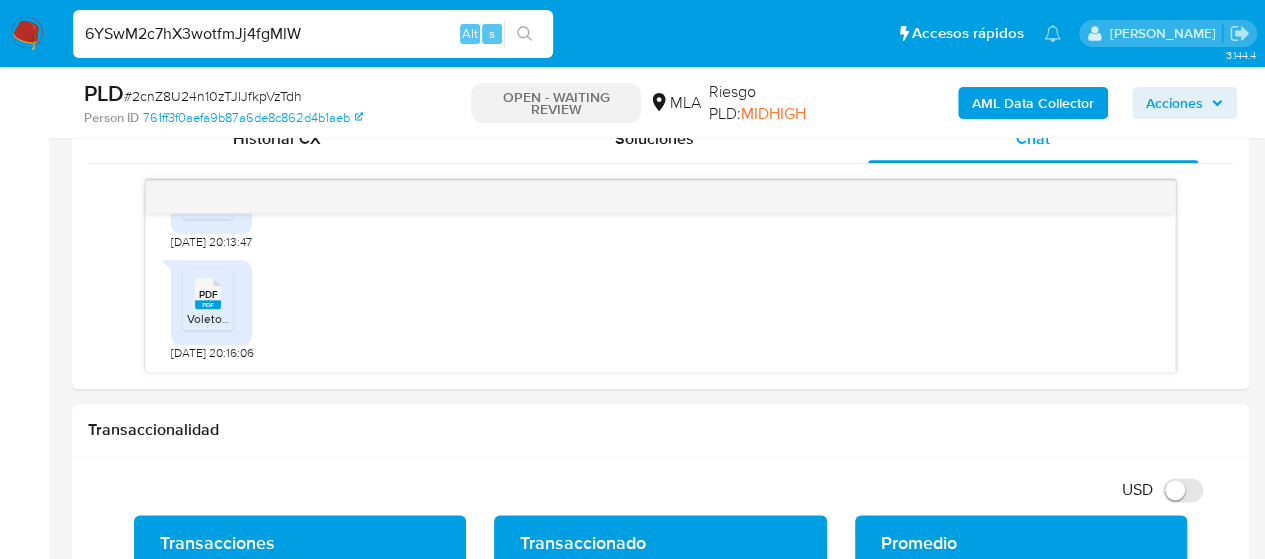 type on "6YSwM2c7hX3wotfmJj4fgMlW" 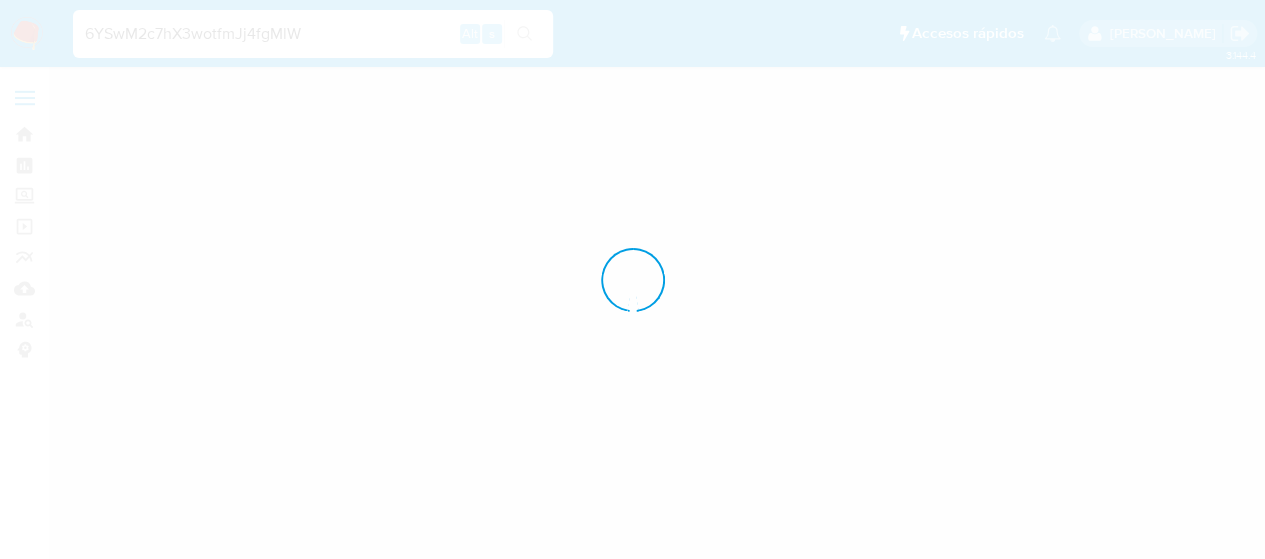 scroll, scrollTop: 0, scrollLeft: 0, axis: both 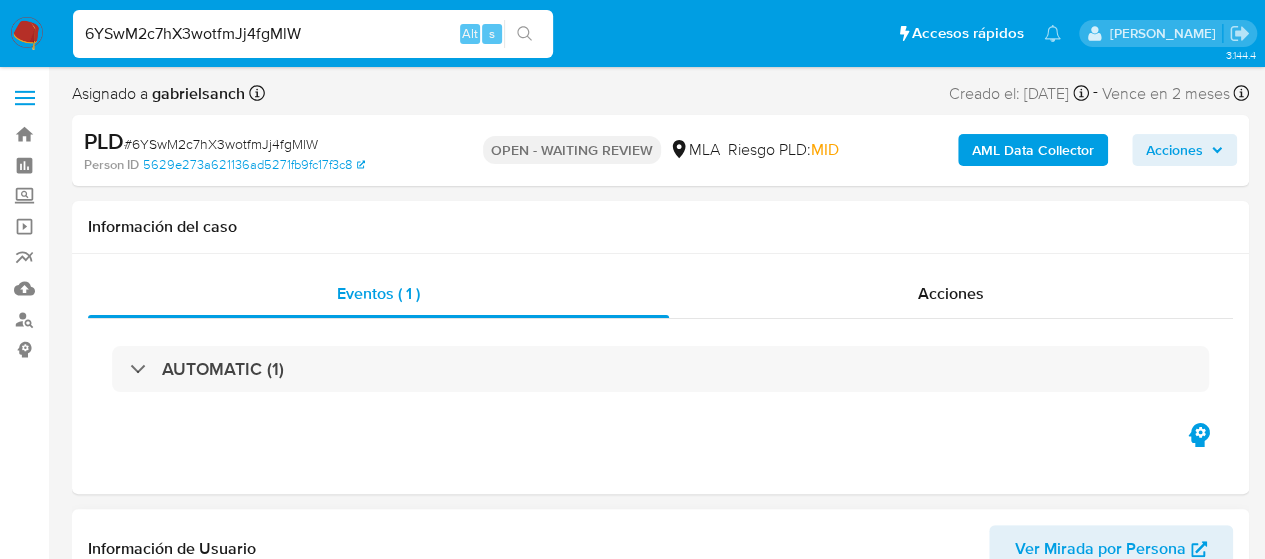 select on "10" 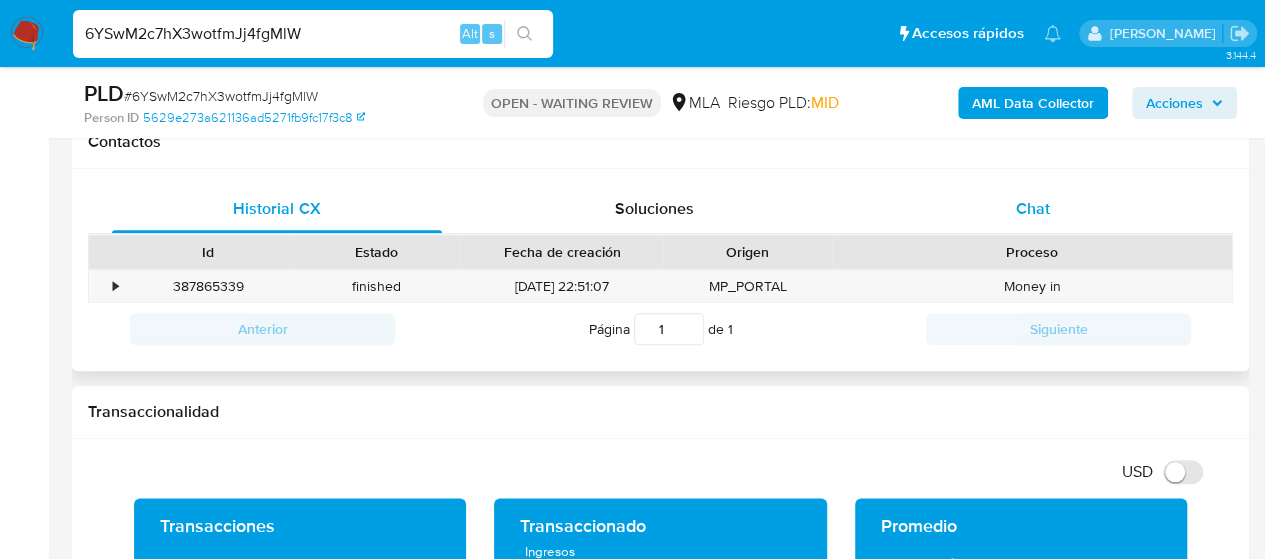 scroll, scrollTop: 900, scrollLeft: 0, axis: vertical 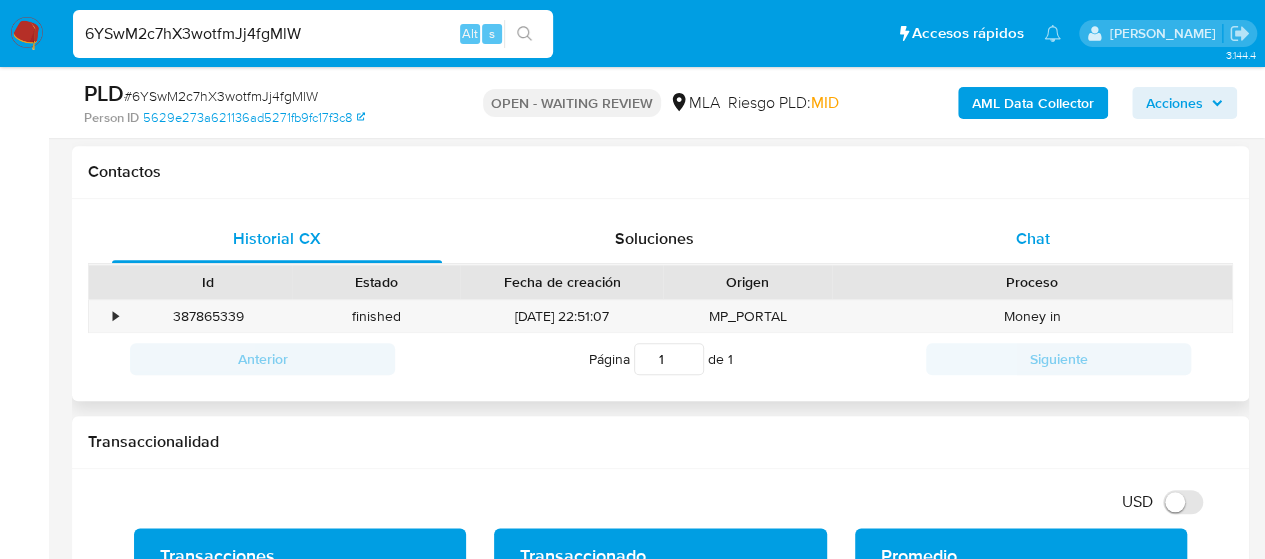 click on "Chat" at bounding box center [1033, 238] 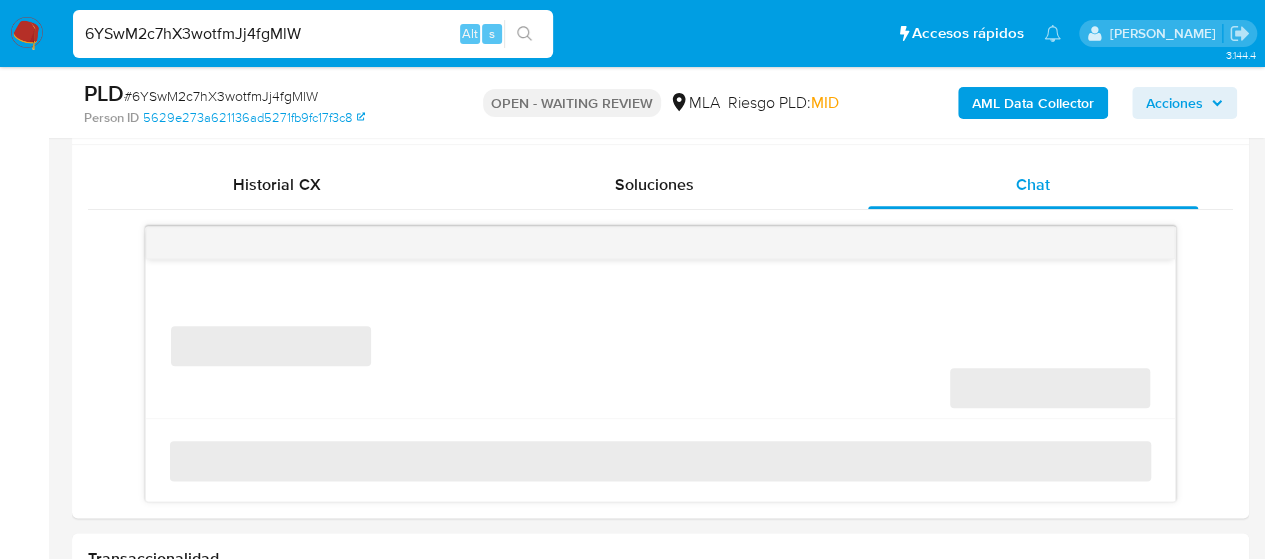 scroll, scrollTop: 1000, scrollLeft: 0, axis: vertical 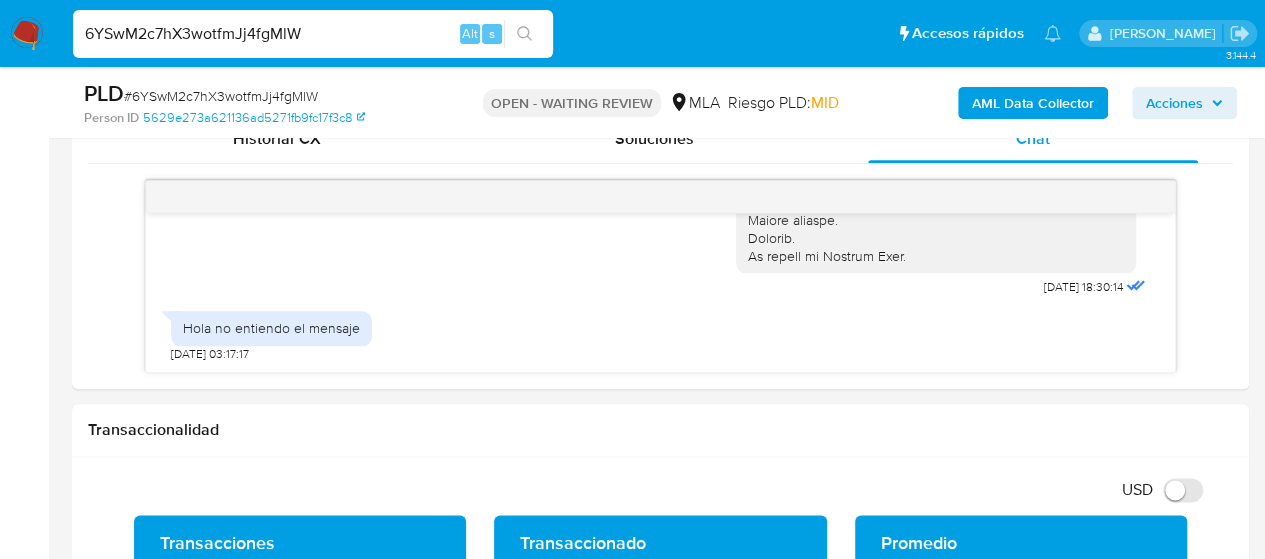 click on "6YSwM2c7hX3wotfmJj4fgMlW" at bounding box center [313, 34] 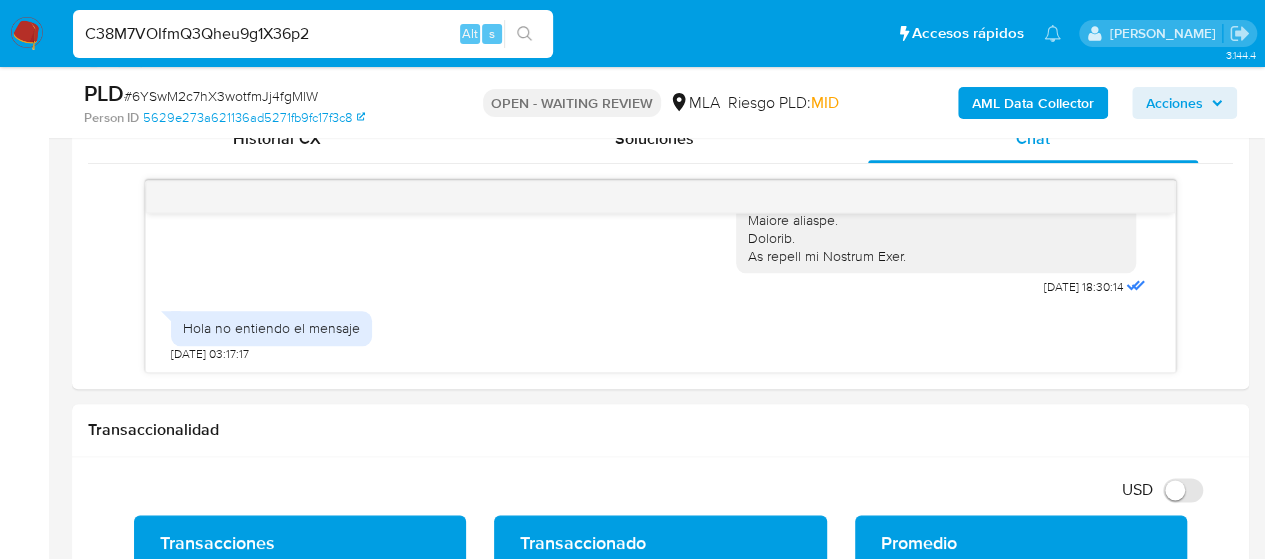 type on "C38M7VOIfmQ3Qheu9g1X36p2" 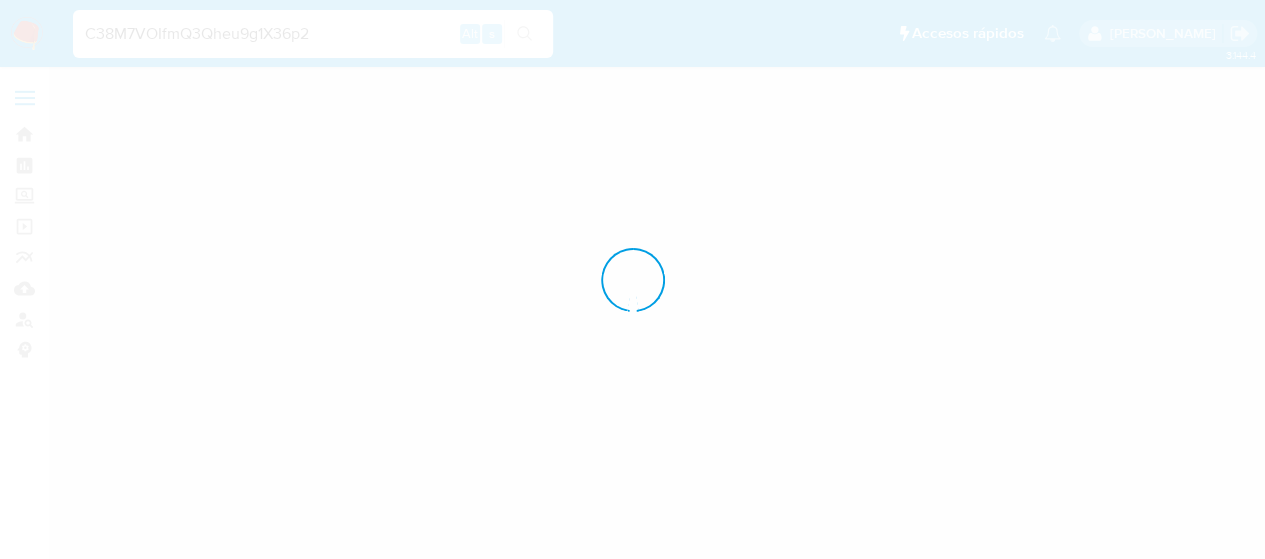 scroll, scrollTop: 0, scrollLeft: 0, axis: both 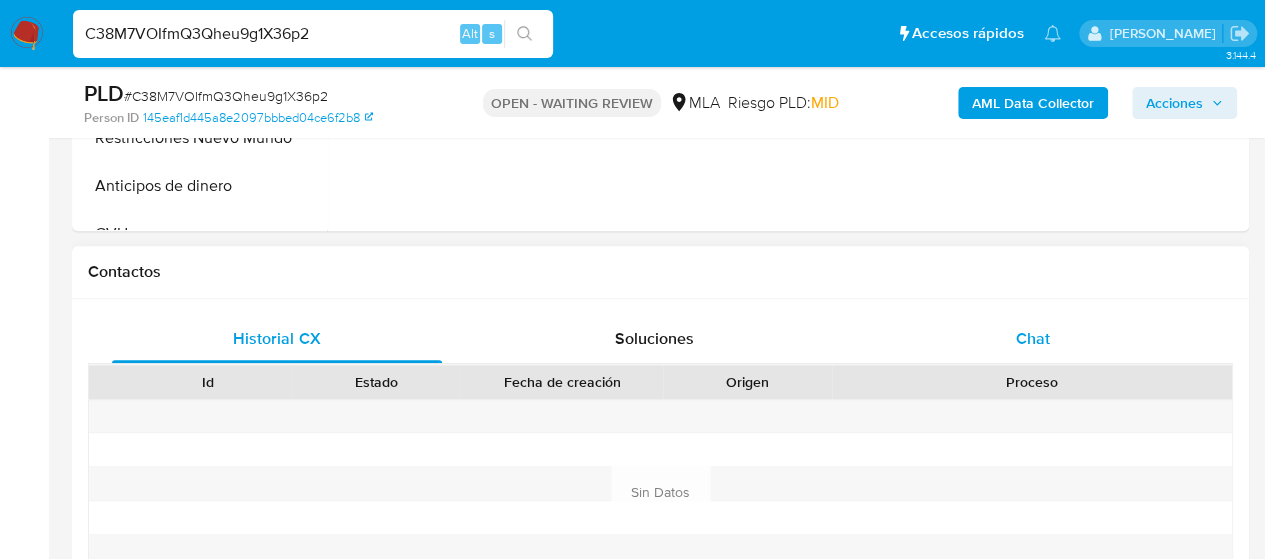 click on "Chat" at bounding box center [1033, 339] 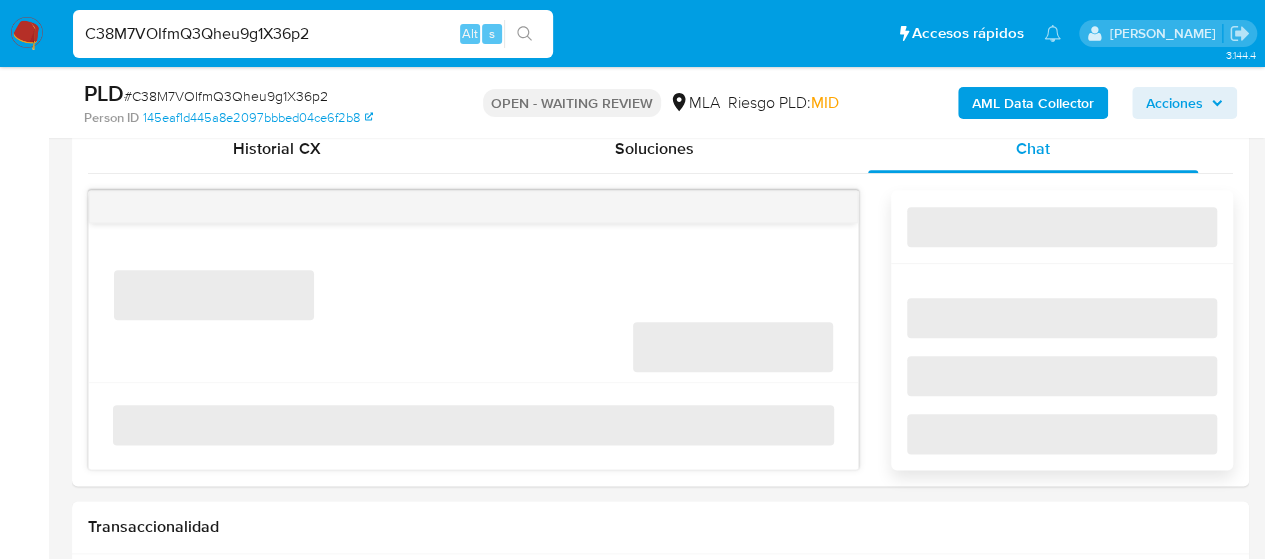 scroll, scrollTop: 1000, scrollLeft: 0, axis: vertical 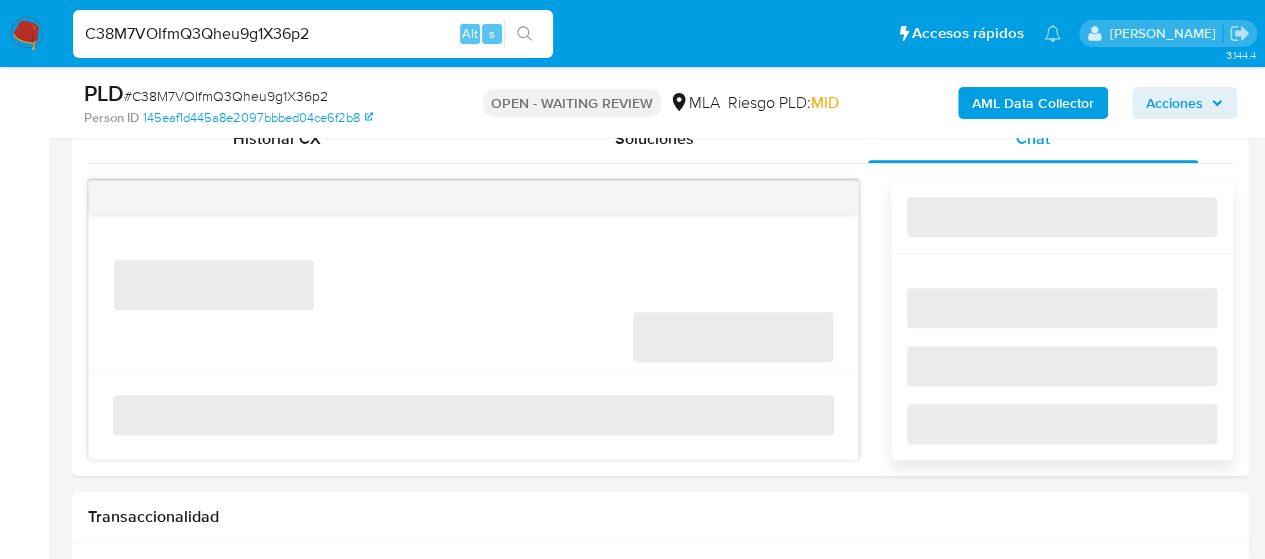 select on "10" 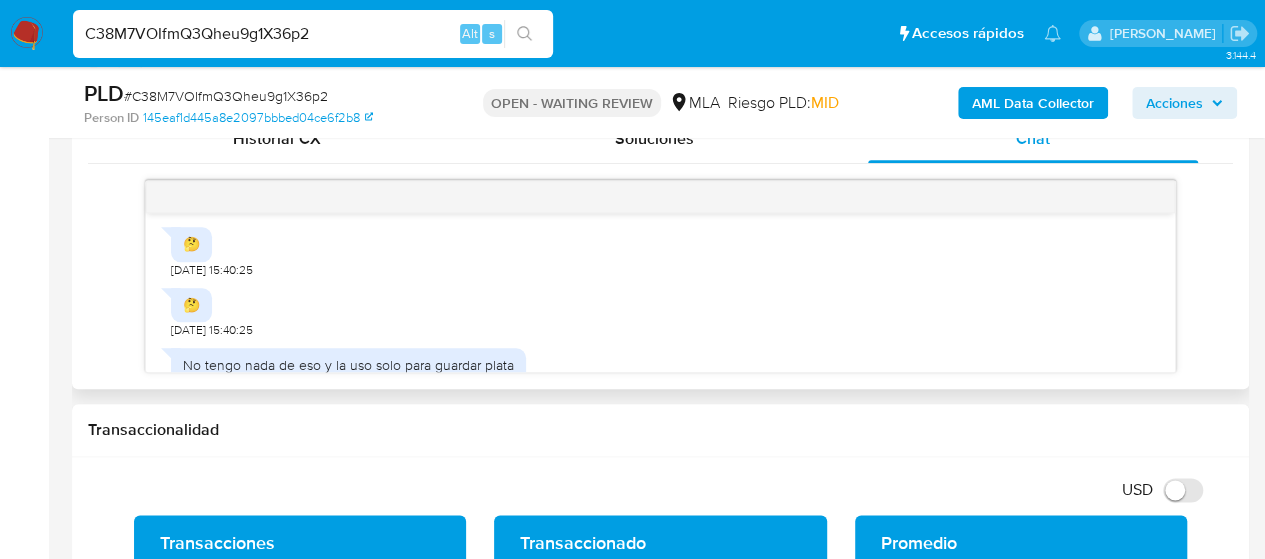 scroll, scrollTop: 1073, scrollLeft: 0, axis: vertical 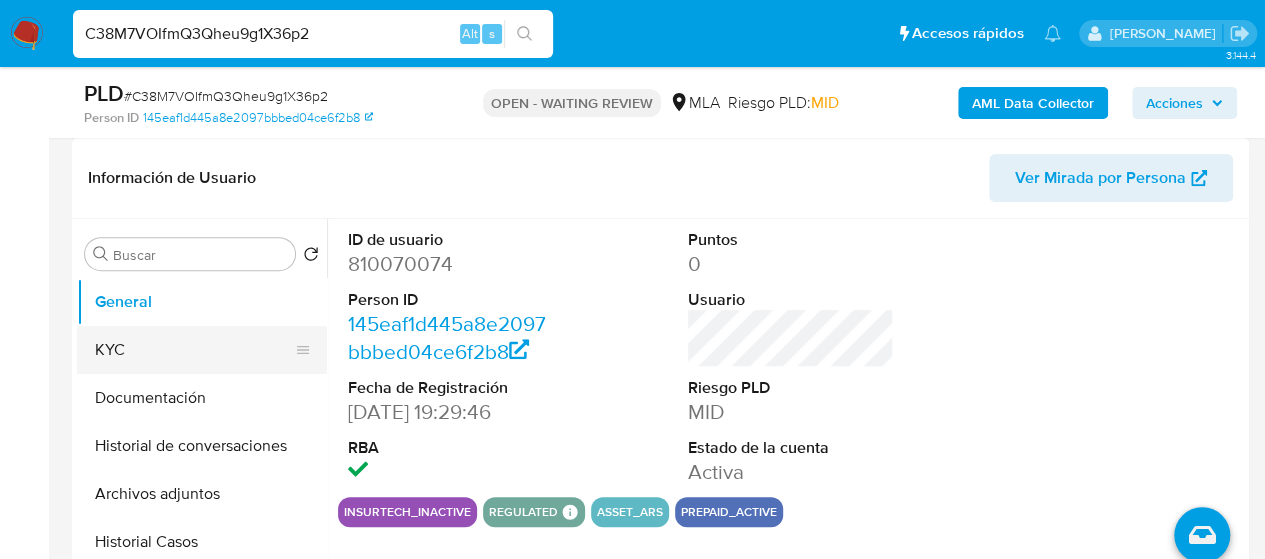 click on "KYC" at bounding box center (194, 350) 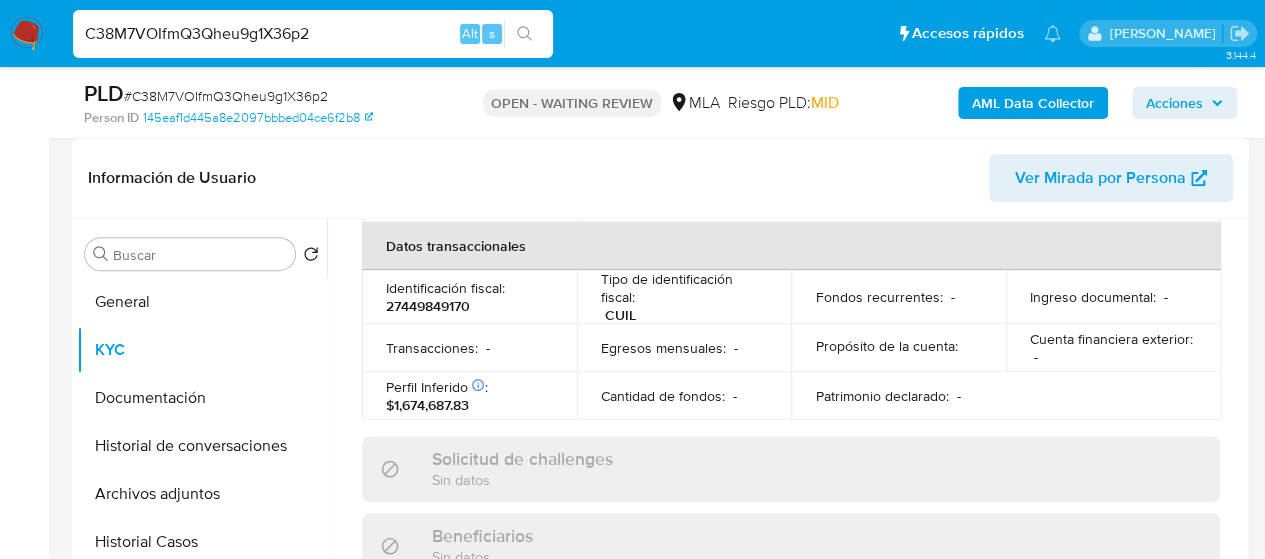 scroll, scrollTop: 792, scrollLeft: 0, axis: vertical 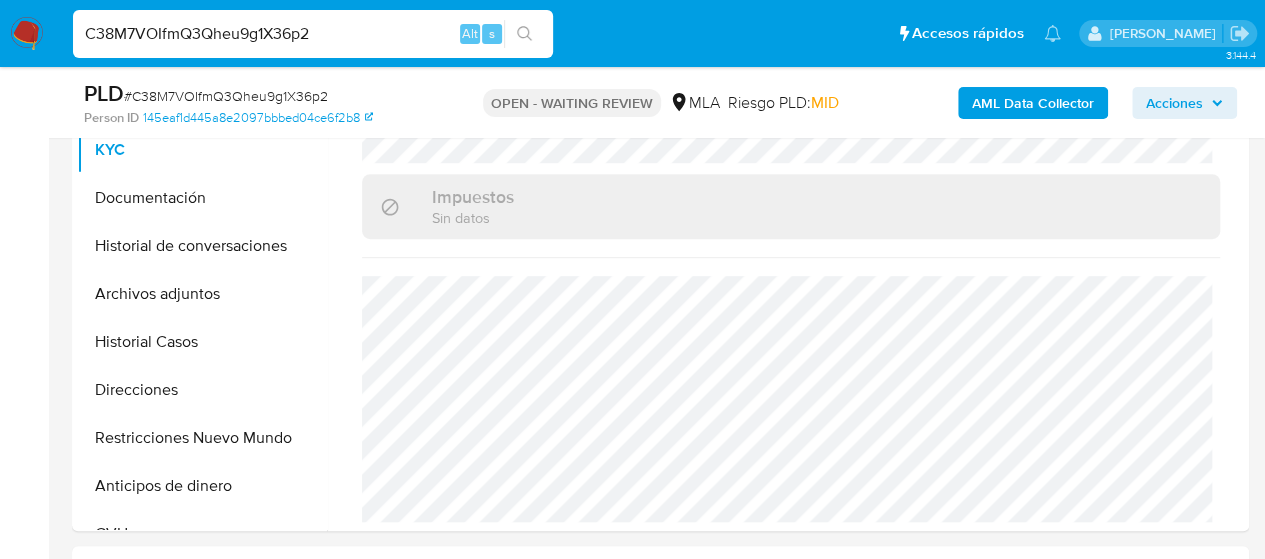 click on "C38M7VOIfmQ3Qheu9g1X36p2" at bounding box center [313, 34] 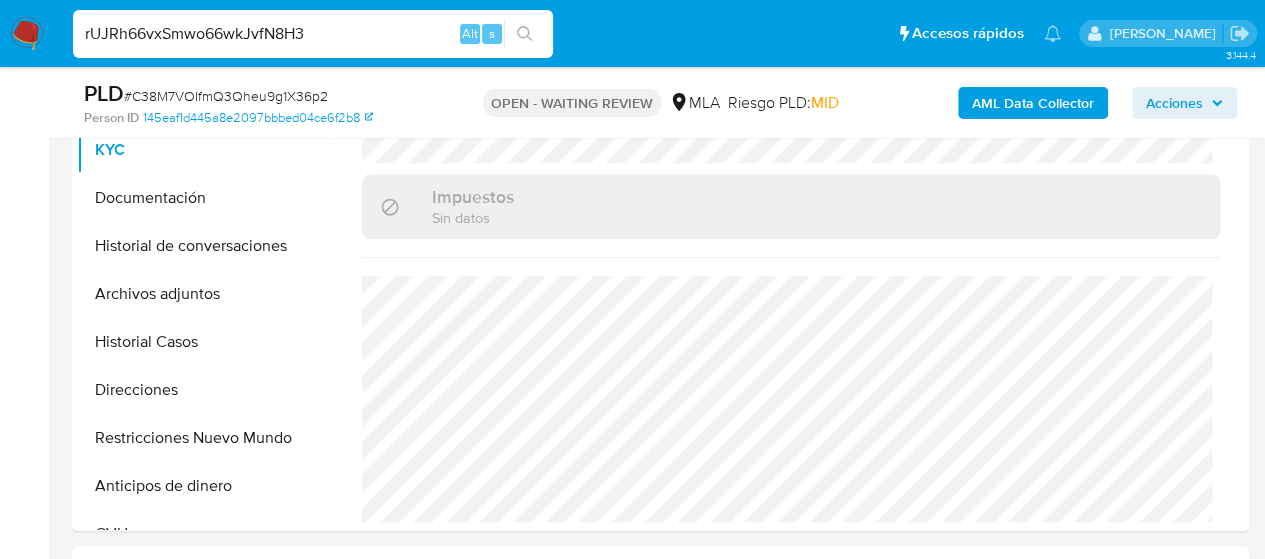 type on "rUJRh66vxSmwo66wkJvfN8H3" 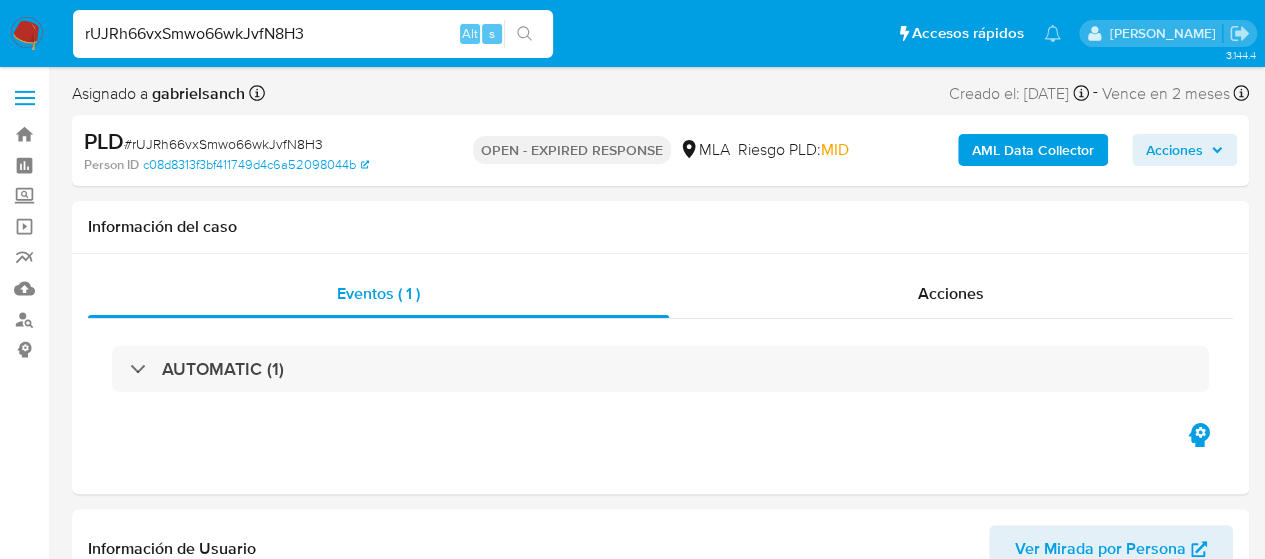 select on "10" 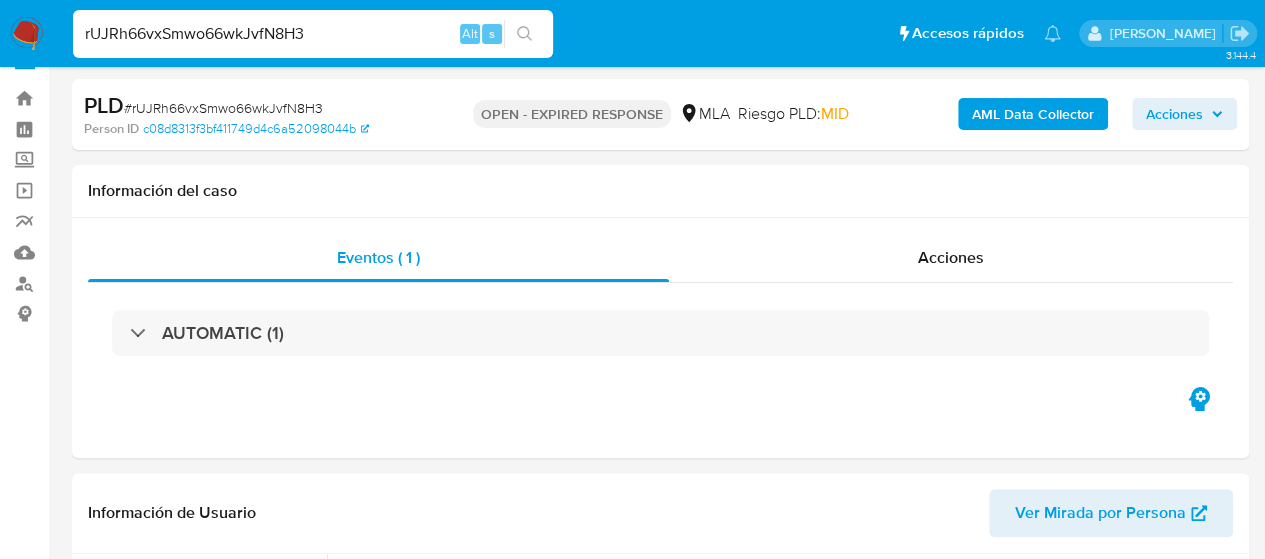 scroll, scrollTop: 500, scrollLeft: 0, axis: vertical 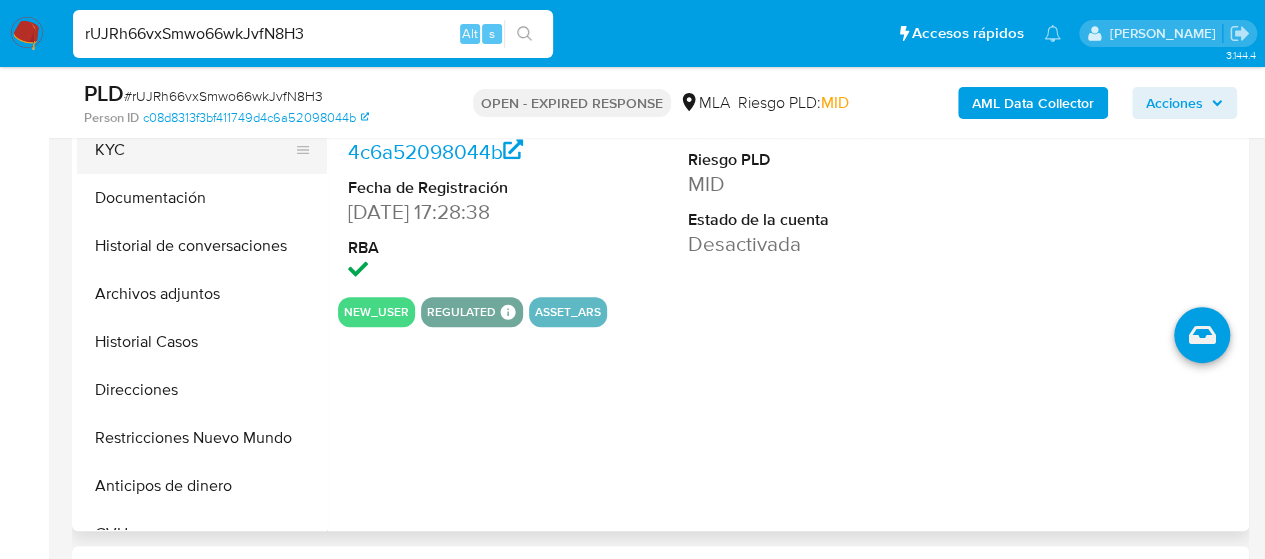 click on "KYC" at bounding box center (194, 150) 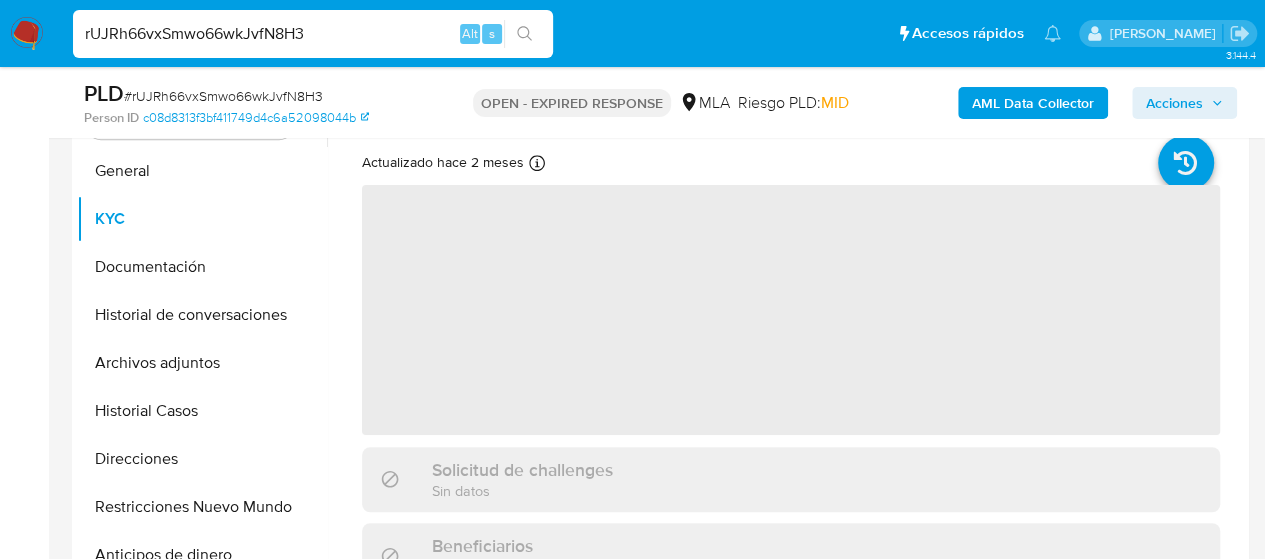 scroll, scrollTop: 400, scrollLeft: 0, axis: vertical 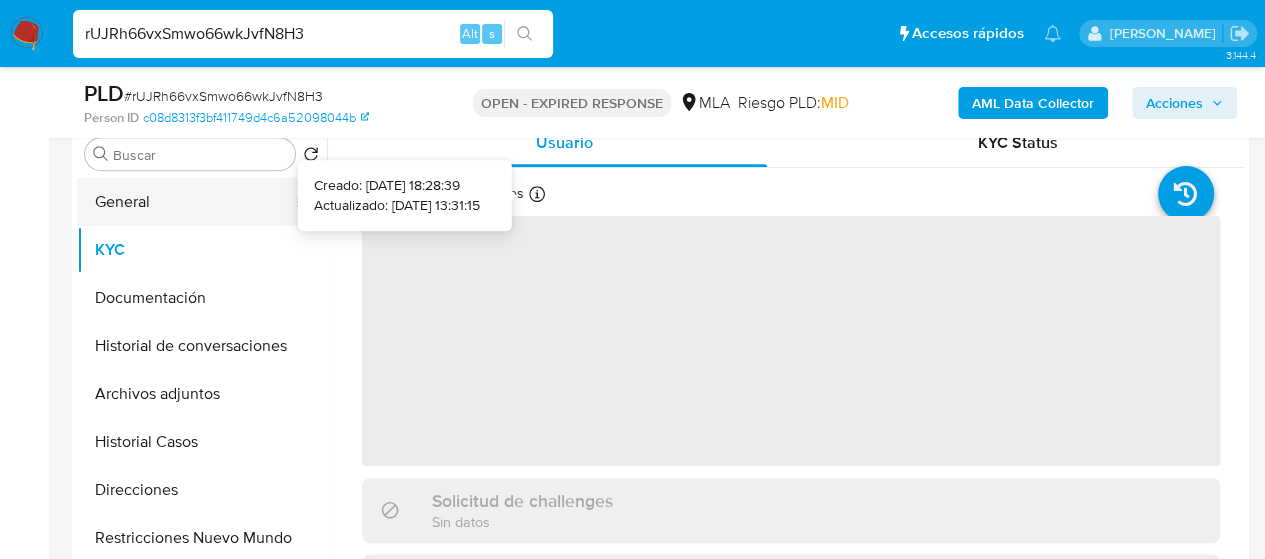 click on "General" at bounding box center (194, 202) 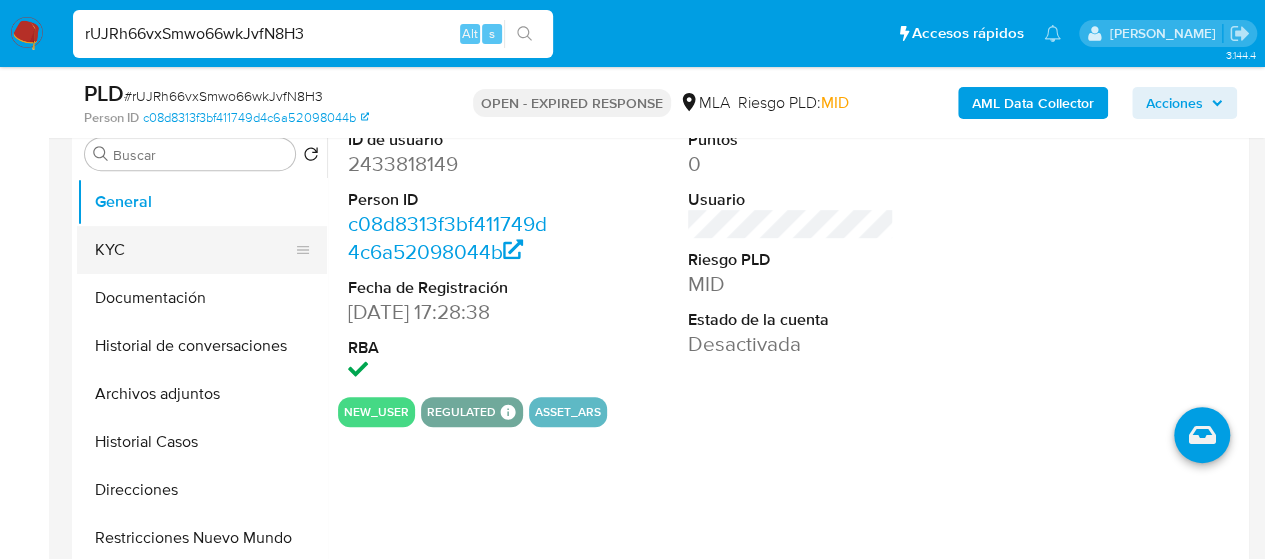 click on "KYC" at bounding box center (194, 250) 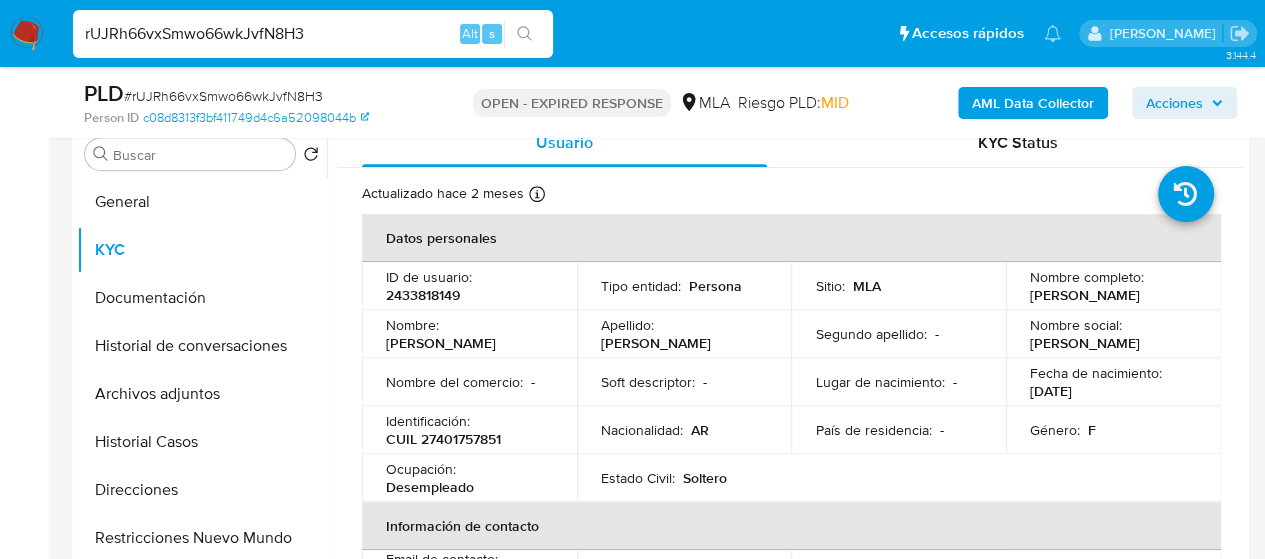 scroll, scrollTop: 500, scrollLeft: 0, axis: vertical 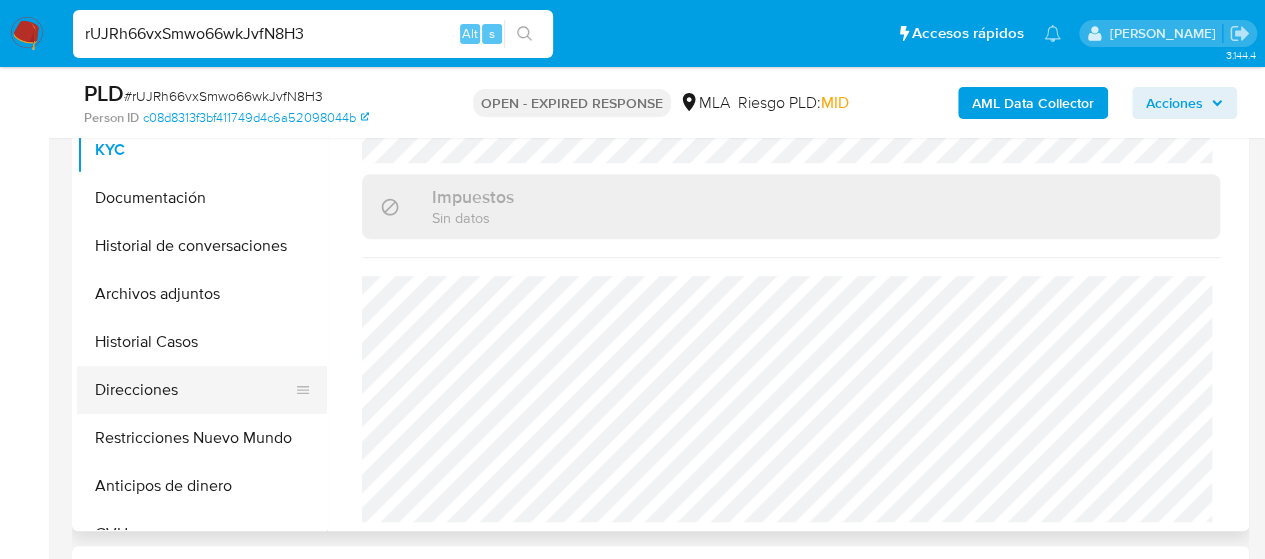 click on "Direcciones" at bounding box center [194, 390] 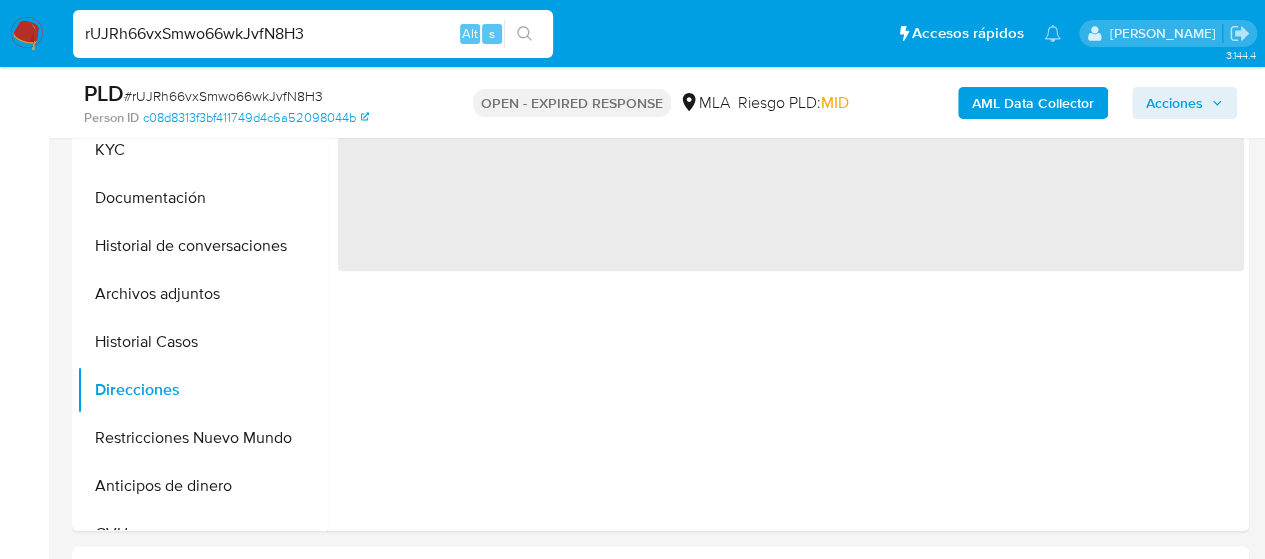 scroll, scrollTop: 0, scrollLeft: 0, axis: both 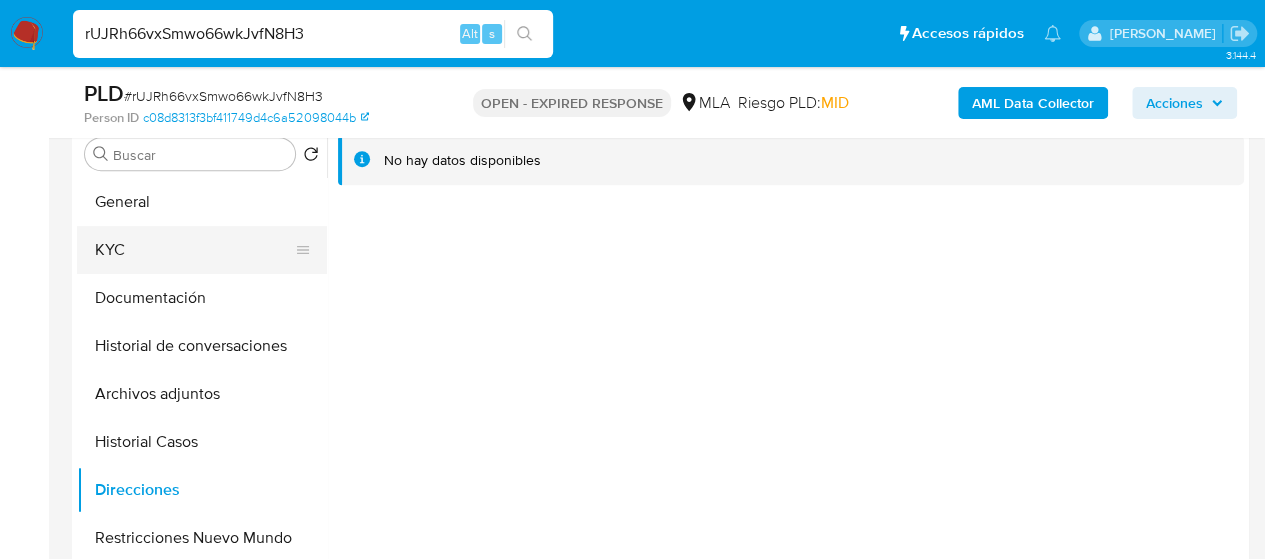 click on "KYC" at bounding box center (194, 250) 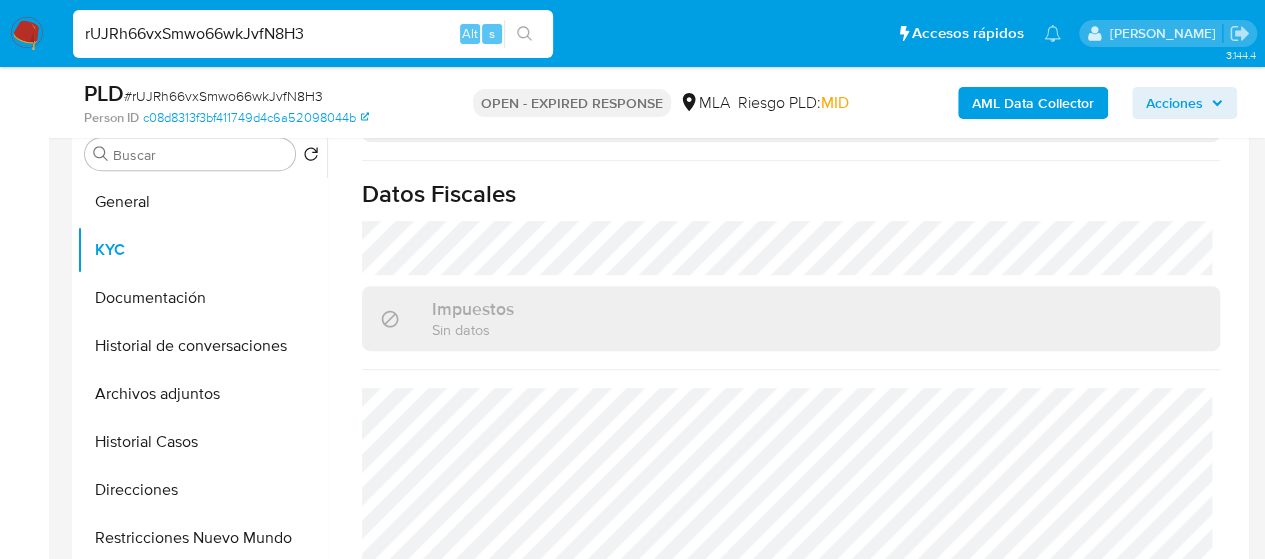 scroll, scrollTop: 1152, scrollLeft: 0, axis: vertical 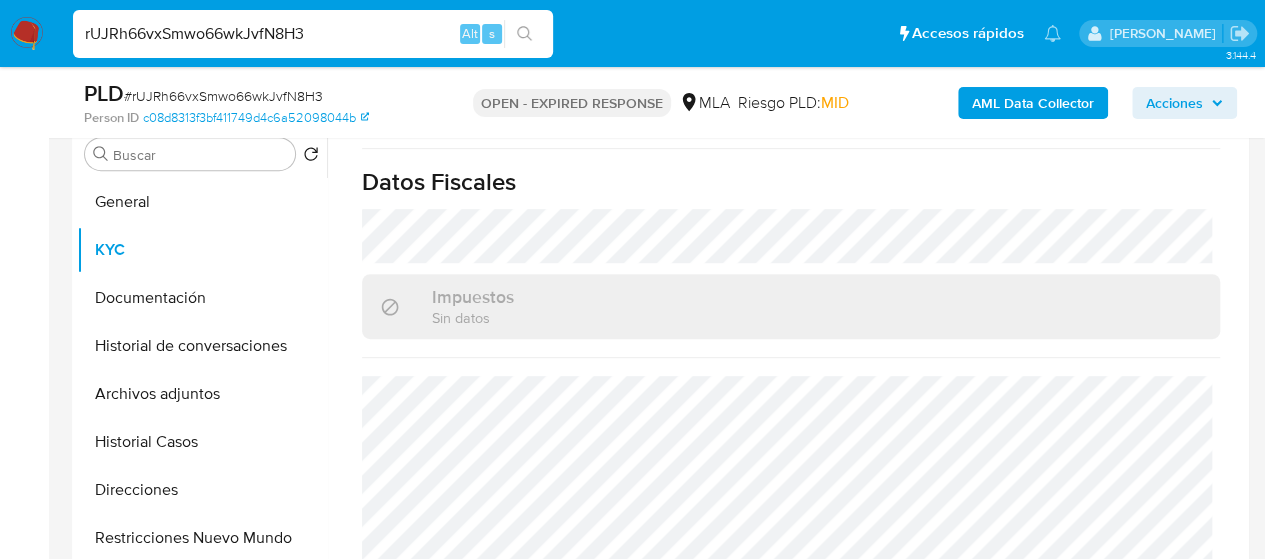 click on "rUJRh66vxSmwo66wkJvfN8H3" at bounding box center (313, 34) 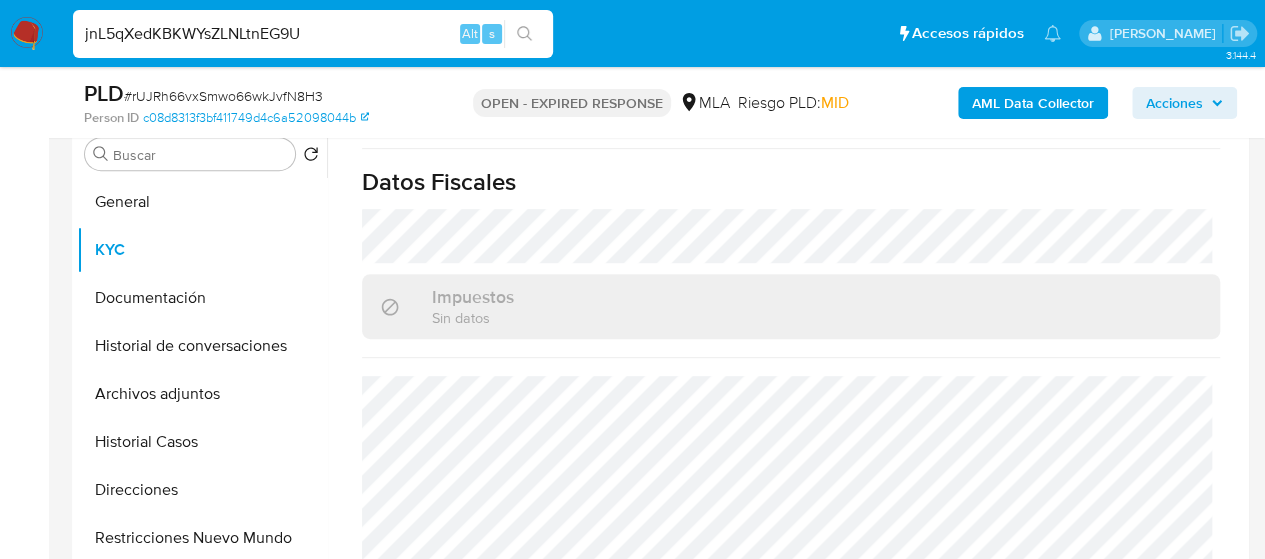 type on "jnL5qXedKBKWYsZLNLtnEG9U" 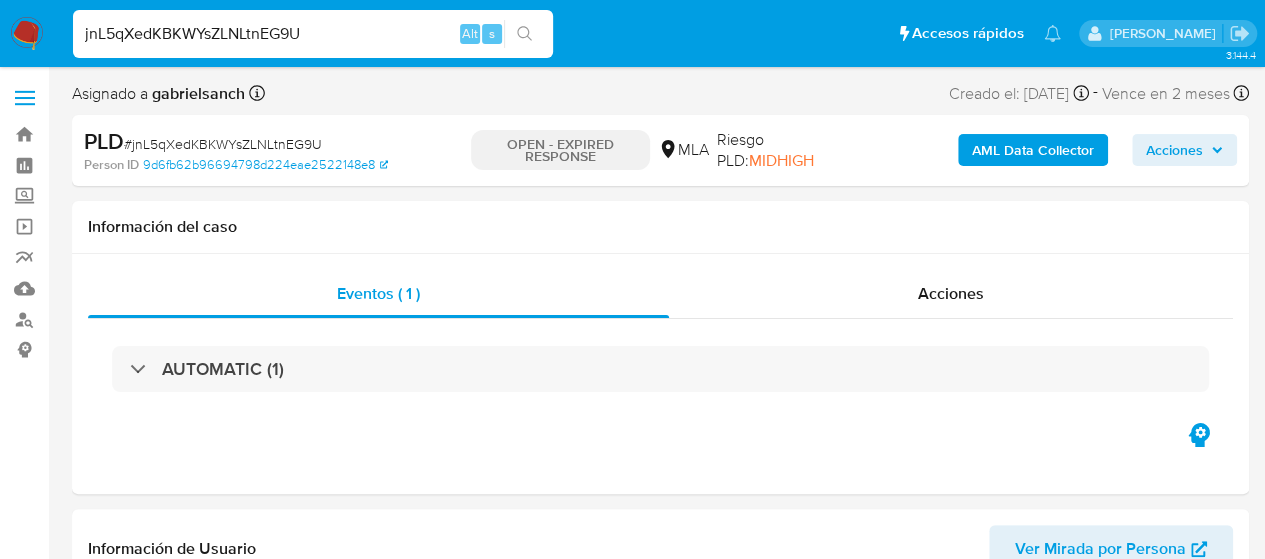 select on "10" 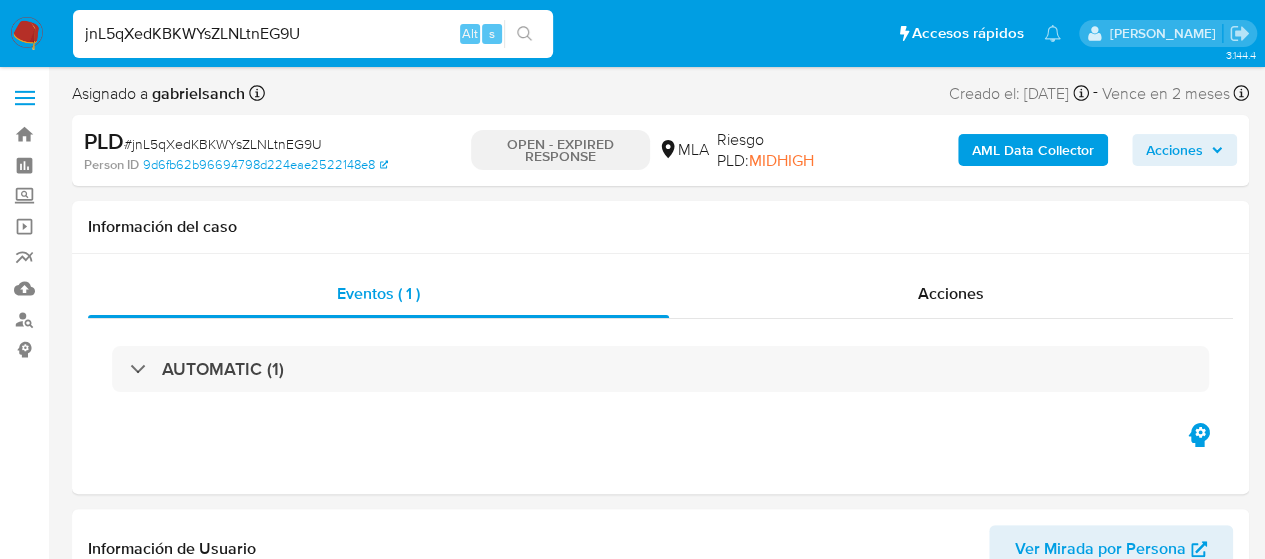 click at bounding box center (25, 98) 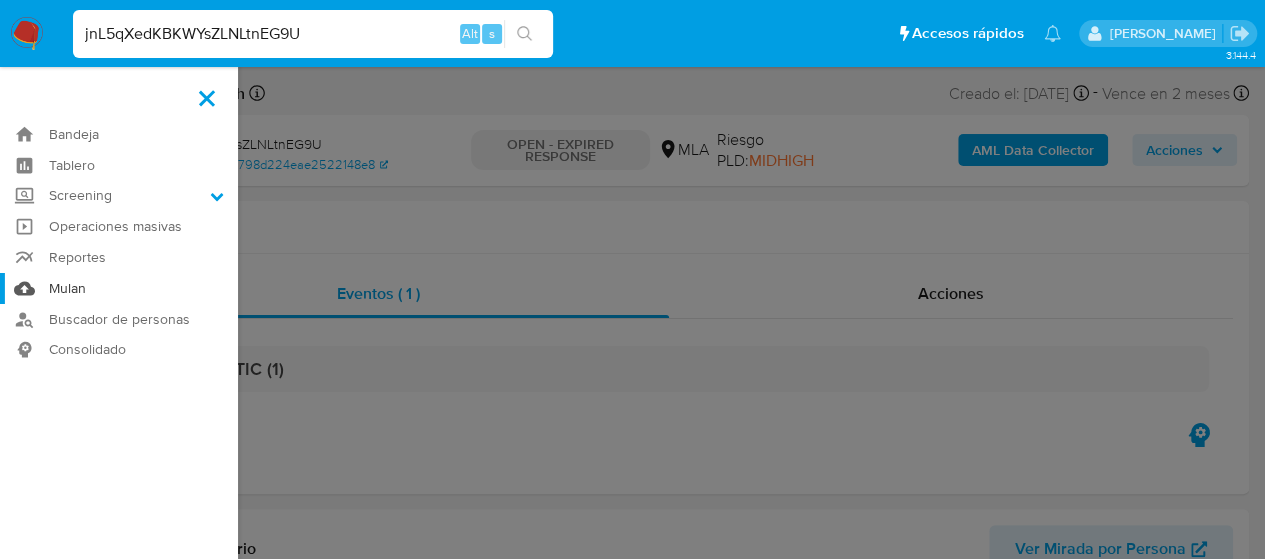 click on "Mulan" at bounding box center (119, 288) 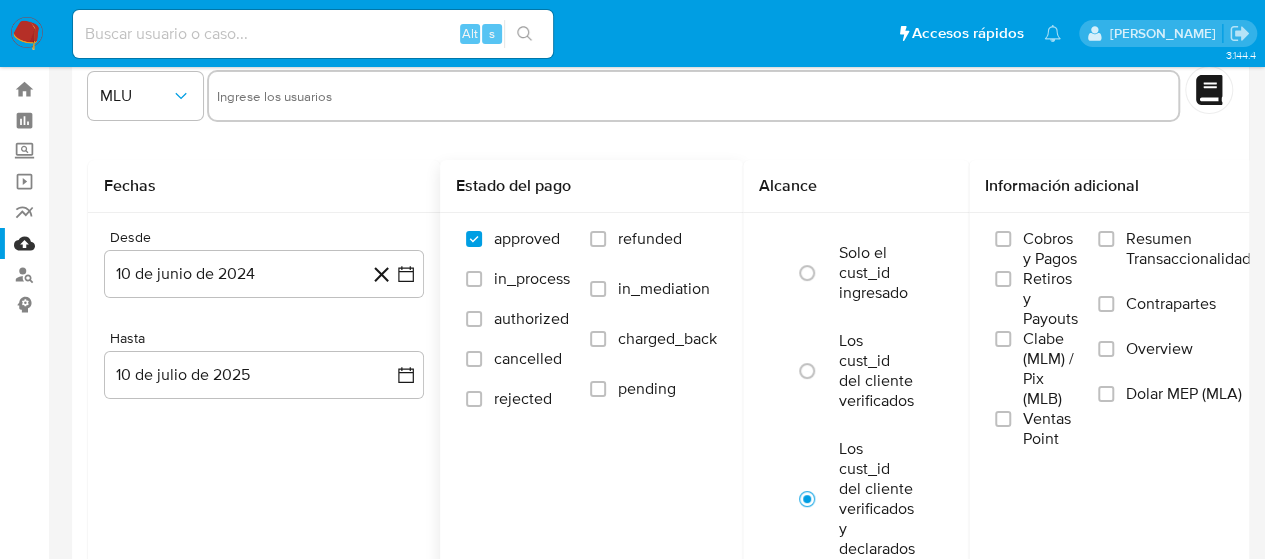 scroll, scrollTop: 0, scrollLeft: 0, axis: both 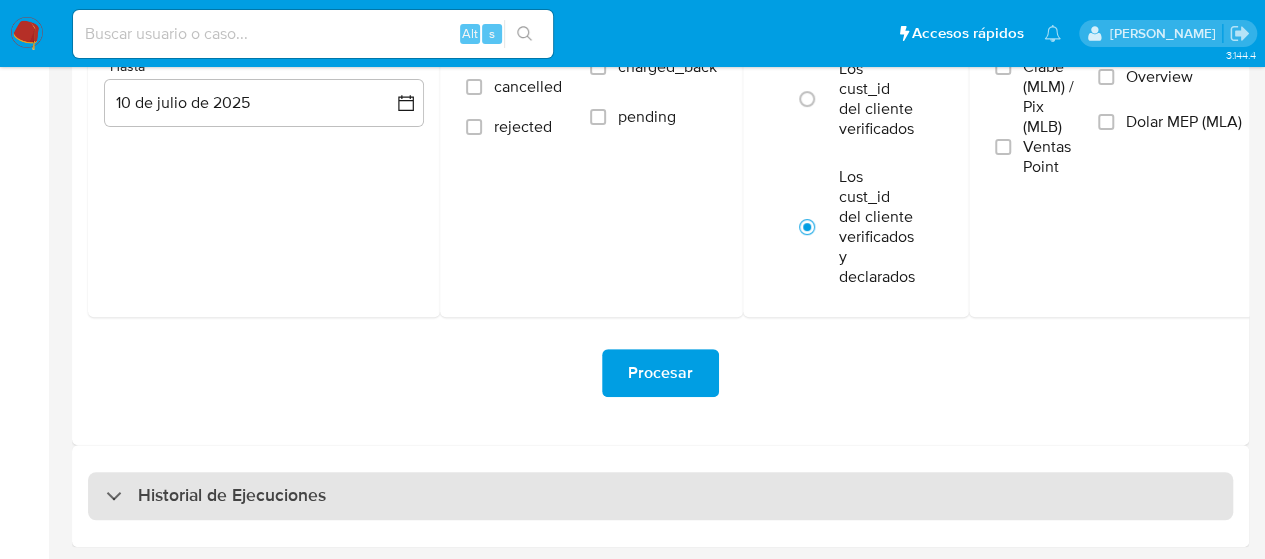 click on "Historial de Ejecuciones" at bounding box center (232, 496) 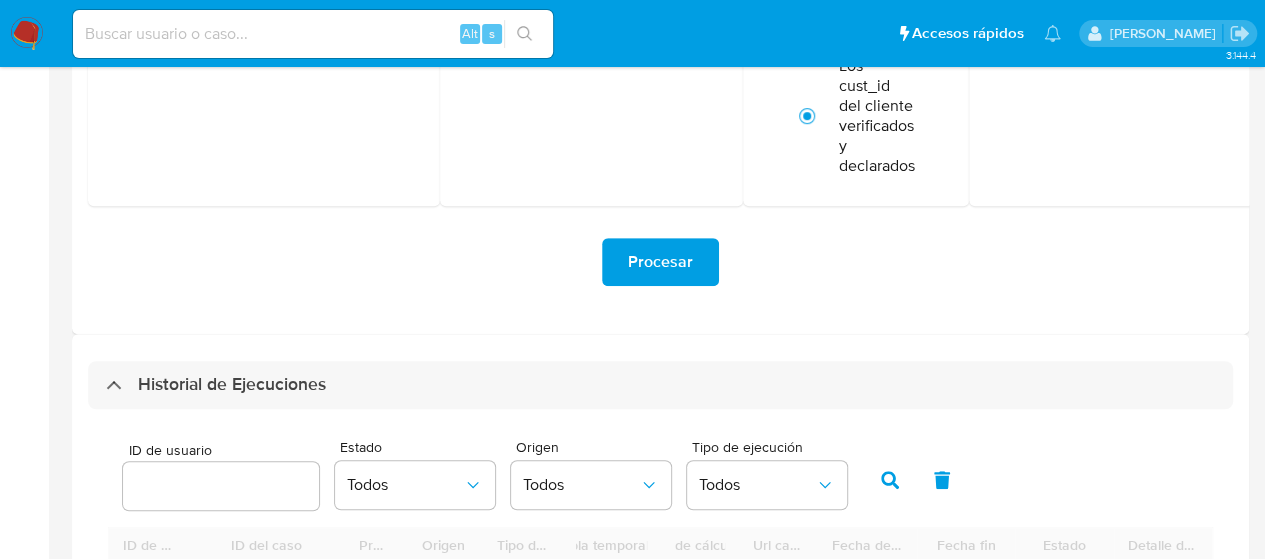 scroll, scrollTop: 617, scrollLeft: 0, axis: vertical 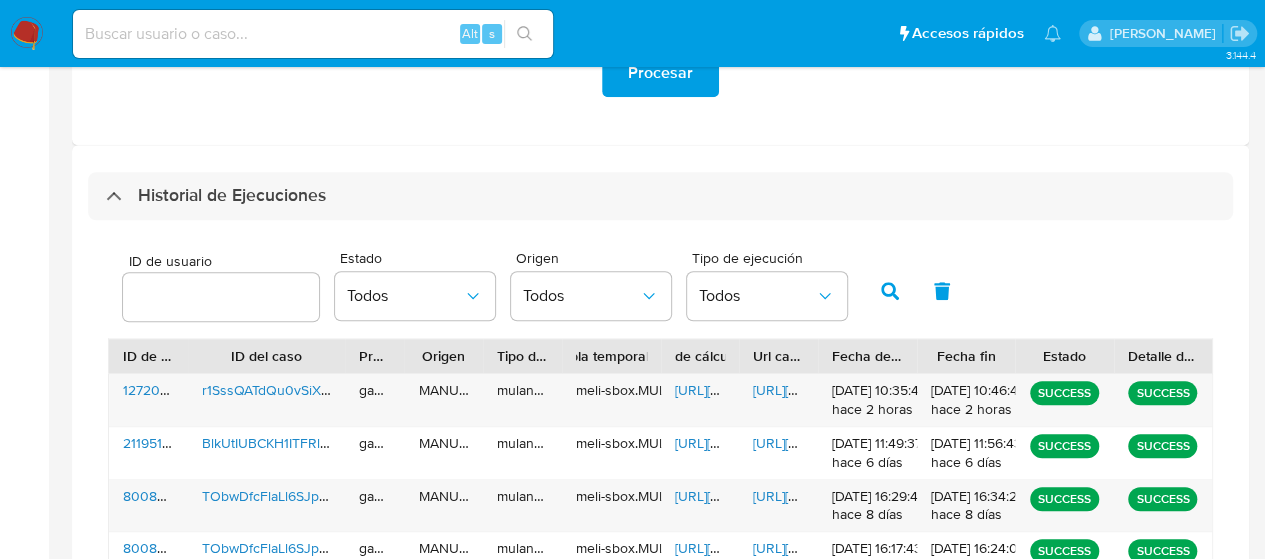 click at bounding box center (221, 297) 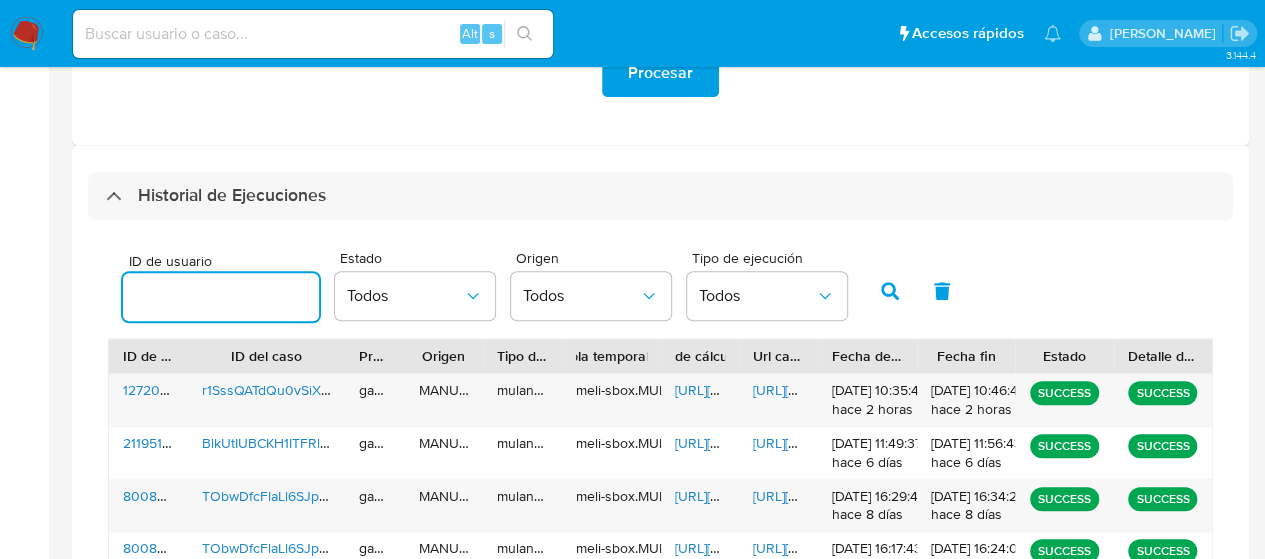 paste on "1974891134" 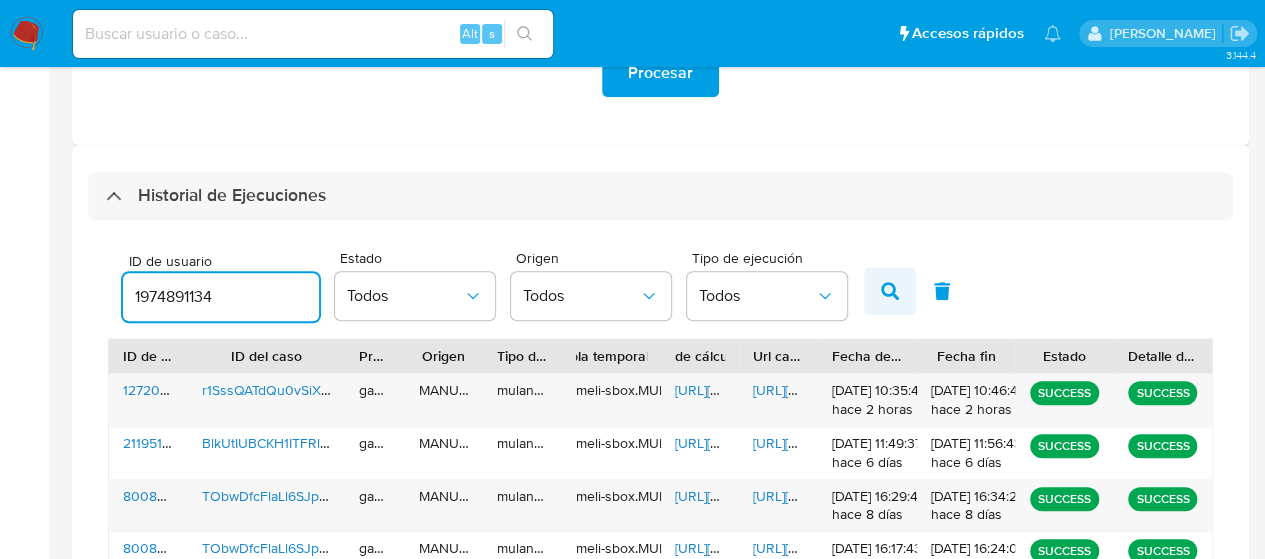 type on "1974891134" 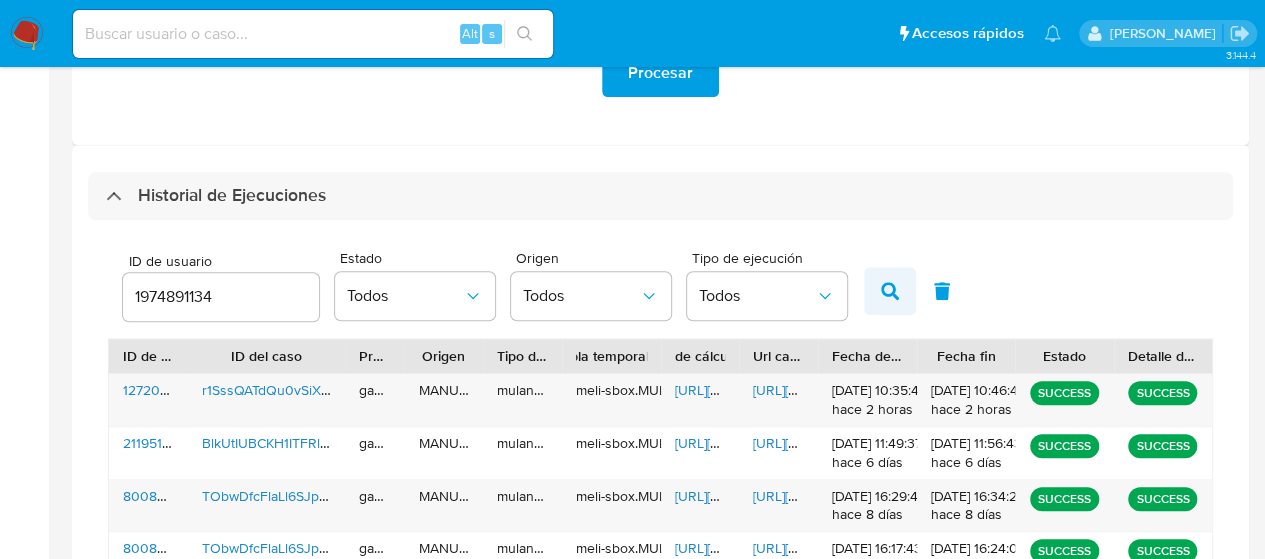 click at bounding box center (890, 291) 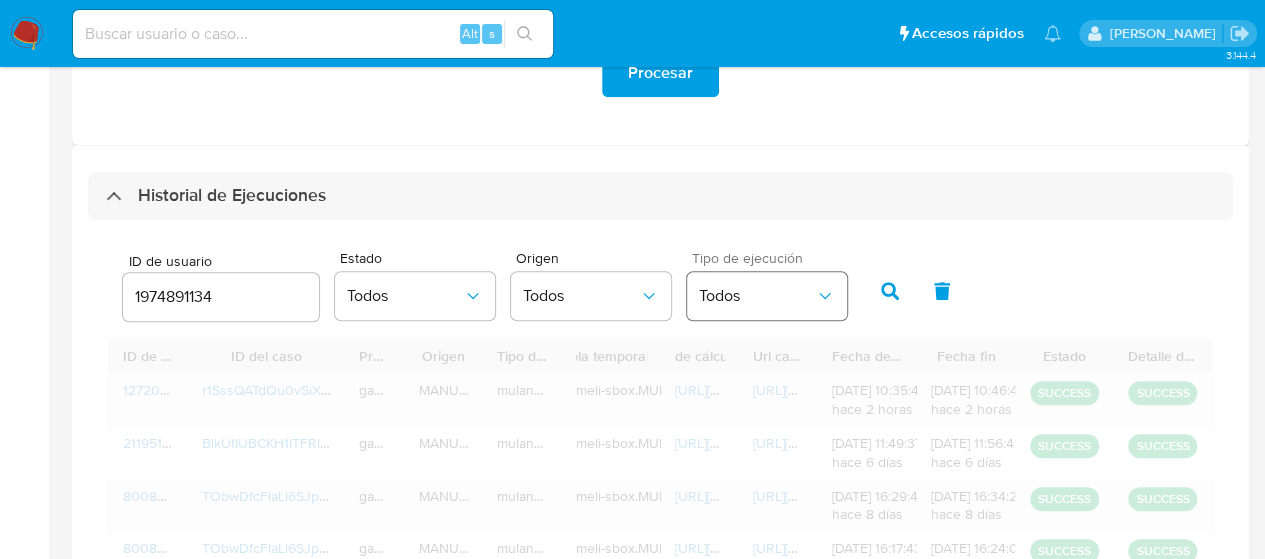 scroll, scrollTop: 596, scrollLeft: 0, axis: vertical 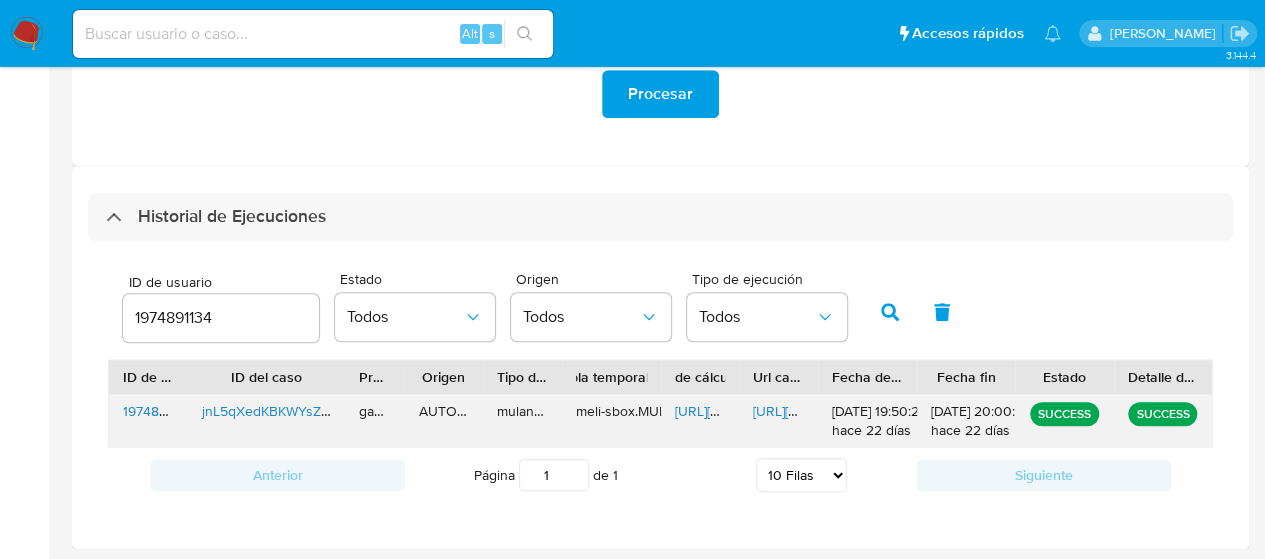 click on "[URL][DOMAIN_NAME]" at bounding box center [744, 411] 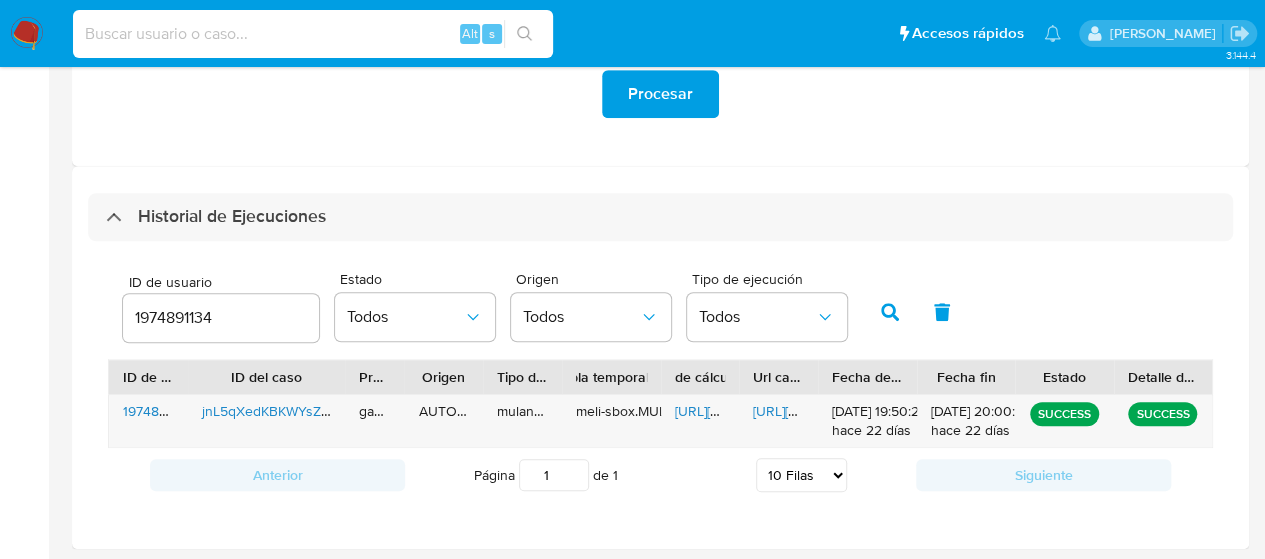 click at bounding box center (313, 34) 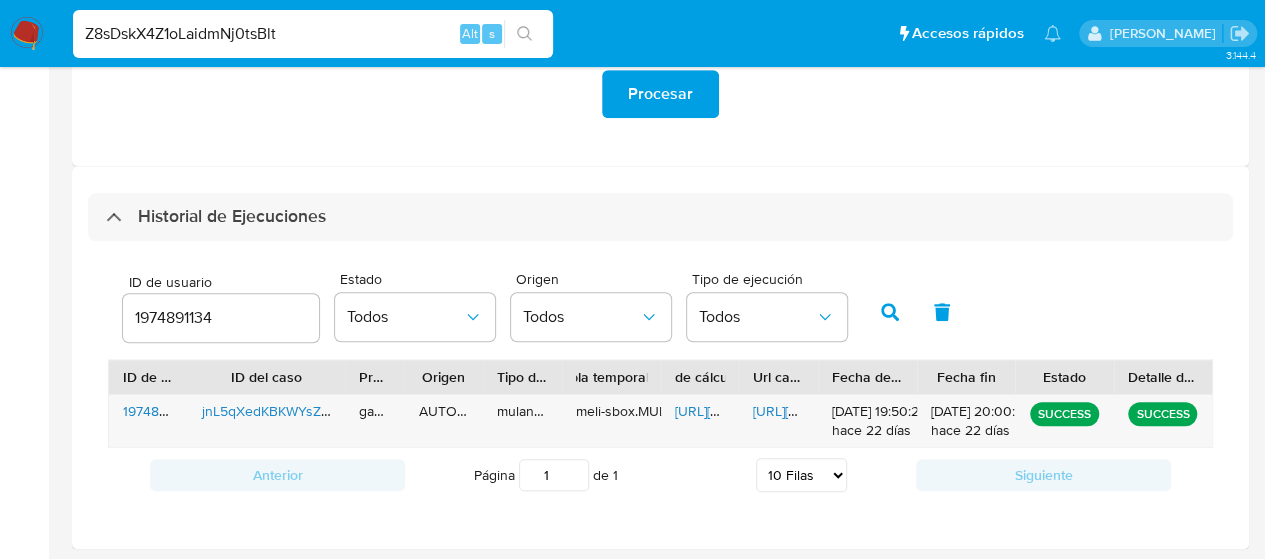 type on "Z8sDskX4Z1oLaidmNj0tsBlt" 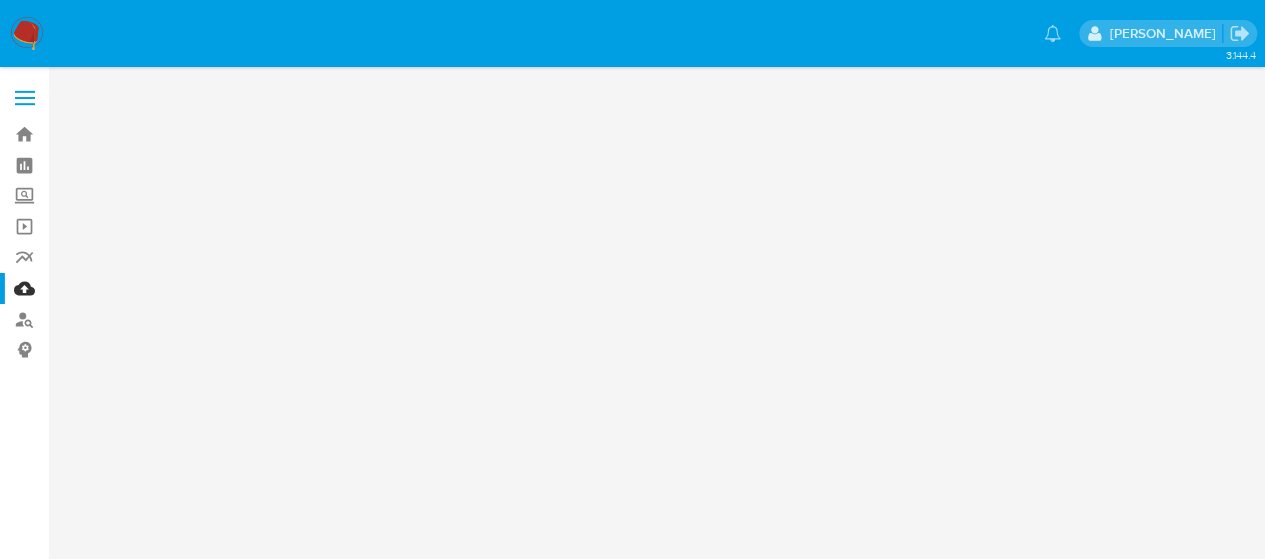 scroll, scrollTop: 0, scrollLeft: 0, axis: both 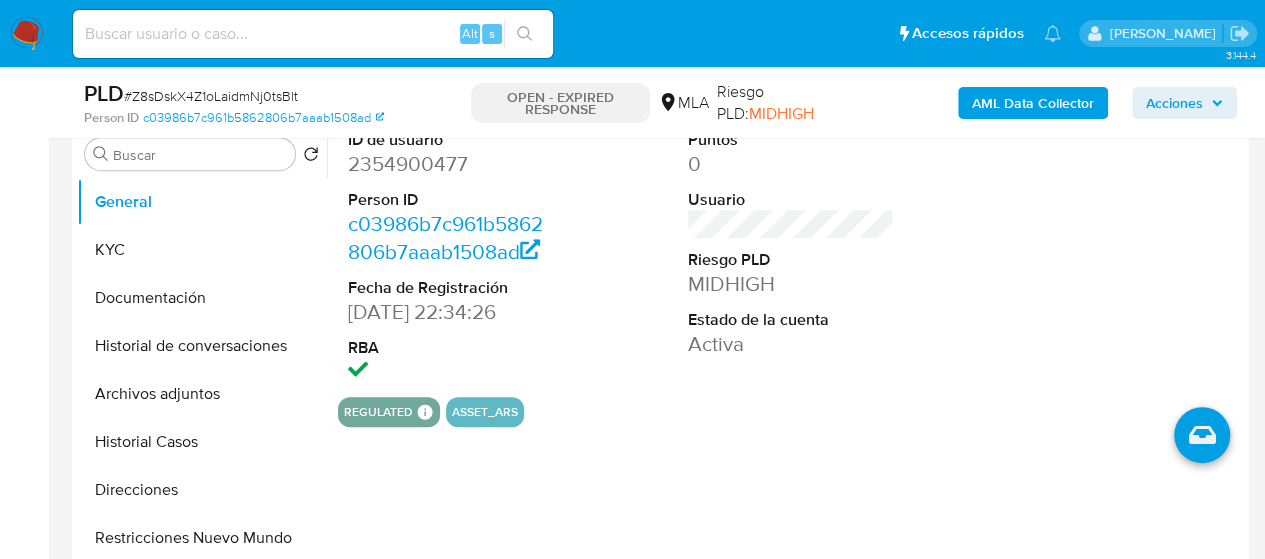 select on "10" 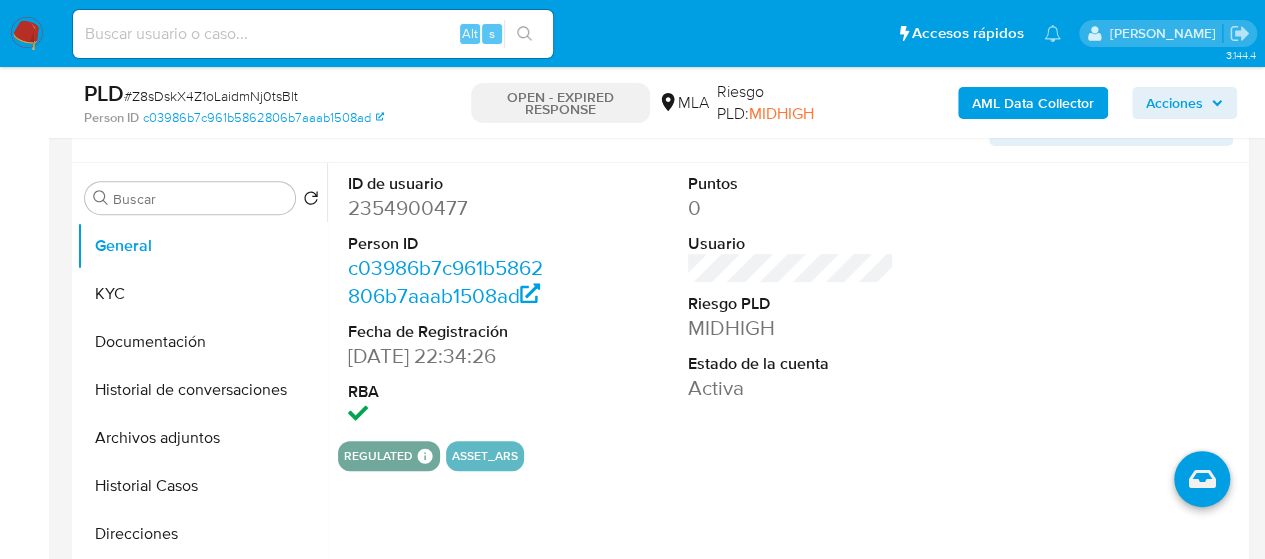 scroll, scrollTop: 400, scrollLeft: 0, axis: vertical 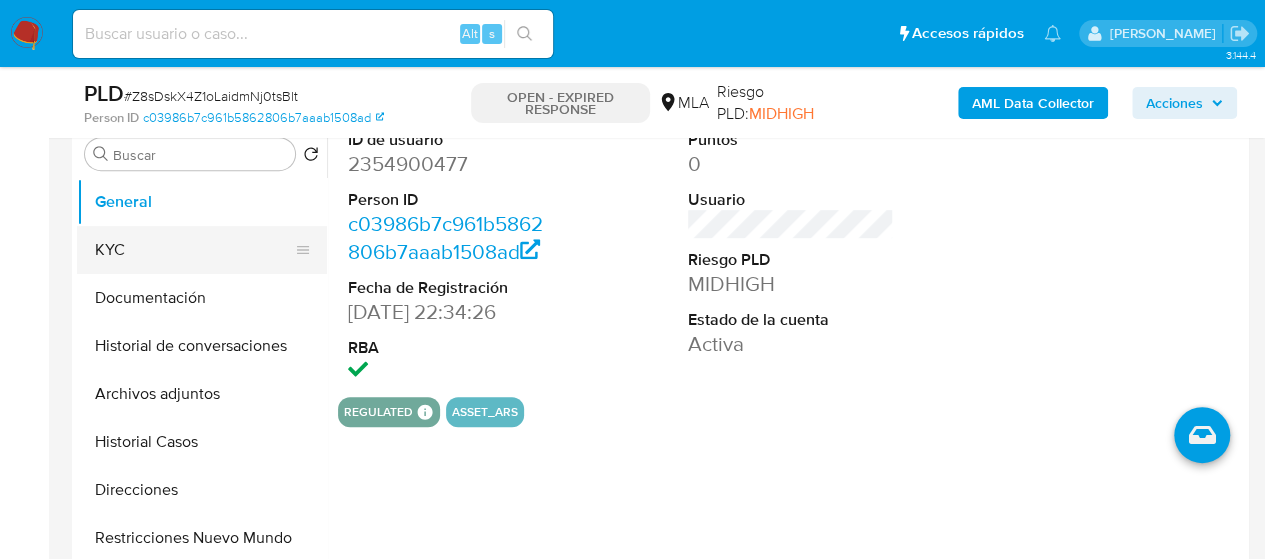 click on "KYC" at bounding box center [194, 250] 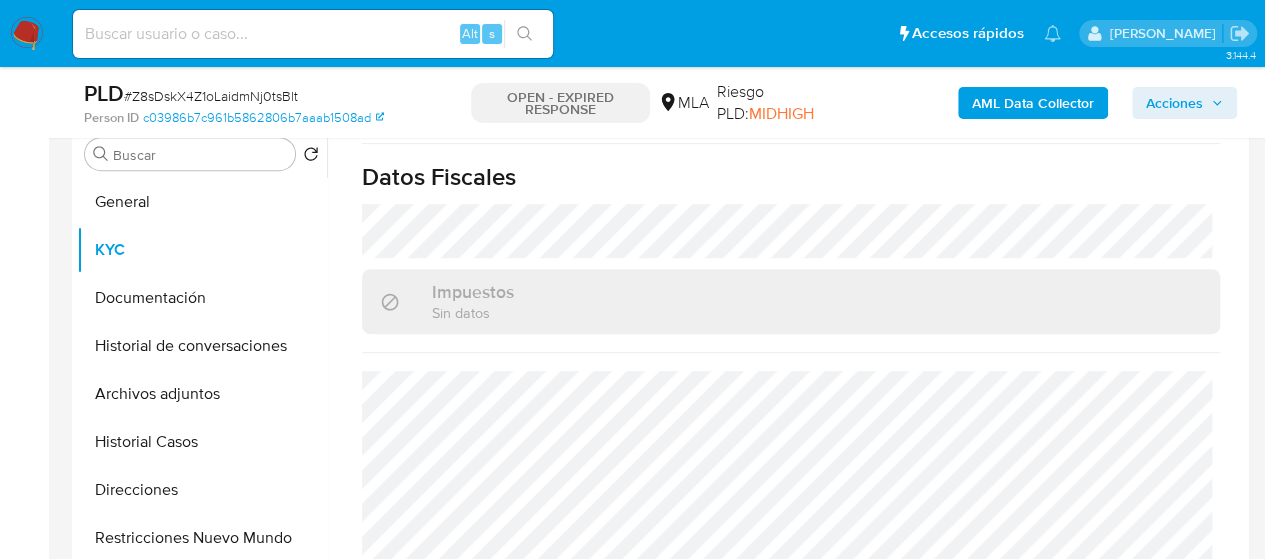 scroll, scrollTop: 650, scrollLeft: 0, axis: vertical 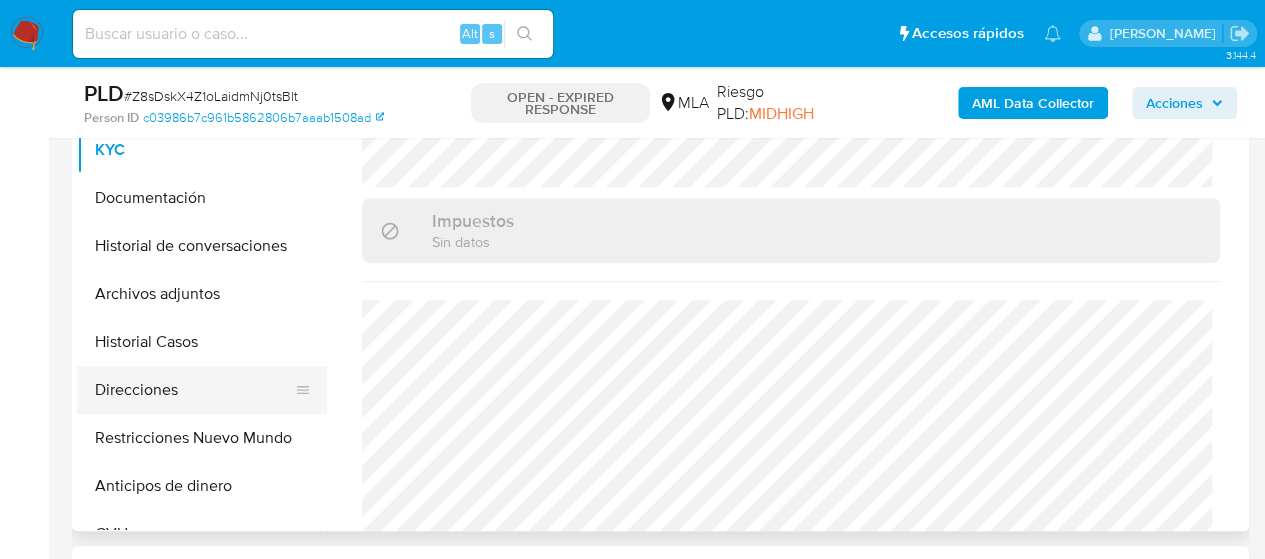 click on "Direcciones" at bounding box center [194, 390] 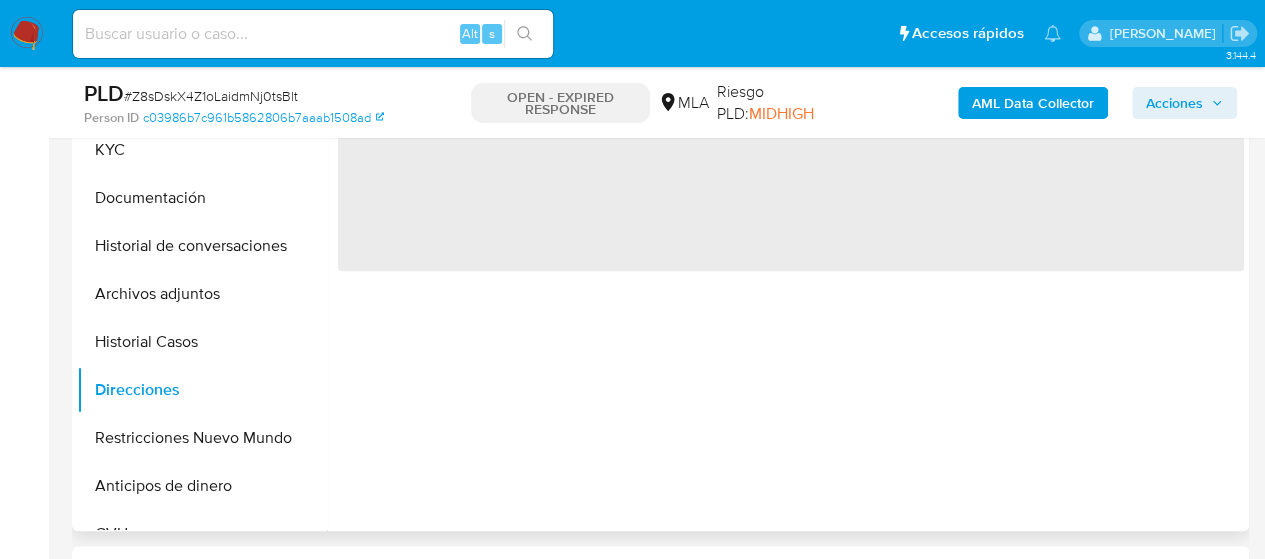 scroll, scrollTop: 0, scrollLeft: 0, axis: both 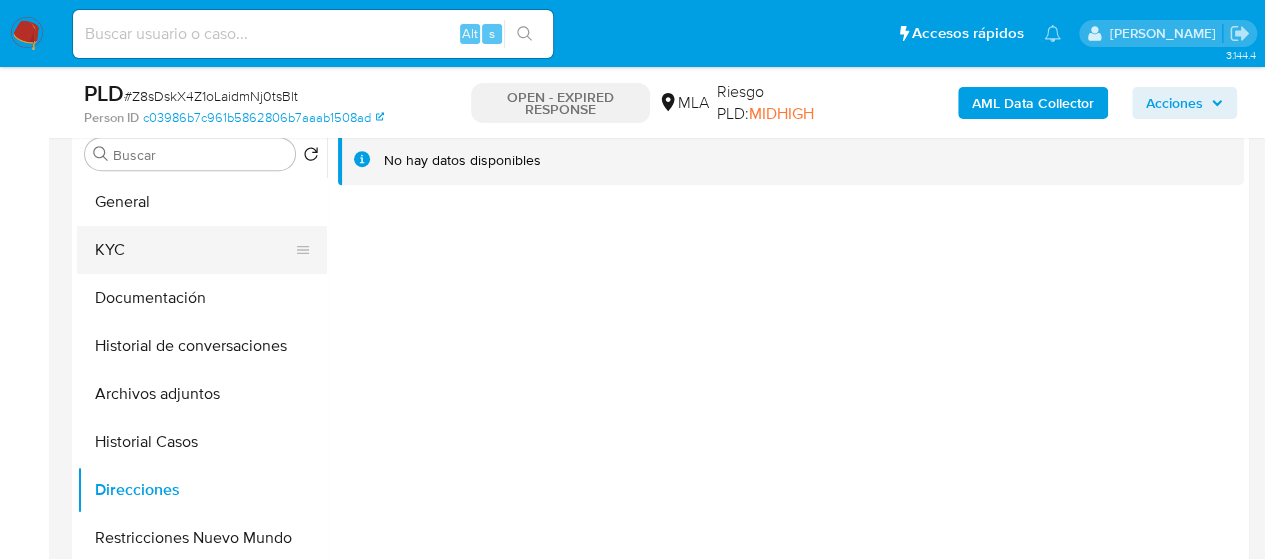 click on "KYC" at bounding box center (194, 250) 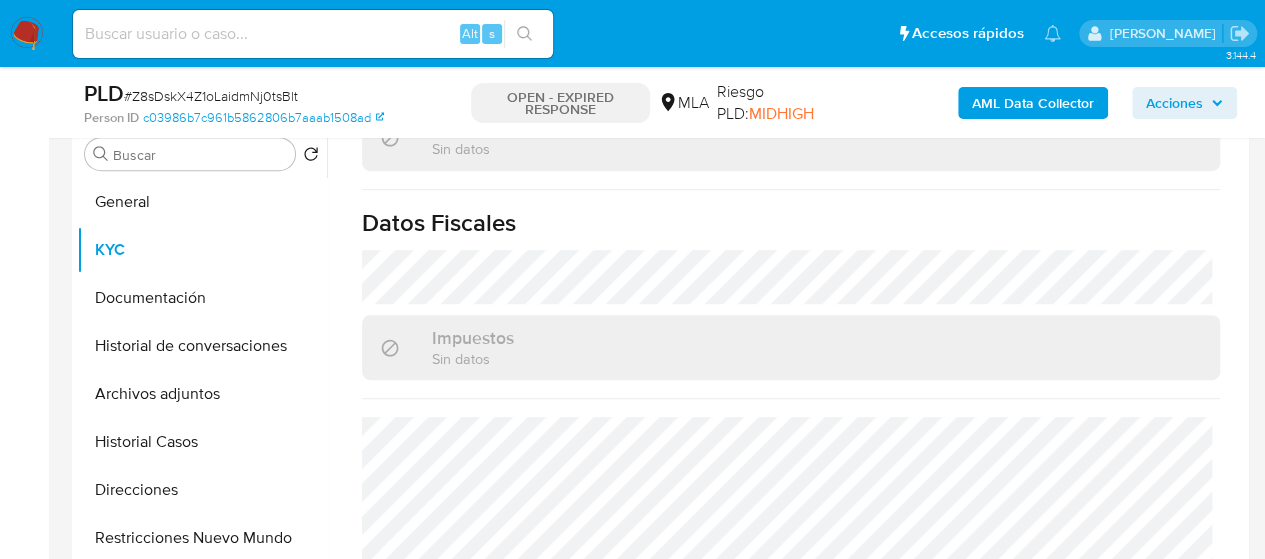 scroll, scrollTop: 1134, scrollLeft: 0, axis: vertical 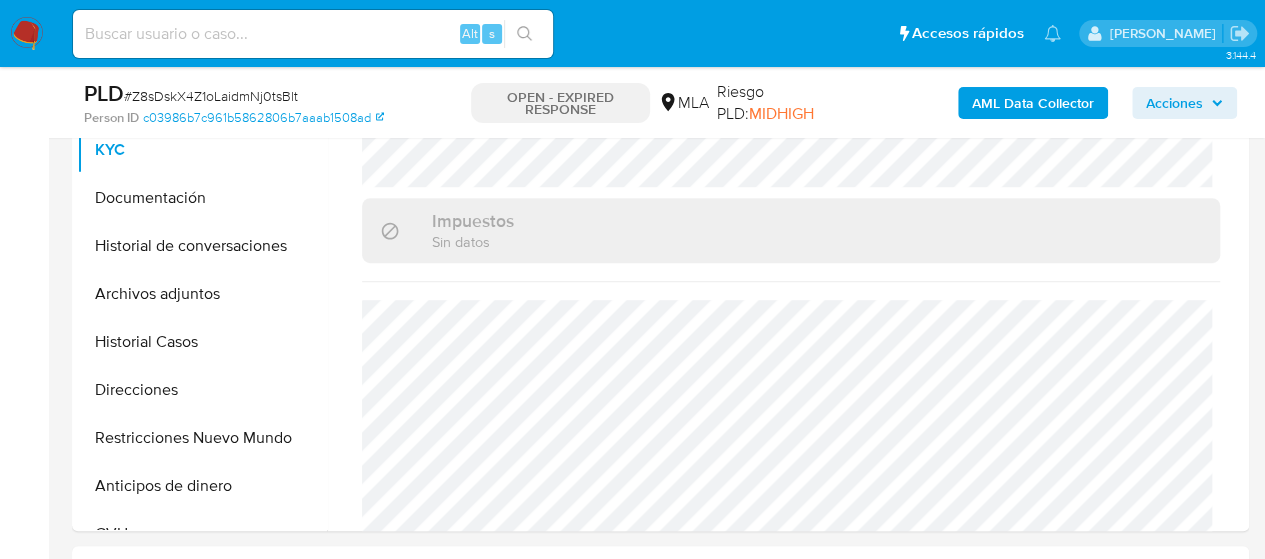 click at bounding box center (313, 34) 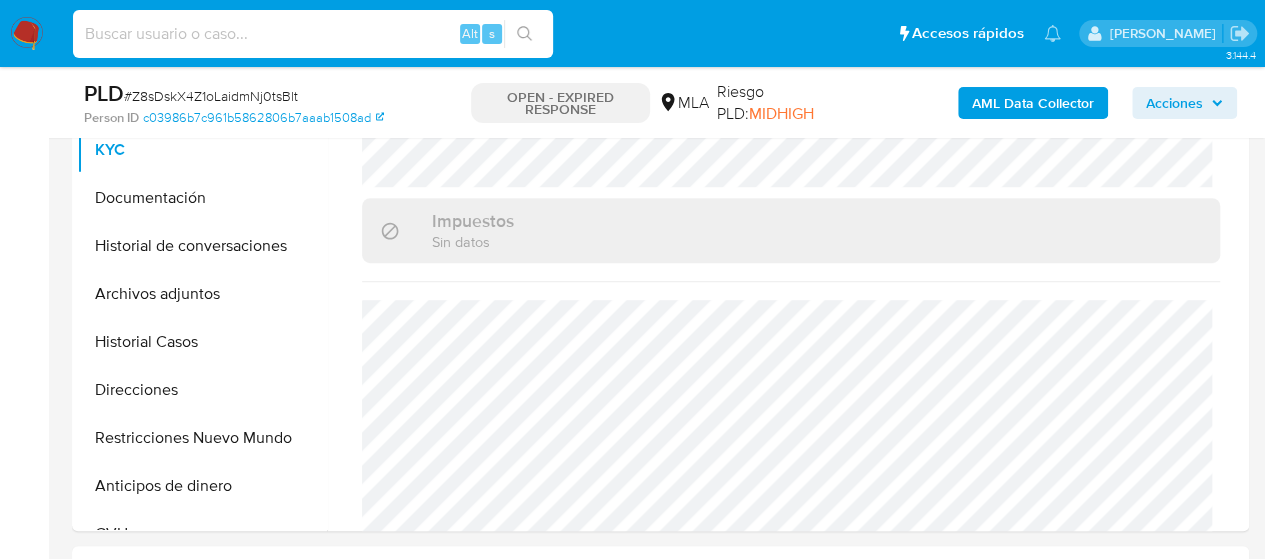 paste on "6yJp7jY6o5NBuX4B5nG7aYco" 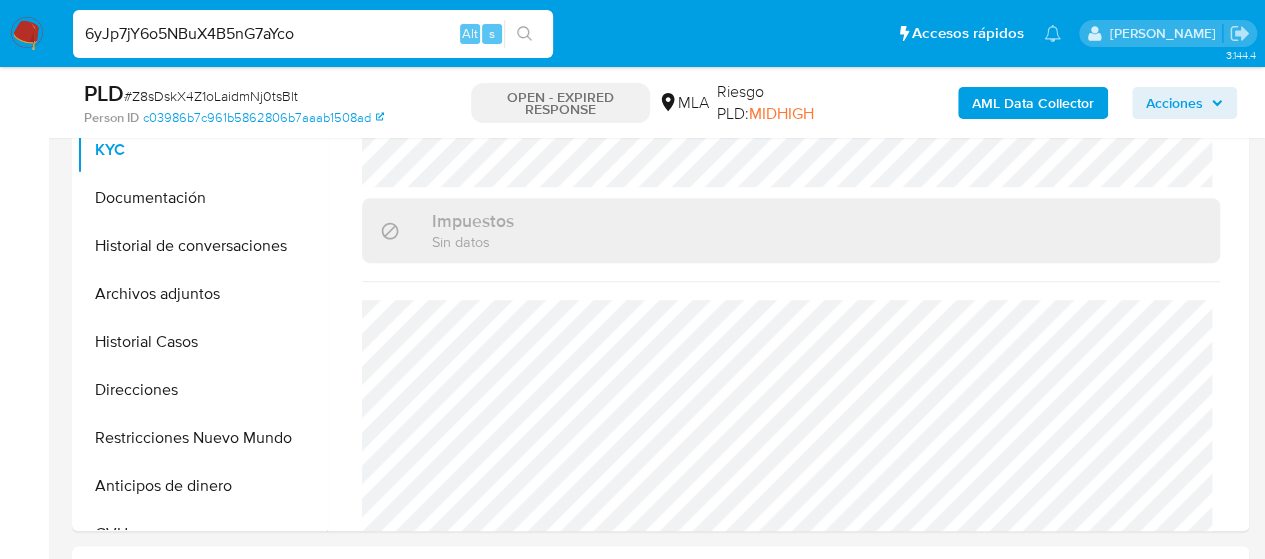type on "6yJp7jY6o5NBuX4B5nG7aYco" 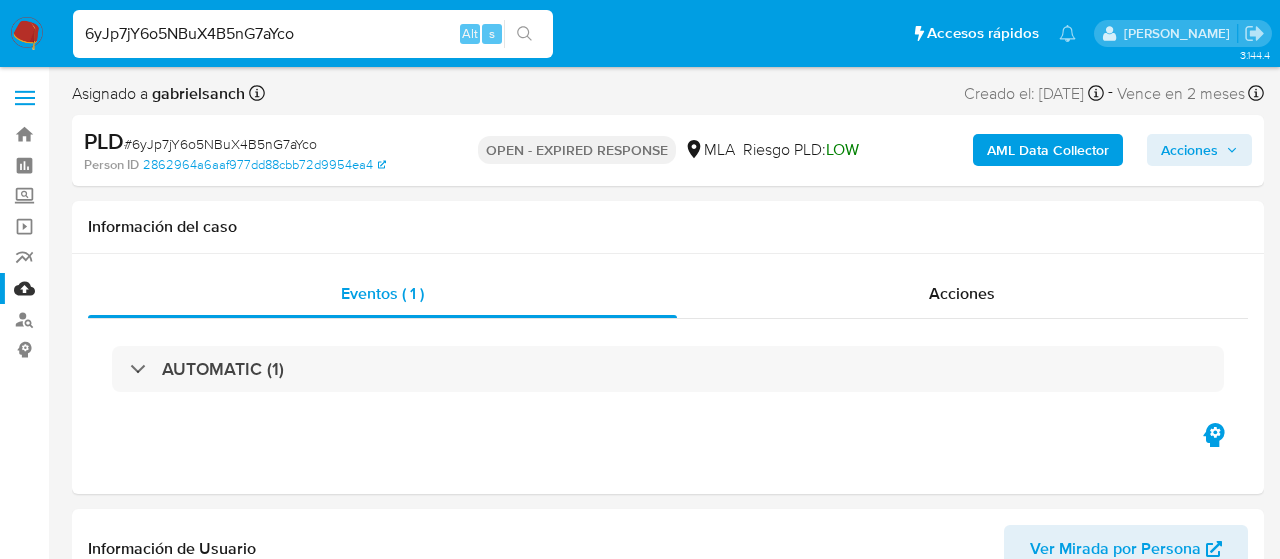 select on "10" 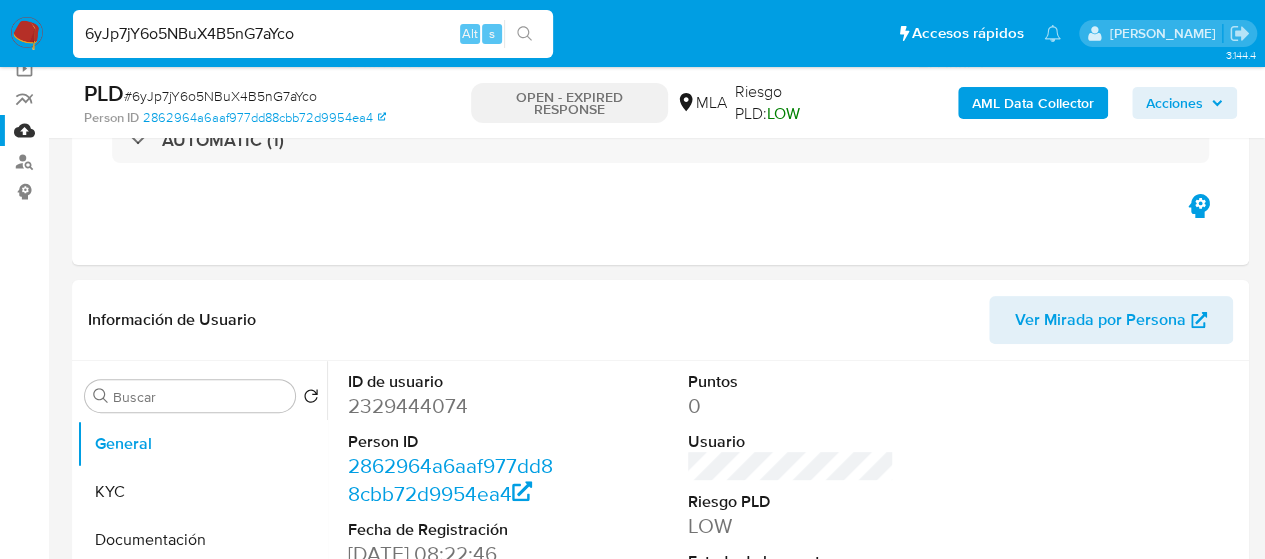 scroll, scrollTop: 200, scrollLeft: 0, axis: vertical 